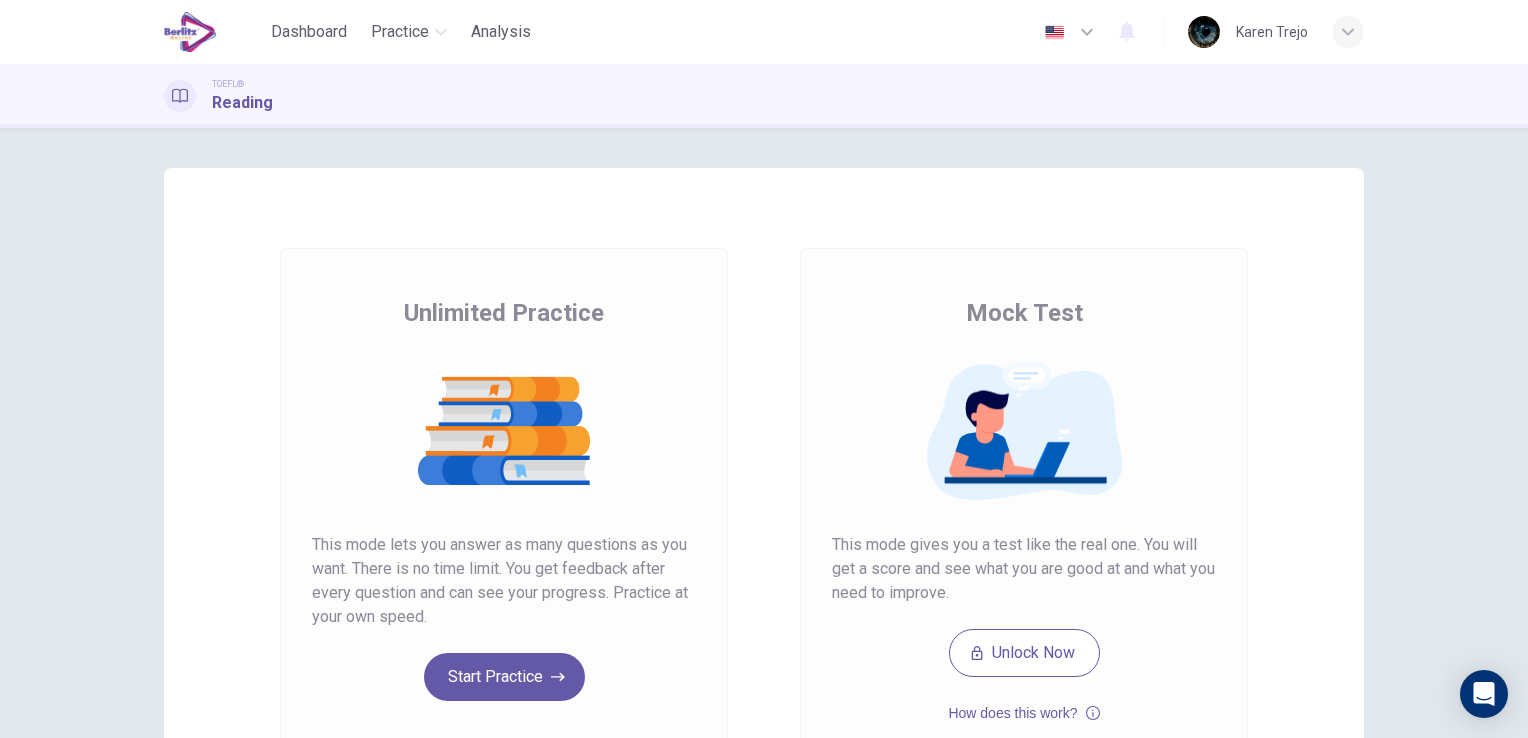scroll, scrollTop: 0, scrollLeft: 0, axis: both 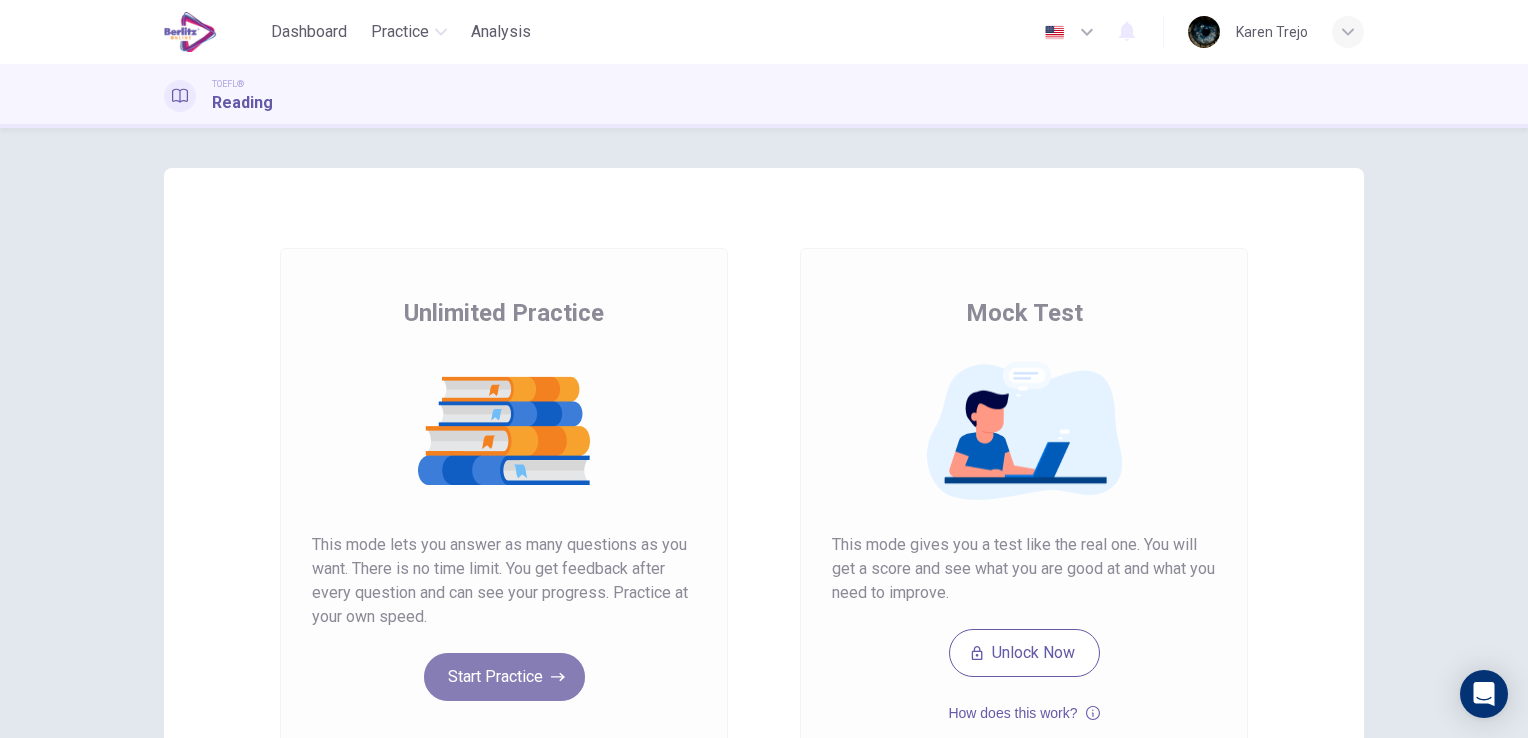 click on "Start Practice" at bounding box center (504, 677) 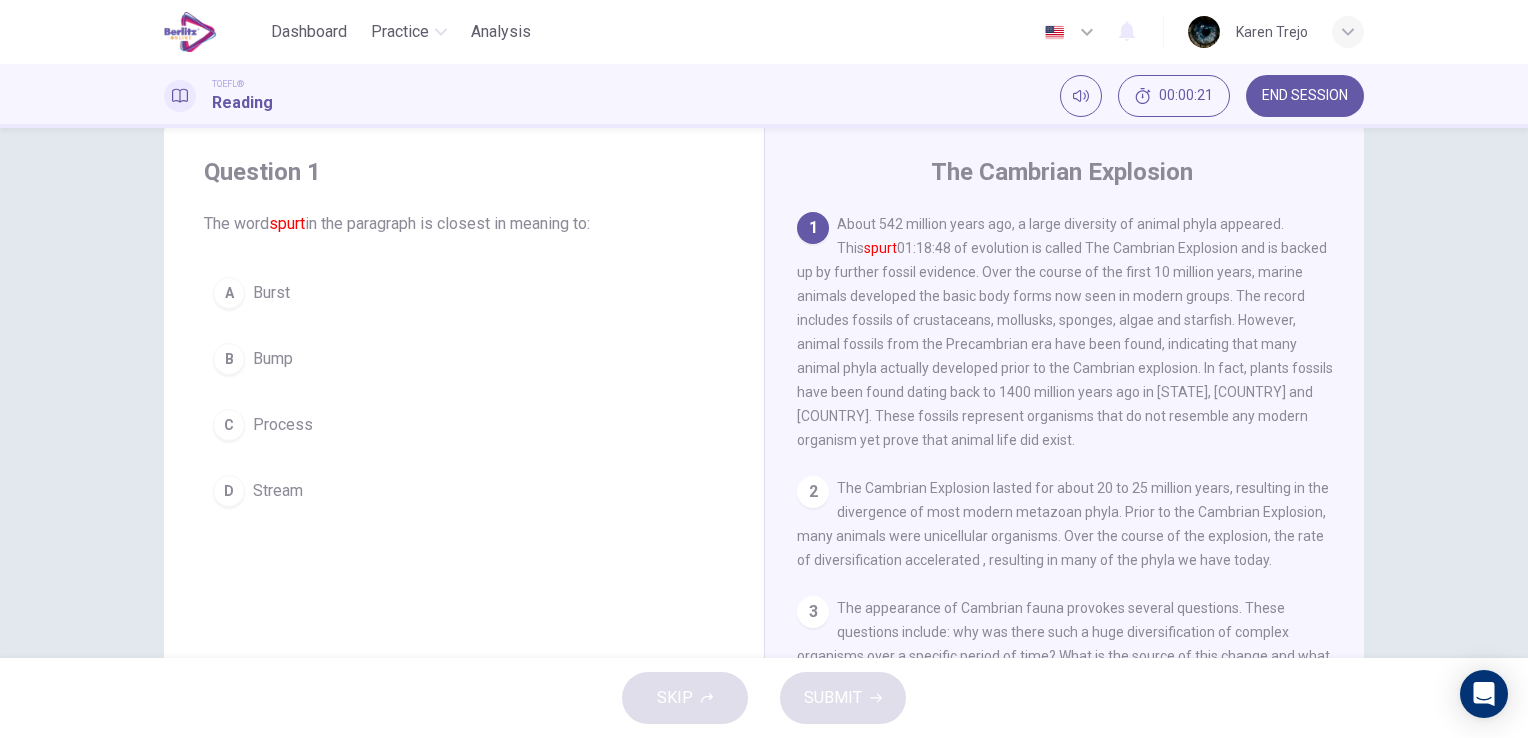 scroll, scrollTop: 46, scrollLeft: 0, axis: vertical 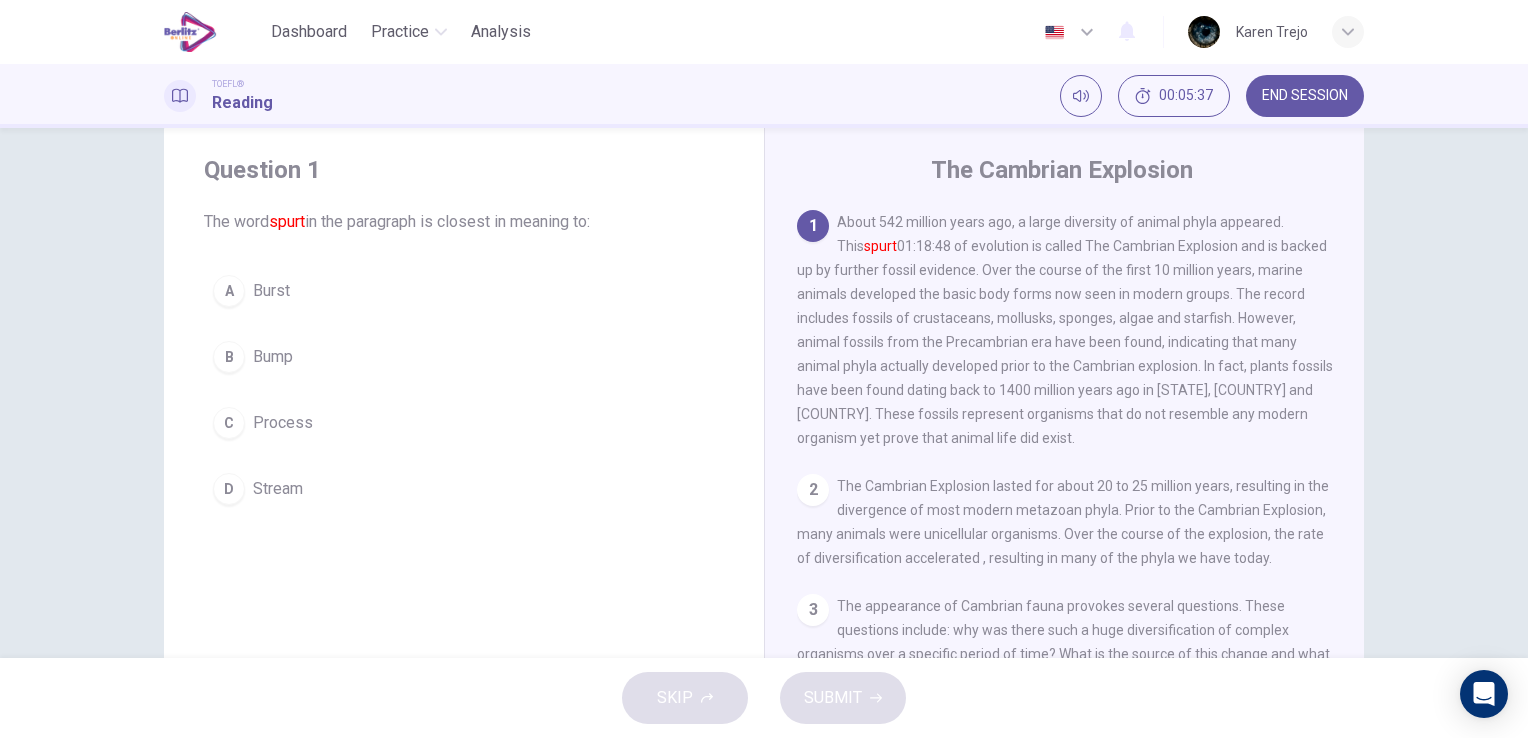 click on "C" at bounding box center [229, 423] 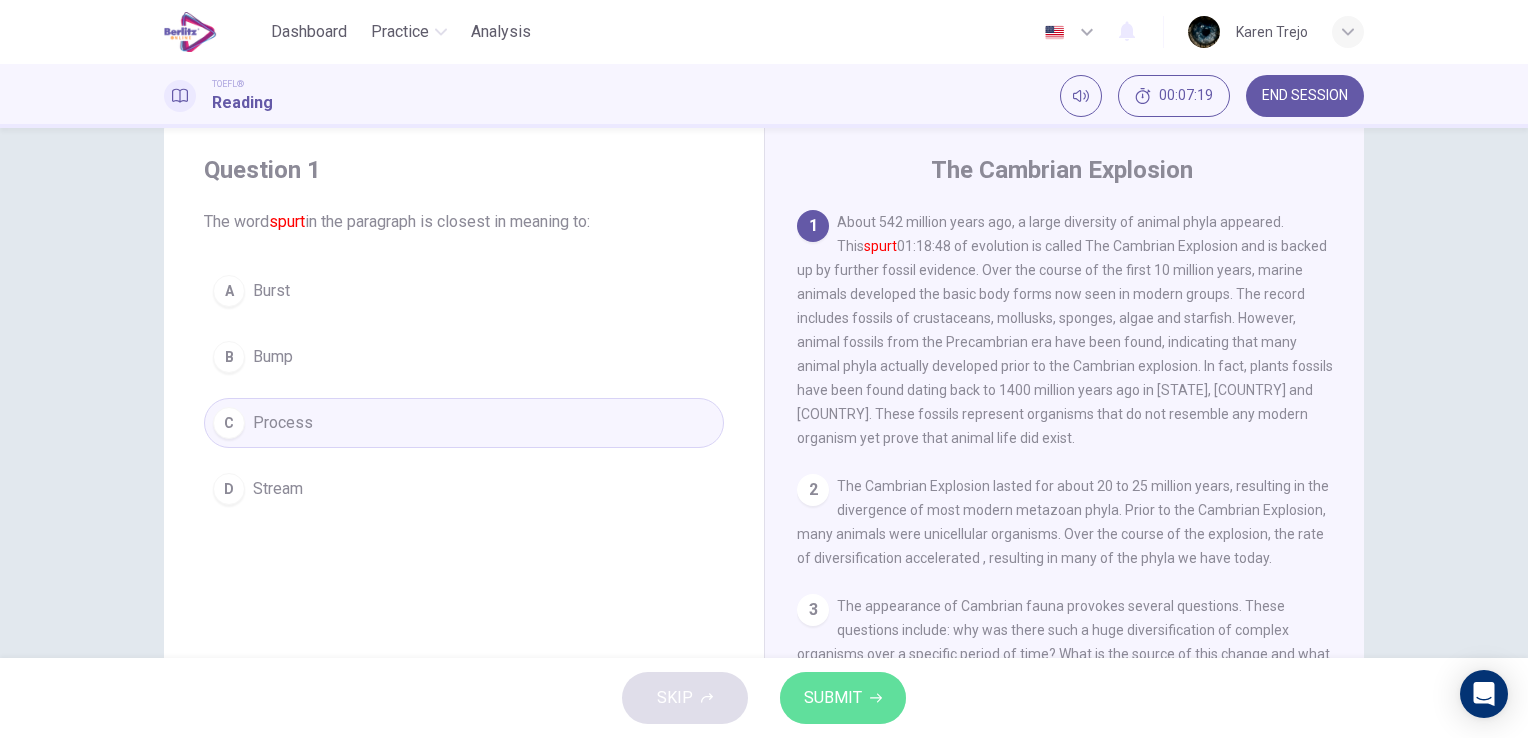 click on "SUBMIT" at bounding box center [833, 698] 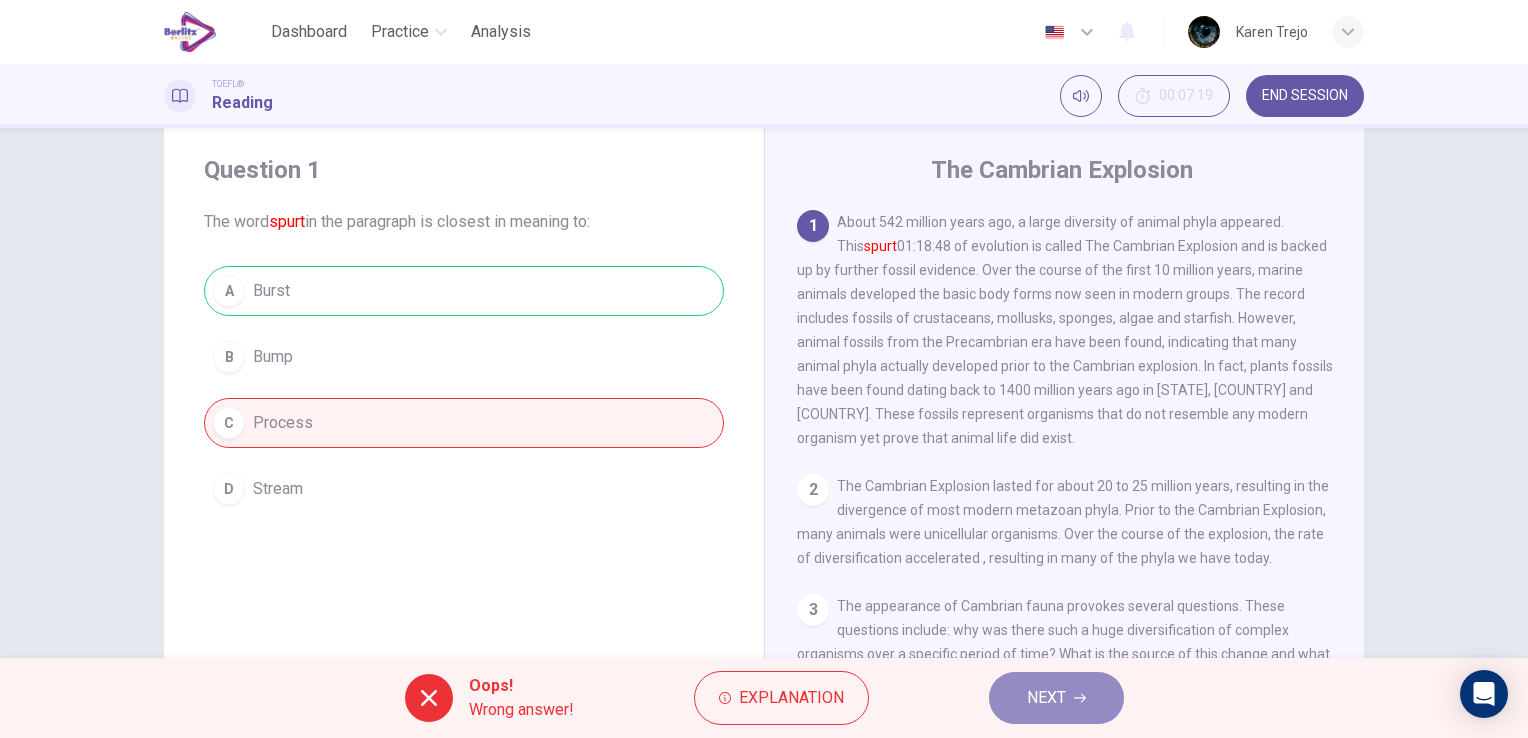 click on "NEXT" at bounding box center (1056, 698) 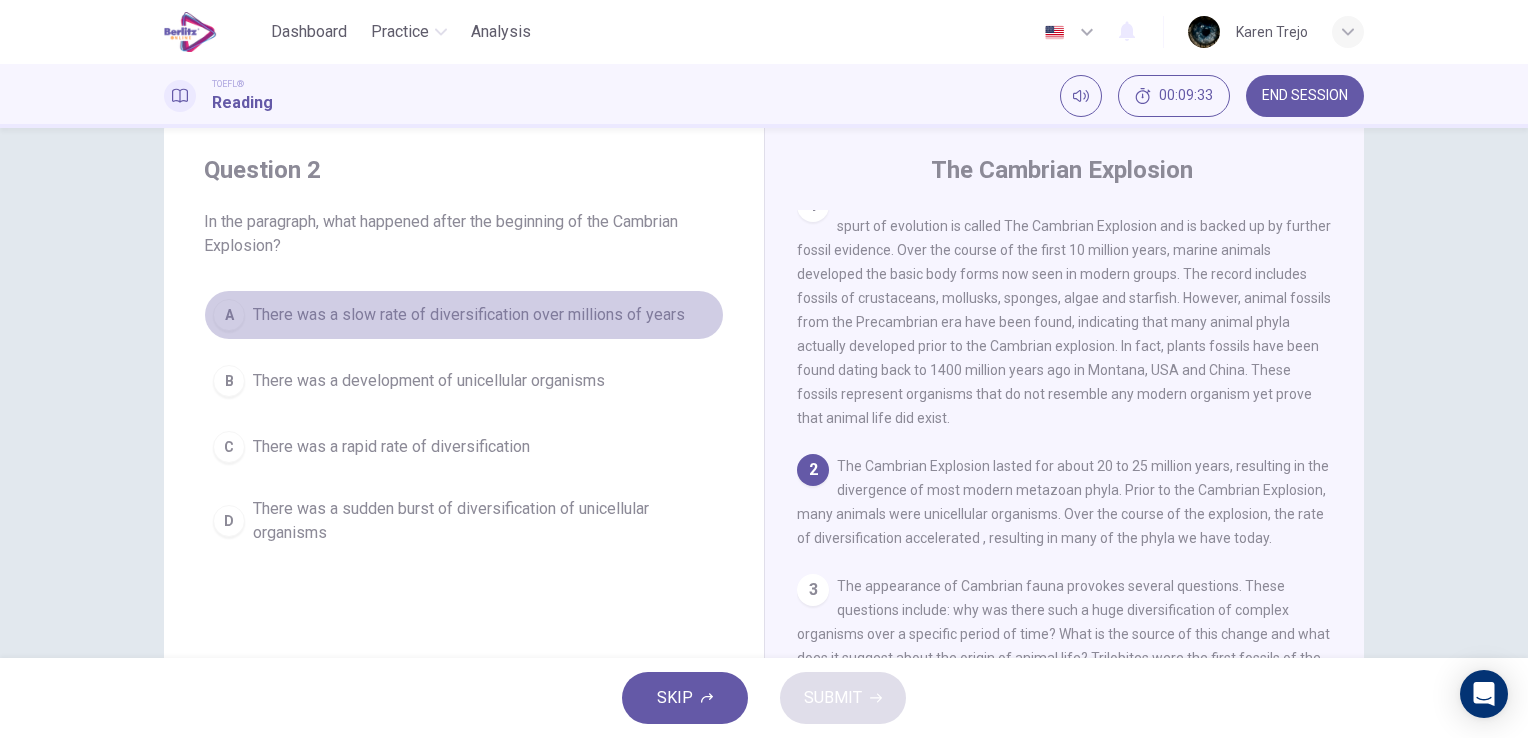 click on "A" at bounding box center [229, 315] 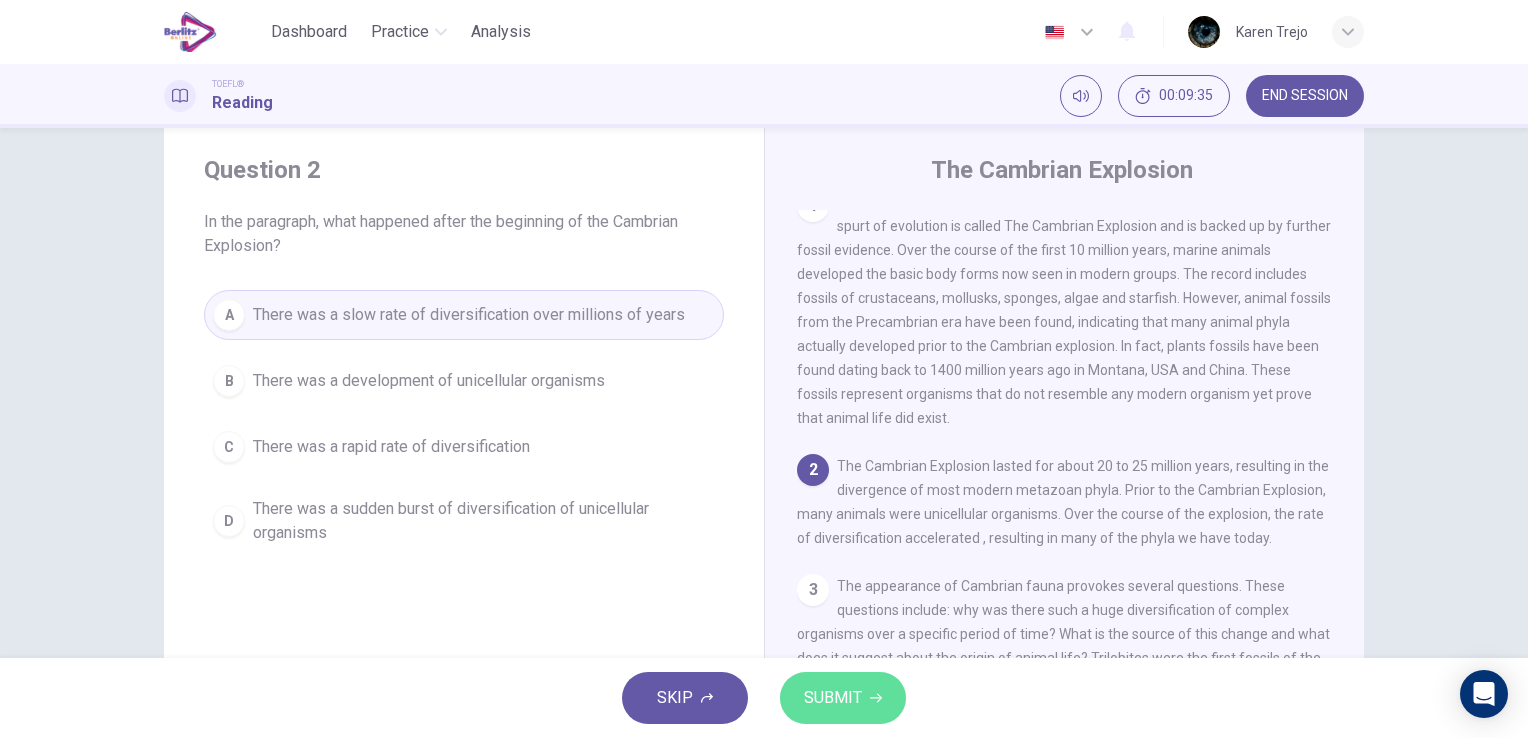 click on "SUBMIT" at bounding box center [833, 698] 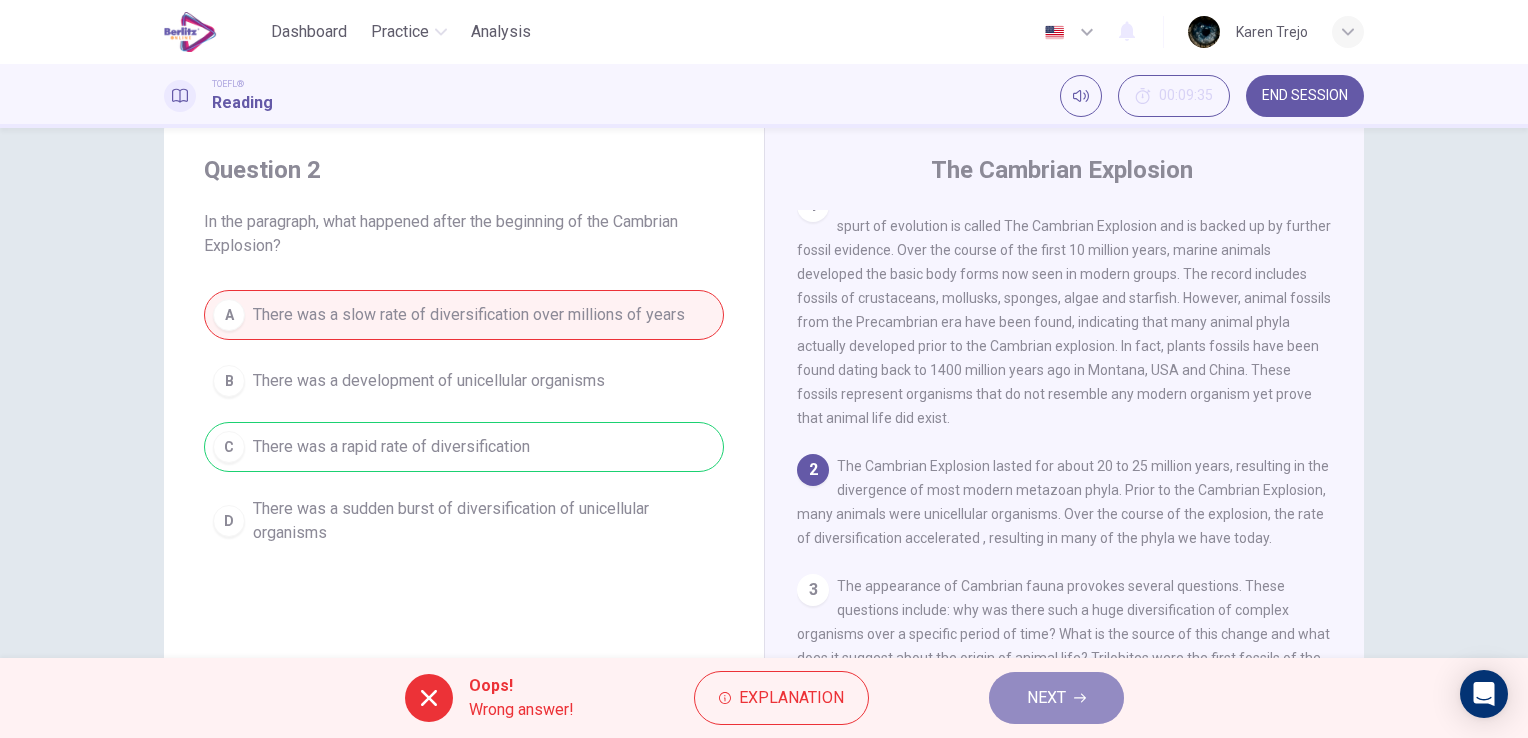 click on "NEXT" at bounding box center (1046, 698) 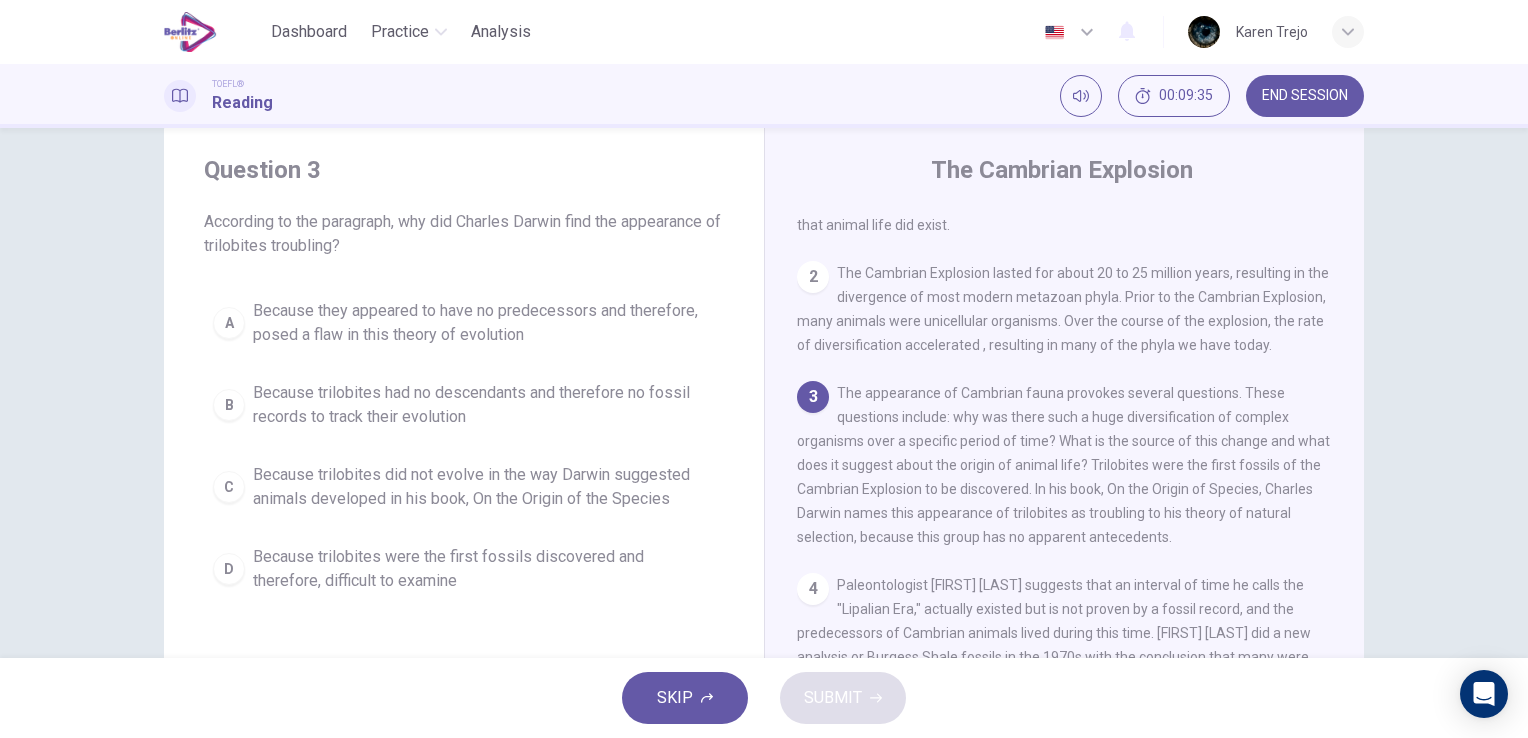 scroll, scrollTop: 218, scrollLeft: 0, axis: vertical 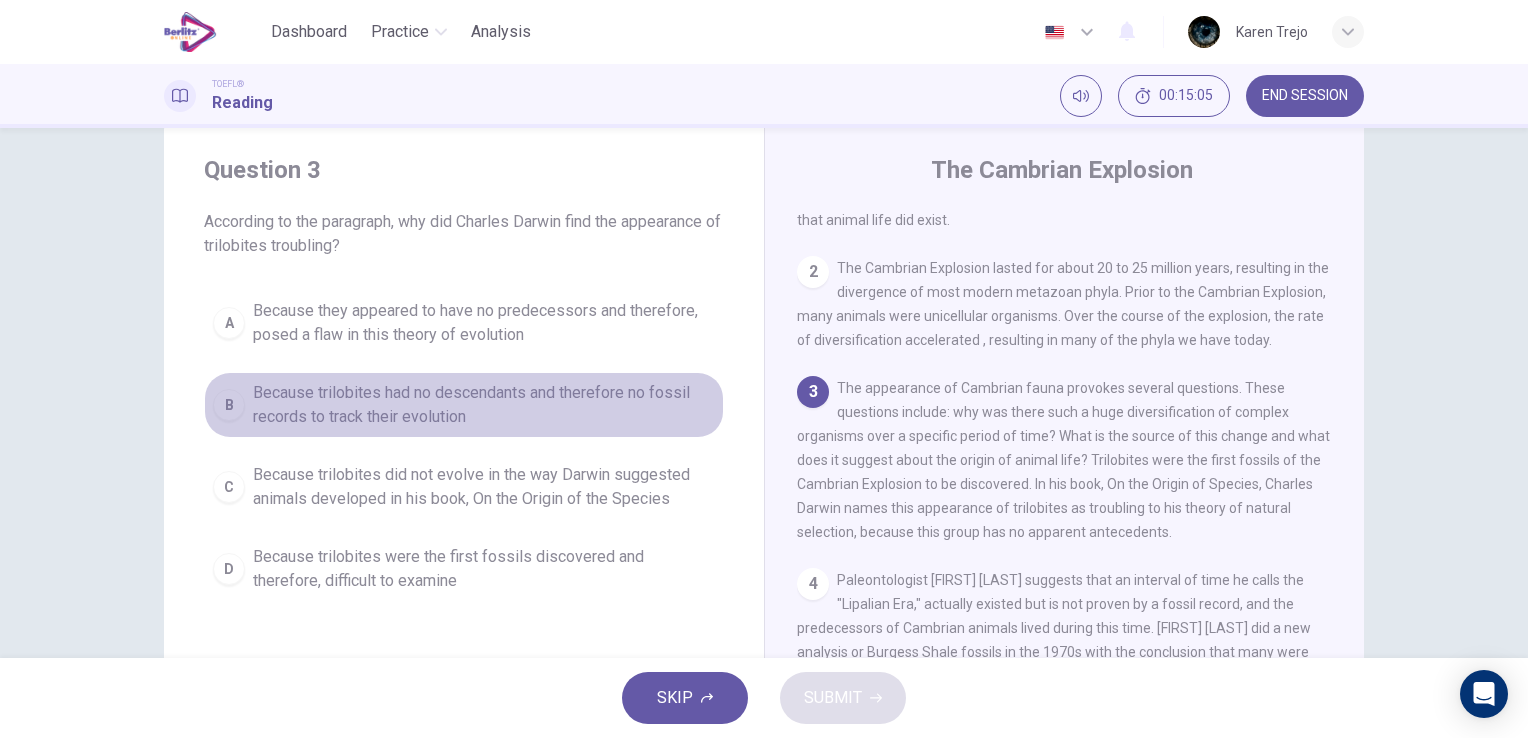 click on "B" at bounding box center (229, 405) 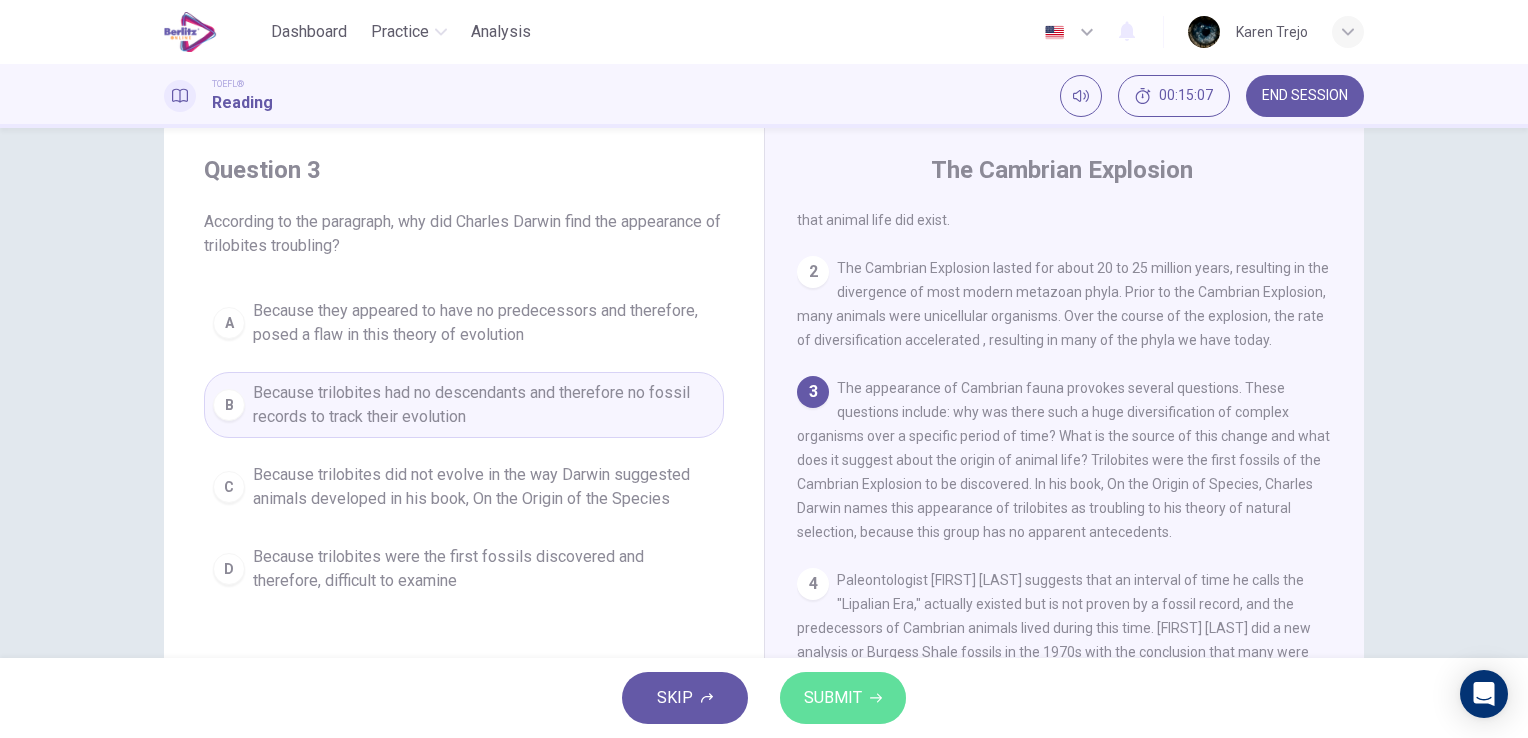 click on "SUBMIT" at bounding box center (833, 698) 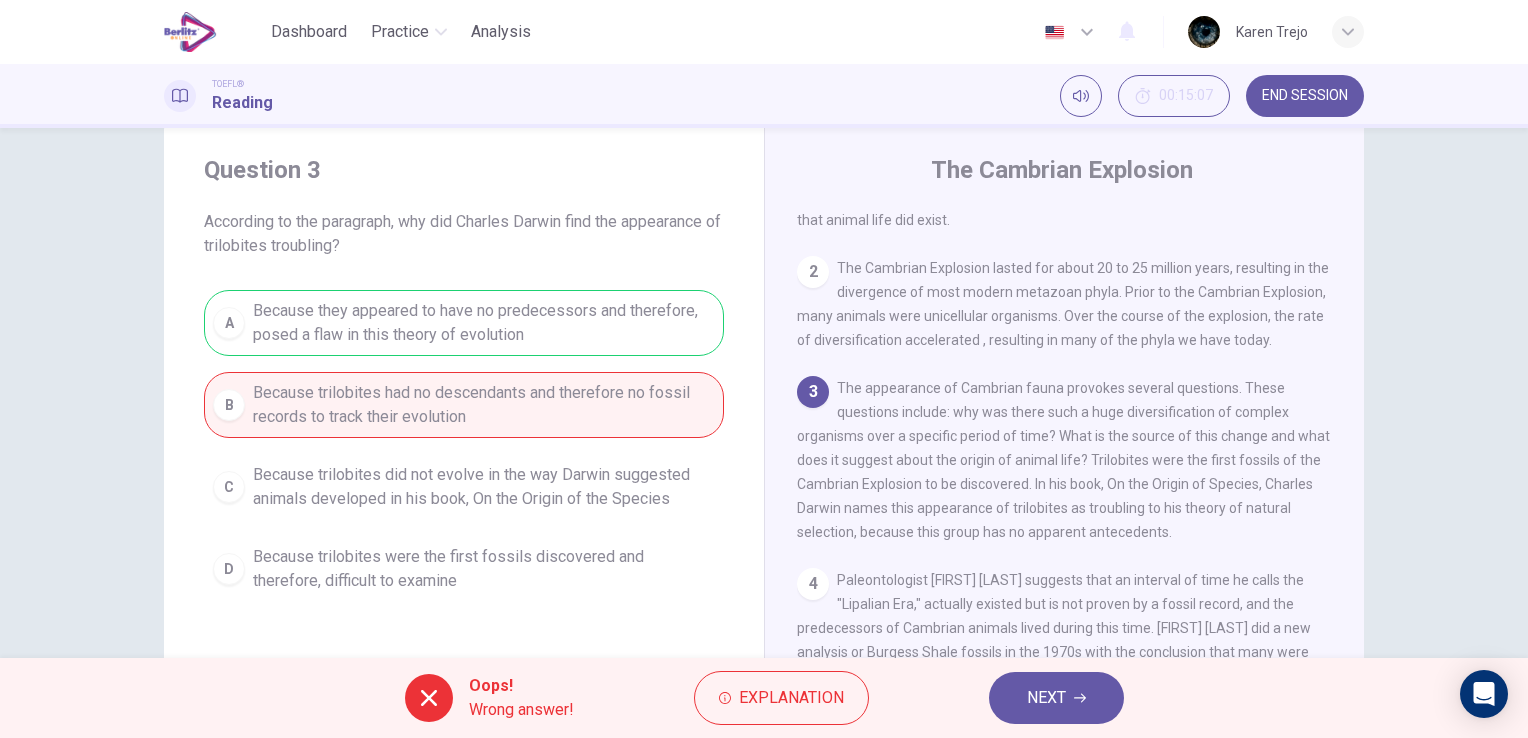 click on "NEXT" at bounding box center [1046, 698] 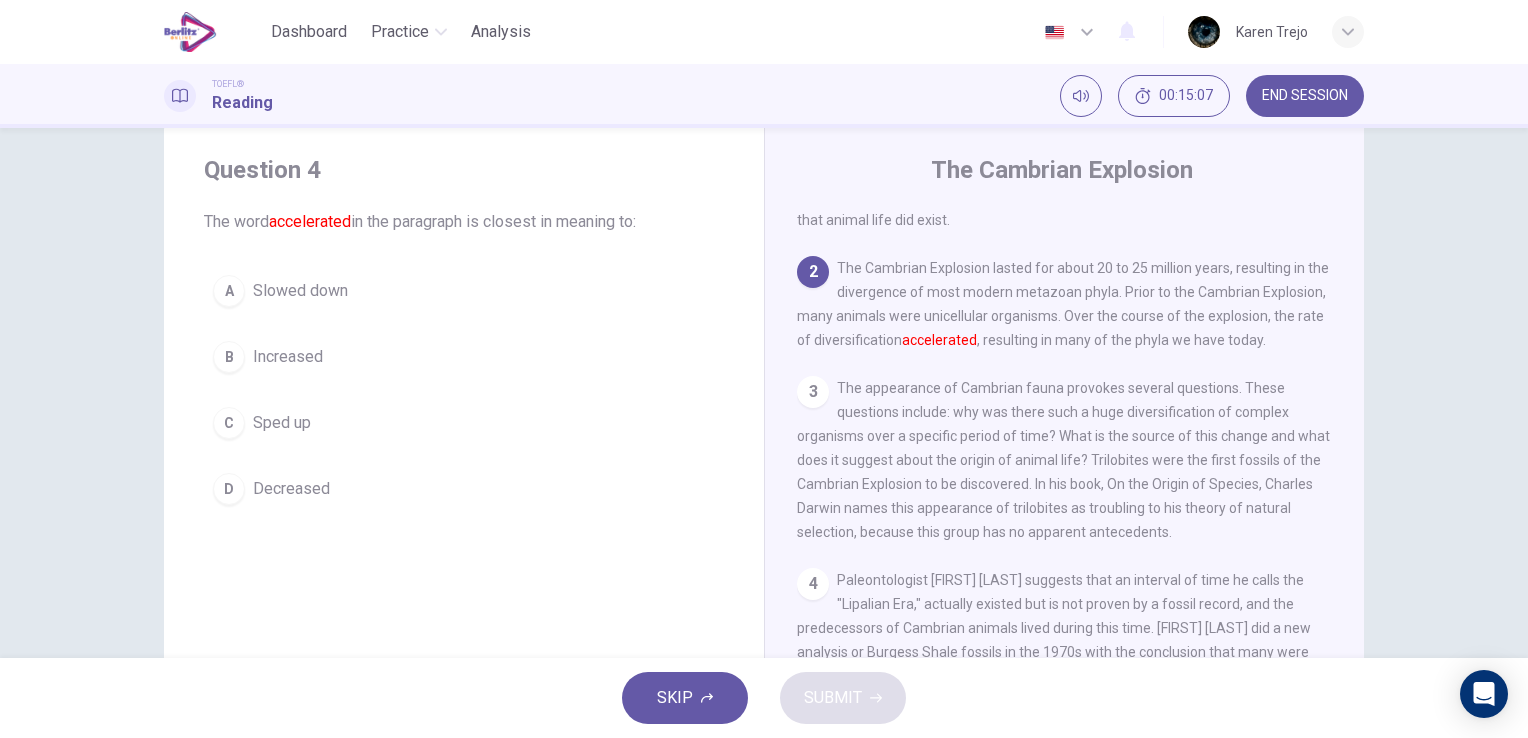scroll, scrollTop: 272, scrollLeft: 0, axis: vertical 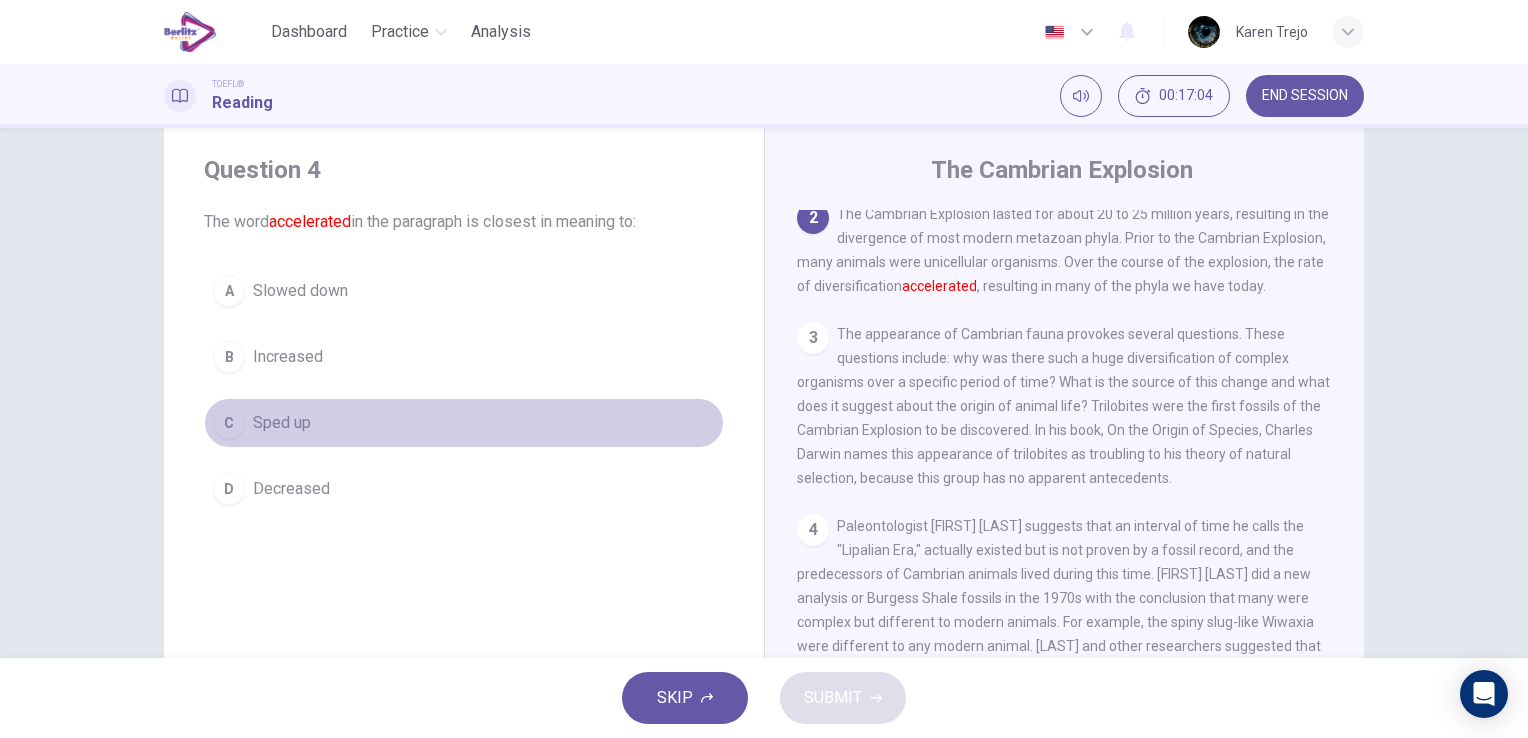 click on "C" at bounding box center (229, 423) 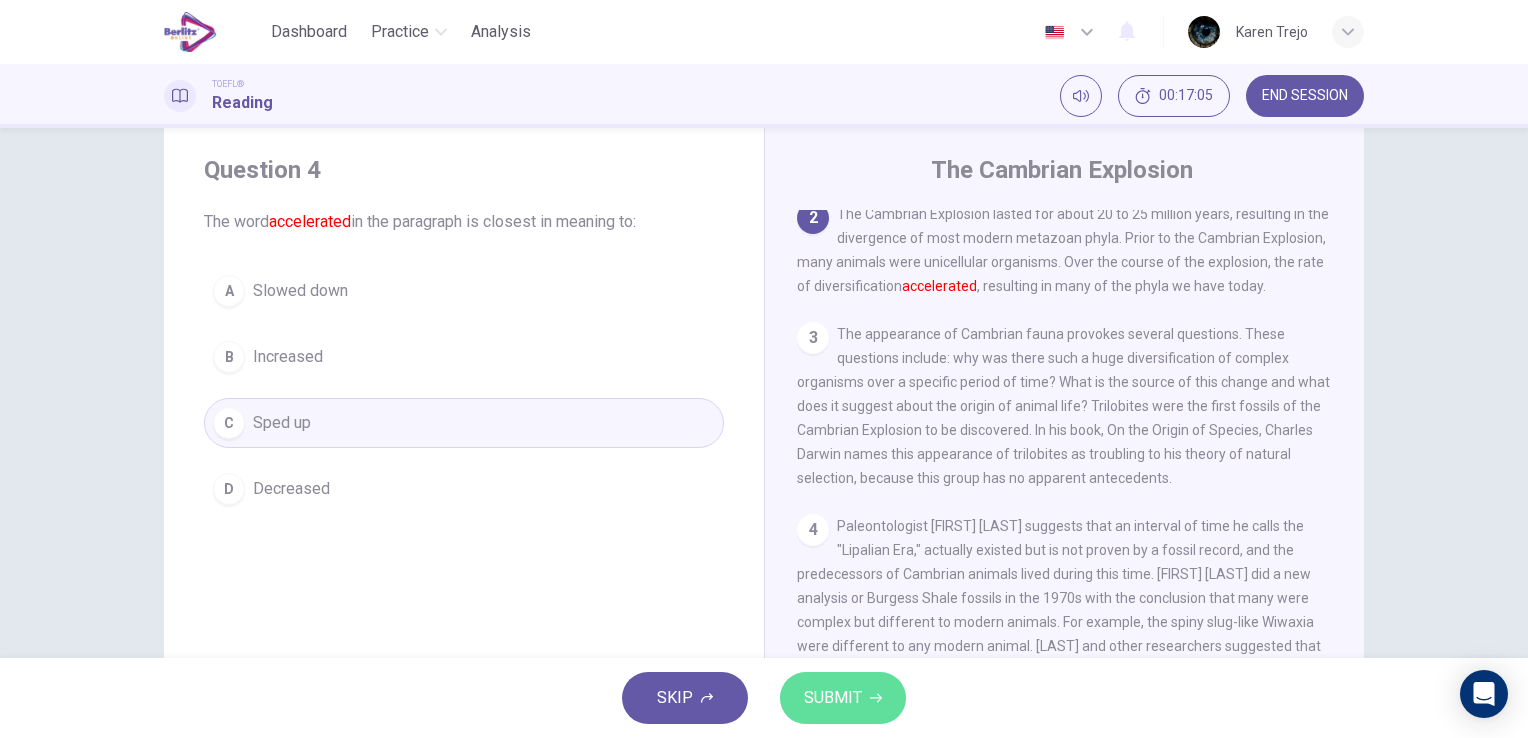click on "SUBMIT" at bounding box center (833, 698) 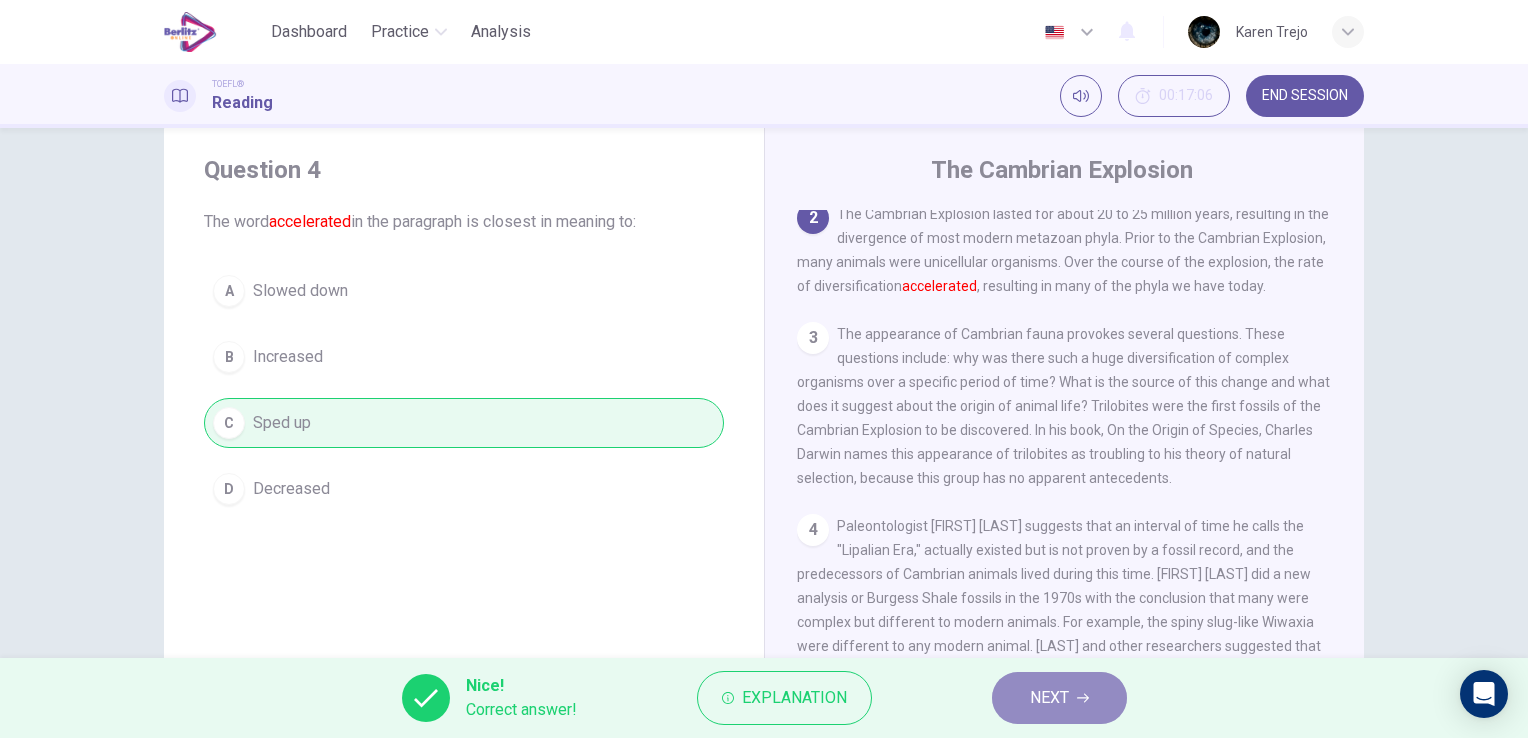 click on "NEXT" at bounding box center [1049, 698] 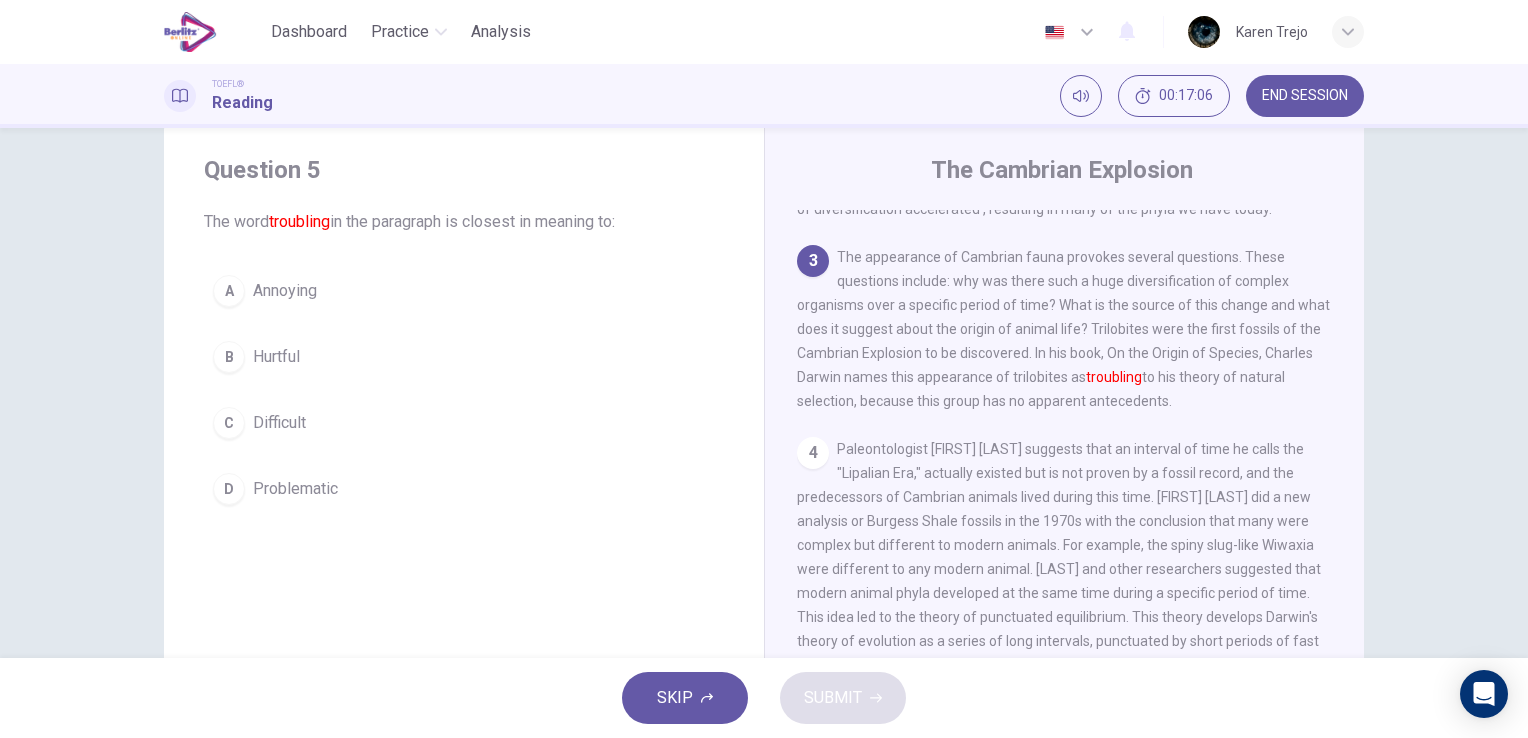 scroll, scrollTop: 420, scrollLeft: 0, axis: vertical 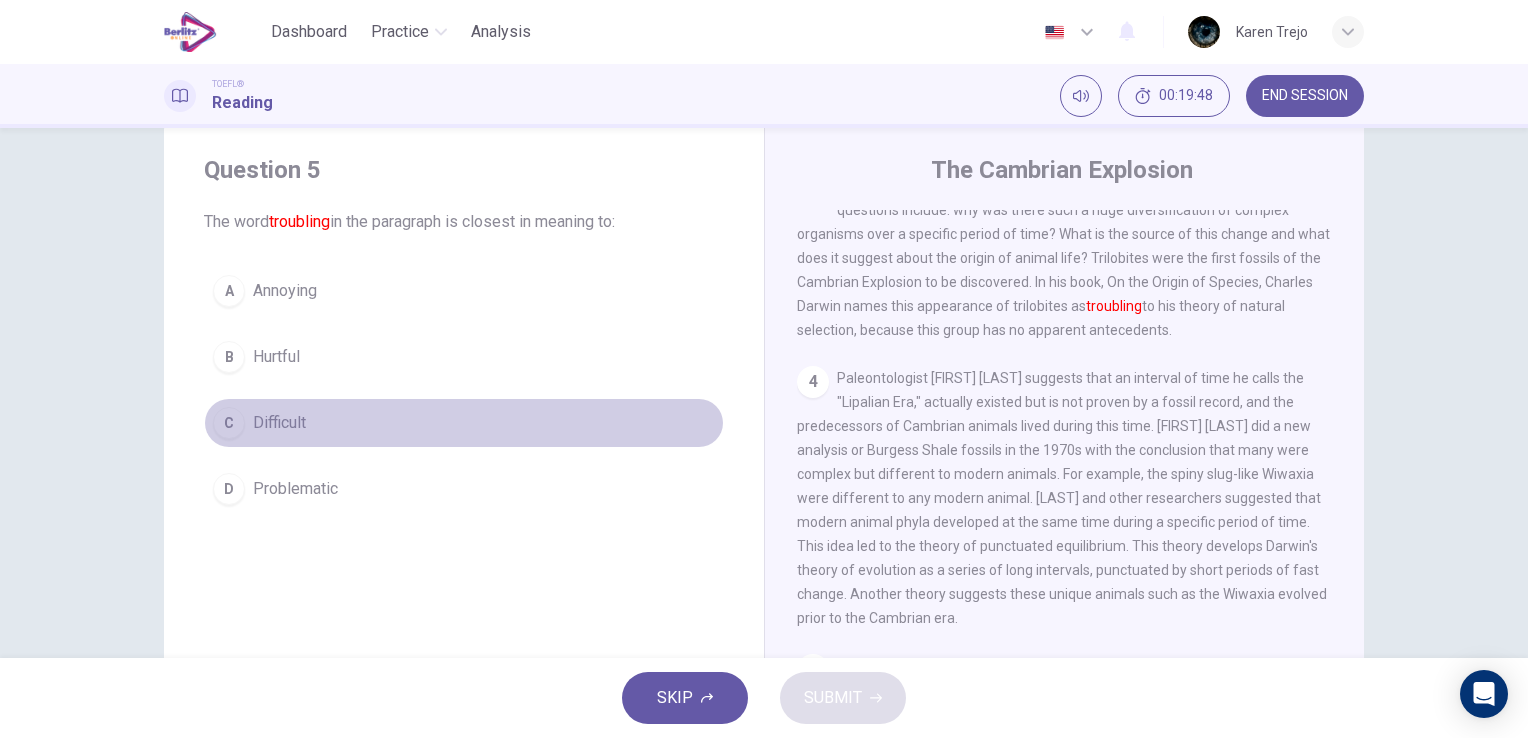 click on "C" at bounding box center (229, 423) 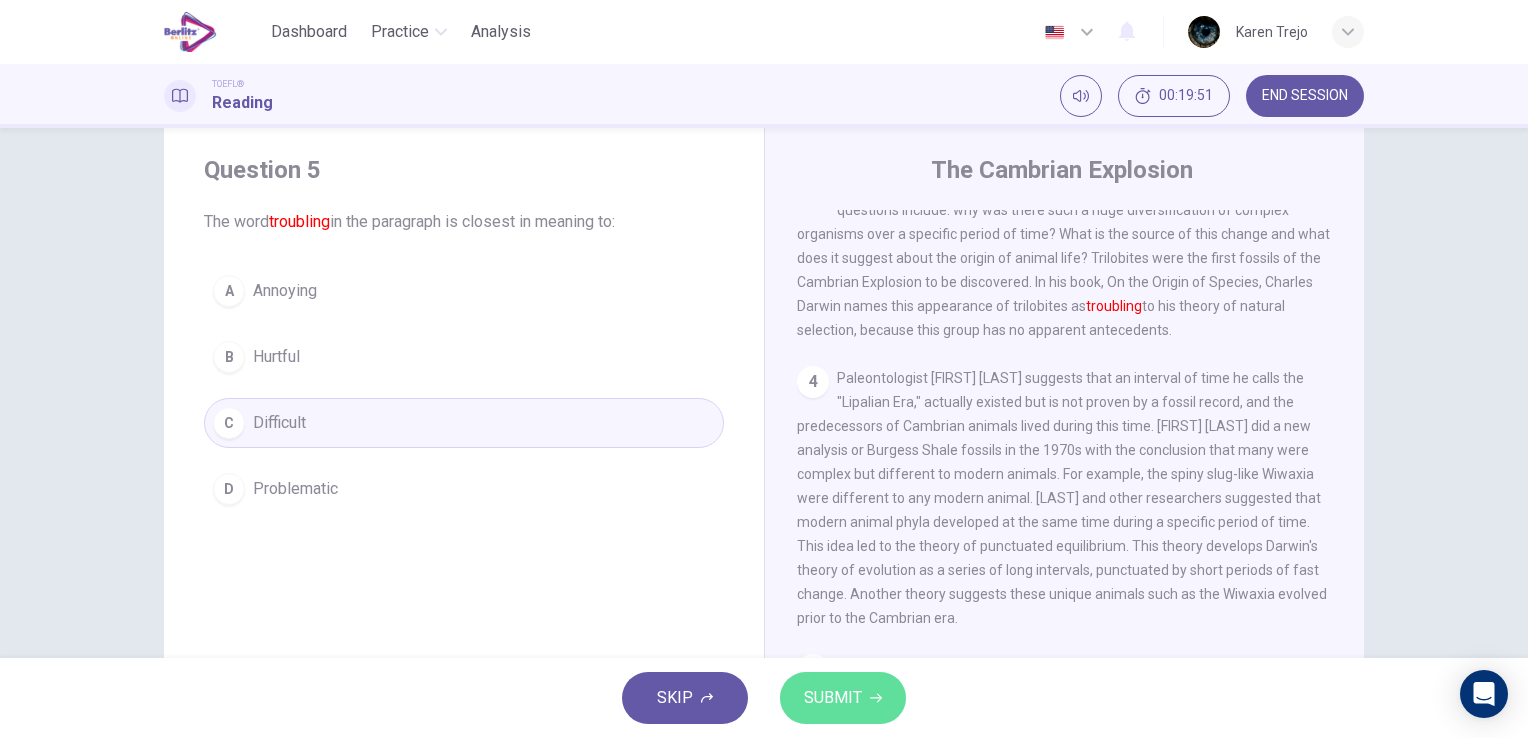 click on "SUBMIT" at bounding box center [843, 698] 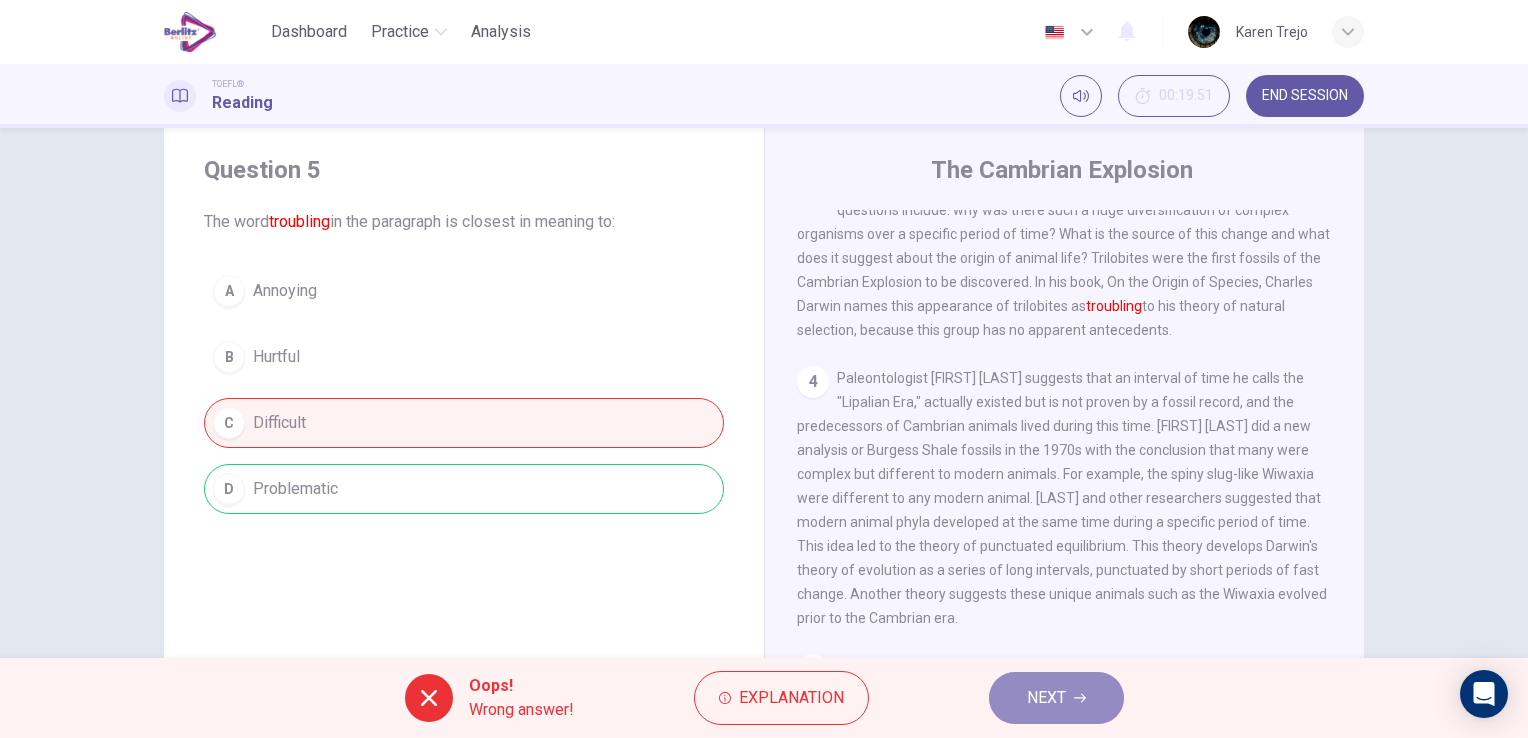 click on "NEXT" at bounding box center [1046, 698] 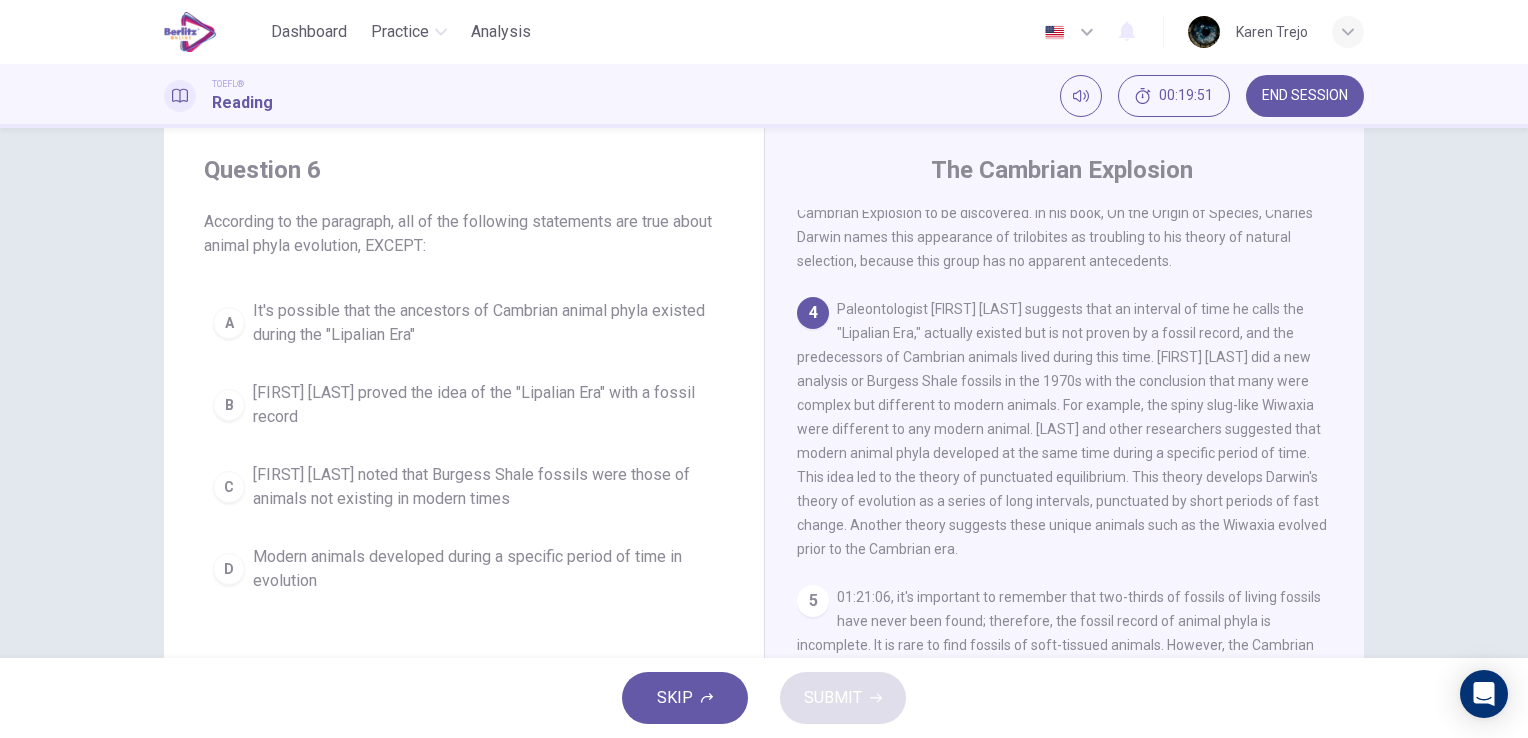 scroll, scrollTop: 515, scrollLeft: 0, axis: vertical 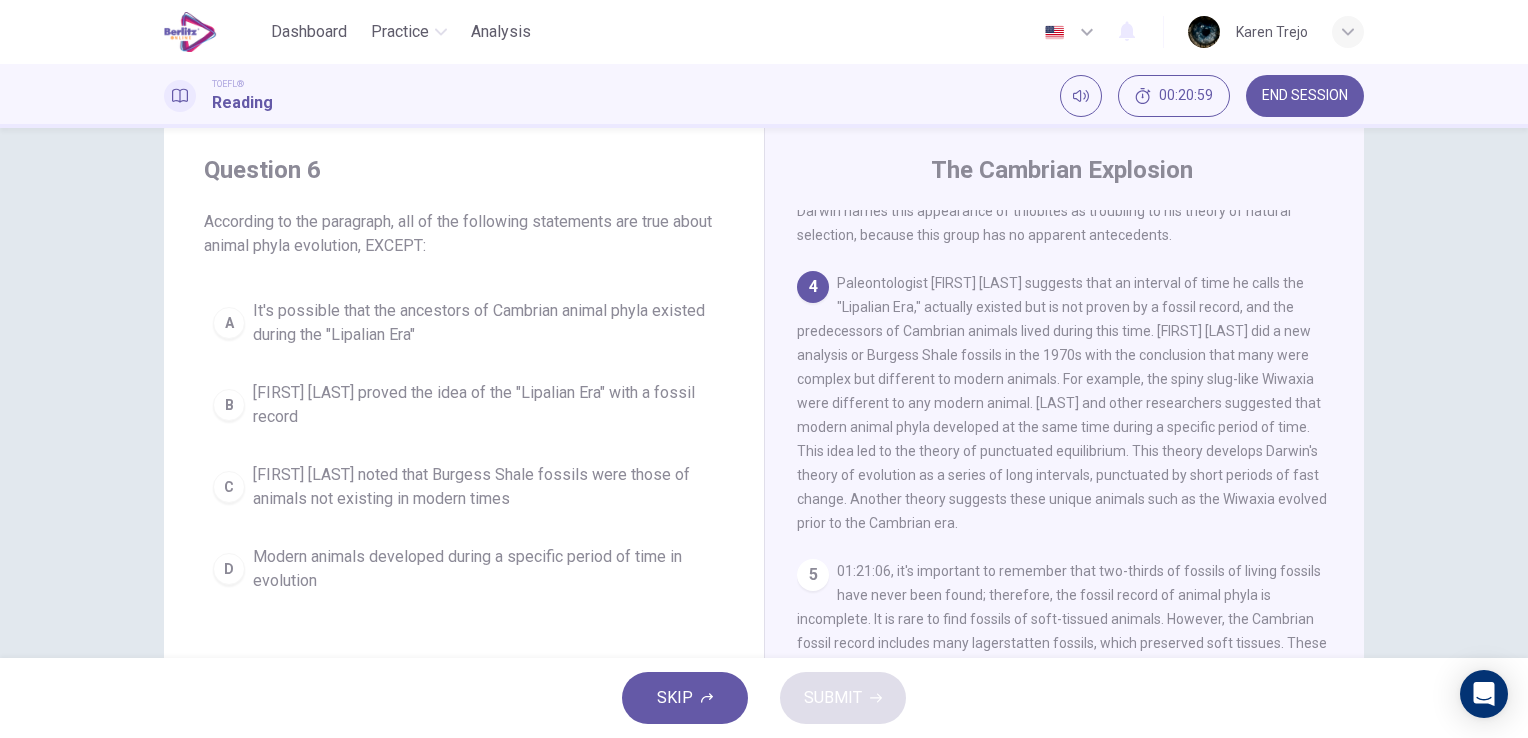 drag, startPoint x: 1064, startPoint y: 395, endPoint x: 1089, endPoint y: 396, distance: 25.019993 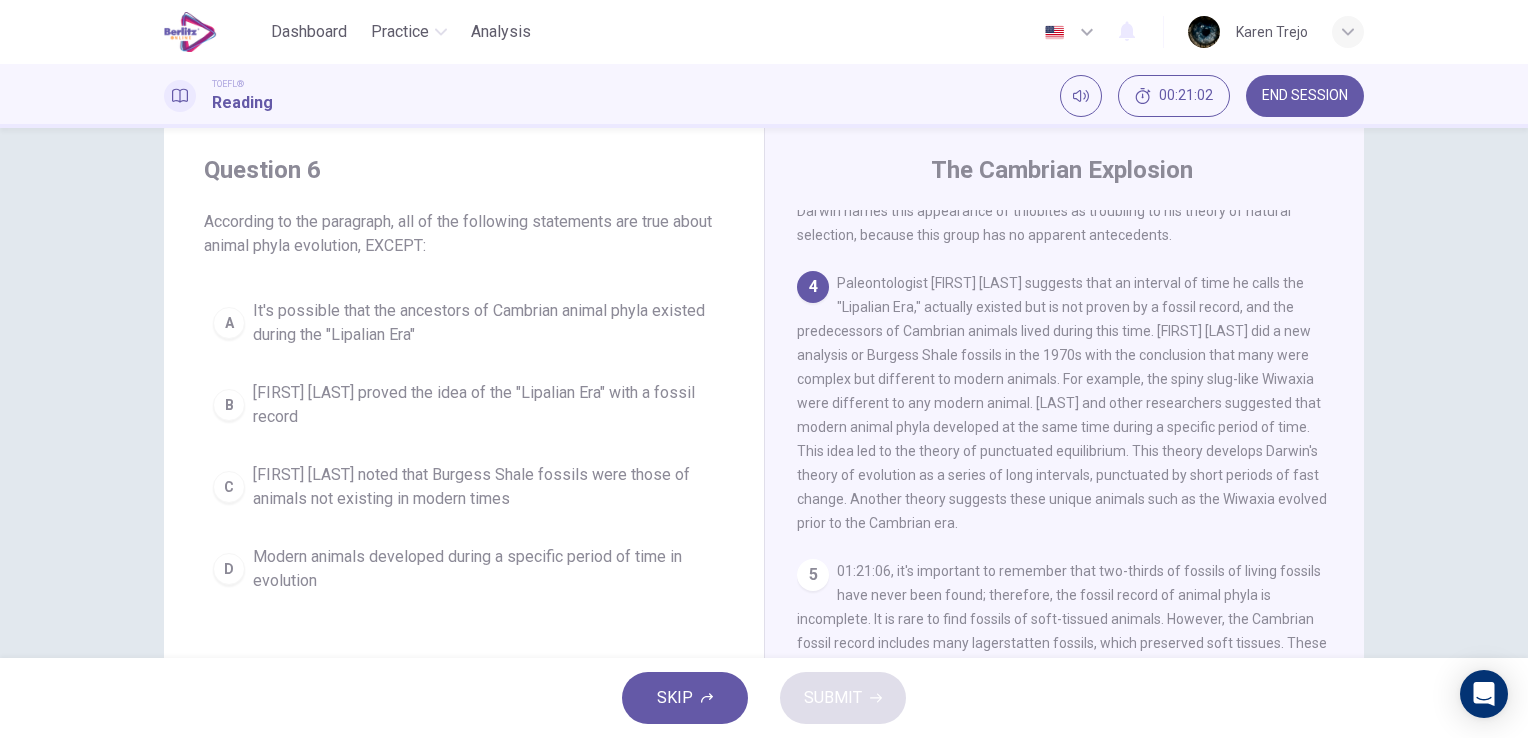 drag, startPoint x: 1104, startPoint y: 399, endPoint x: 1069, endPoint y: 399, distance: 35 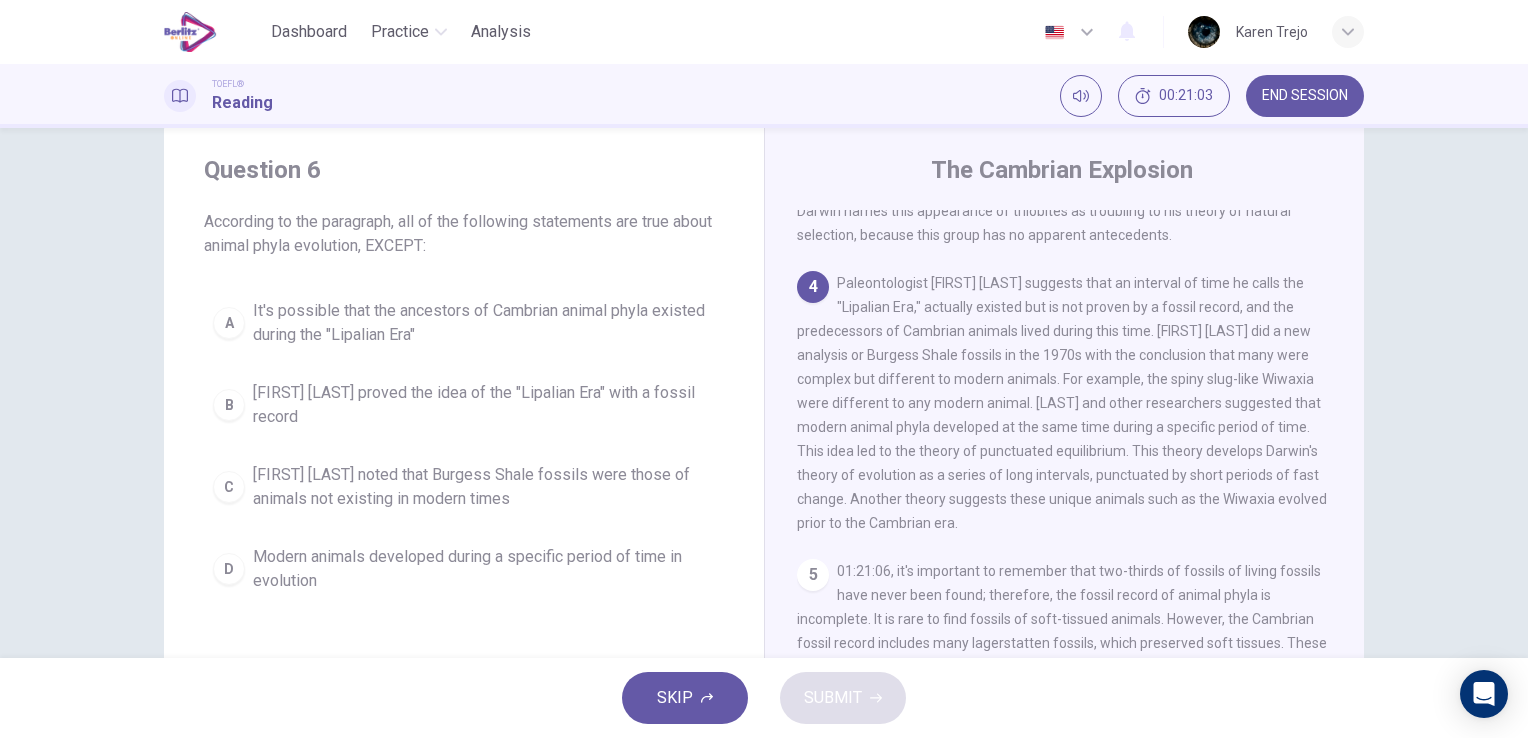 click on "Paleontologist [FIRST] [LAST] suggests that an interval of time he calls the "Lipalian Era," actually existed but is not proven by a fossil record, and the predecessors of Cambrian animals lived during this time. [FIRST] [LAST] did a new analysis or Burgess Shale fossils in the 1970s with the conclusion that many were complex but different to modern animals. For example, the spiny slug-like Wiwaxia were different to any modern animal. [LAST] and other researchers suggested that modern animal phyla developed at the same time during a specific period of time. This idea led to the theory of punctuated equilibrium. This theory develops Darwin's theory of evolution as a series of long intervals, punctuated by short periods of fast change. Another theory suggests these unique animals such as the Wiwaxia evolved prior to the Cambrian era." at bounding box center (1062, 403) 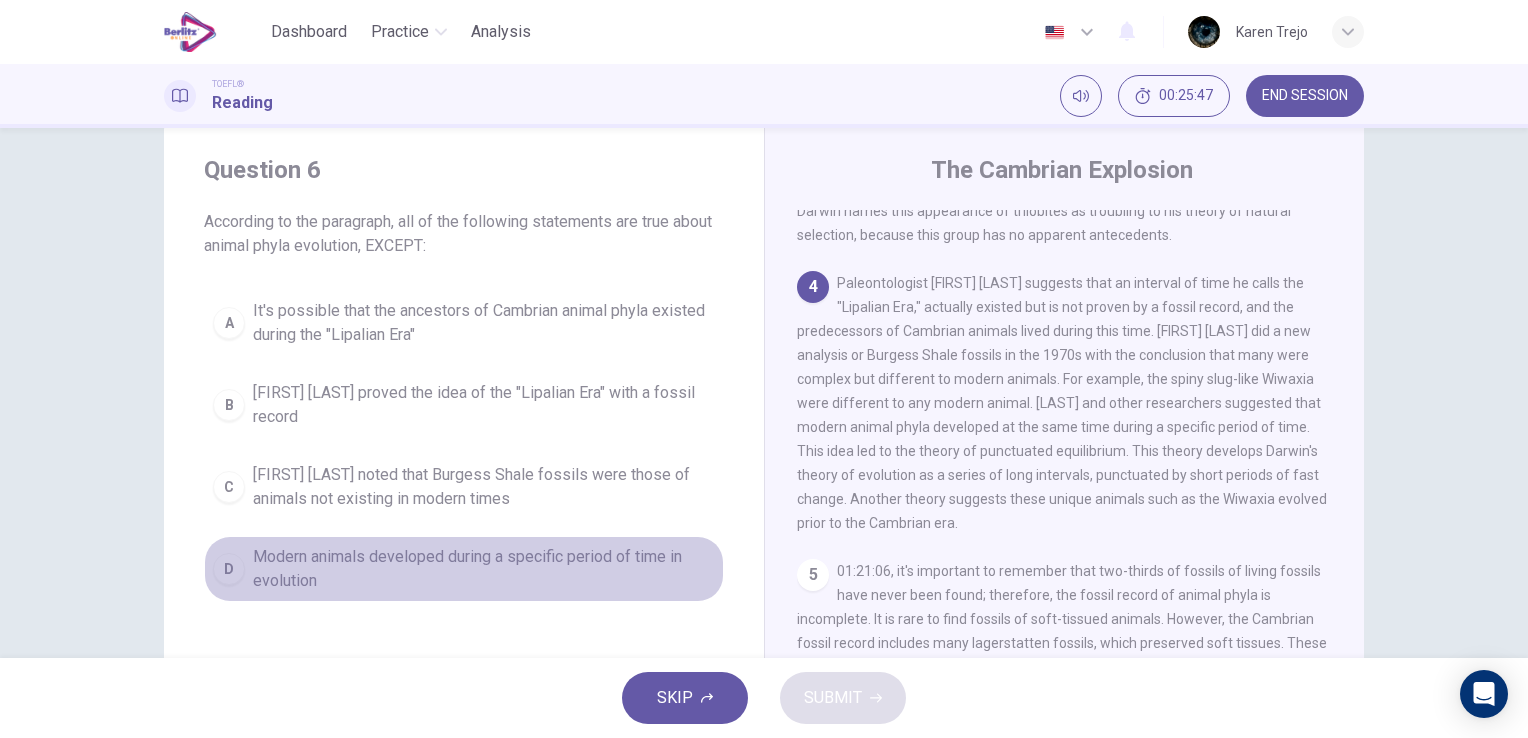 click on "D" at bounding box center [229, 569] 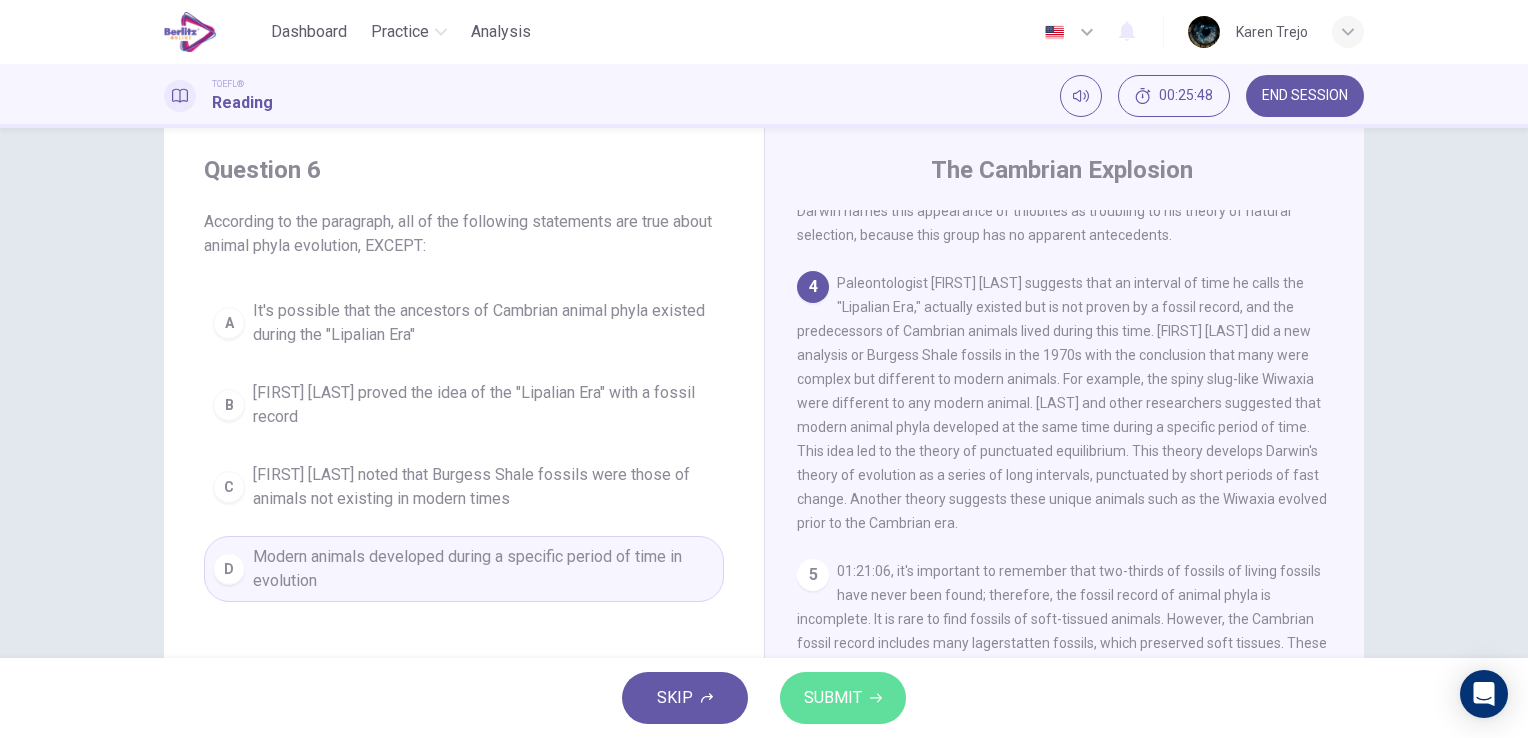 click on "SUBMIT" at bounding box center (833, 698) 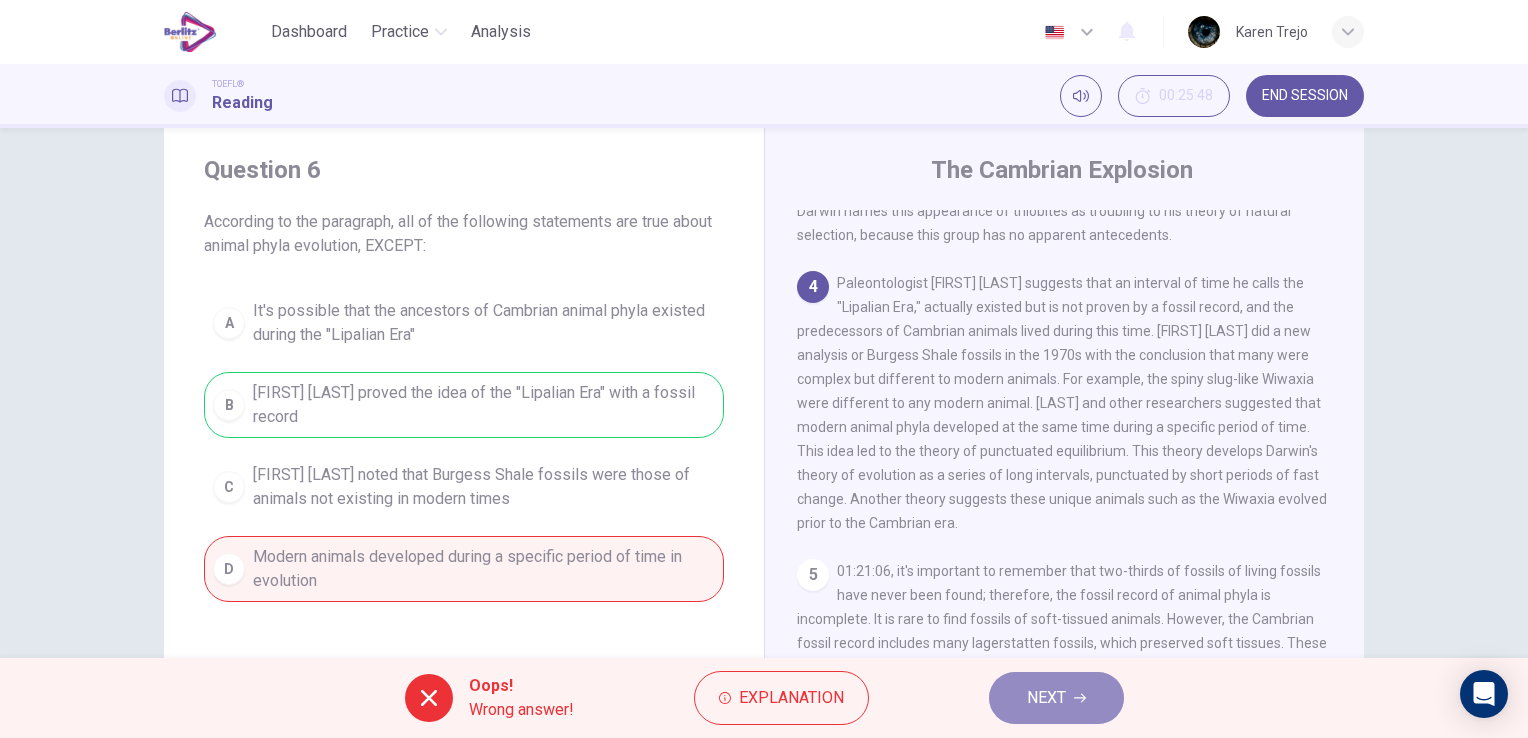 click on "NEXT" at bounding box center (1046, 698) 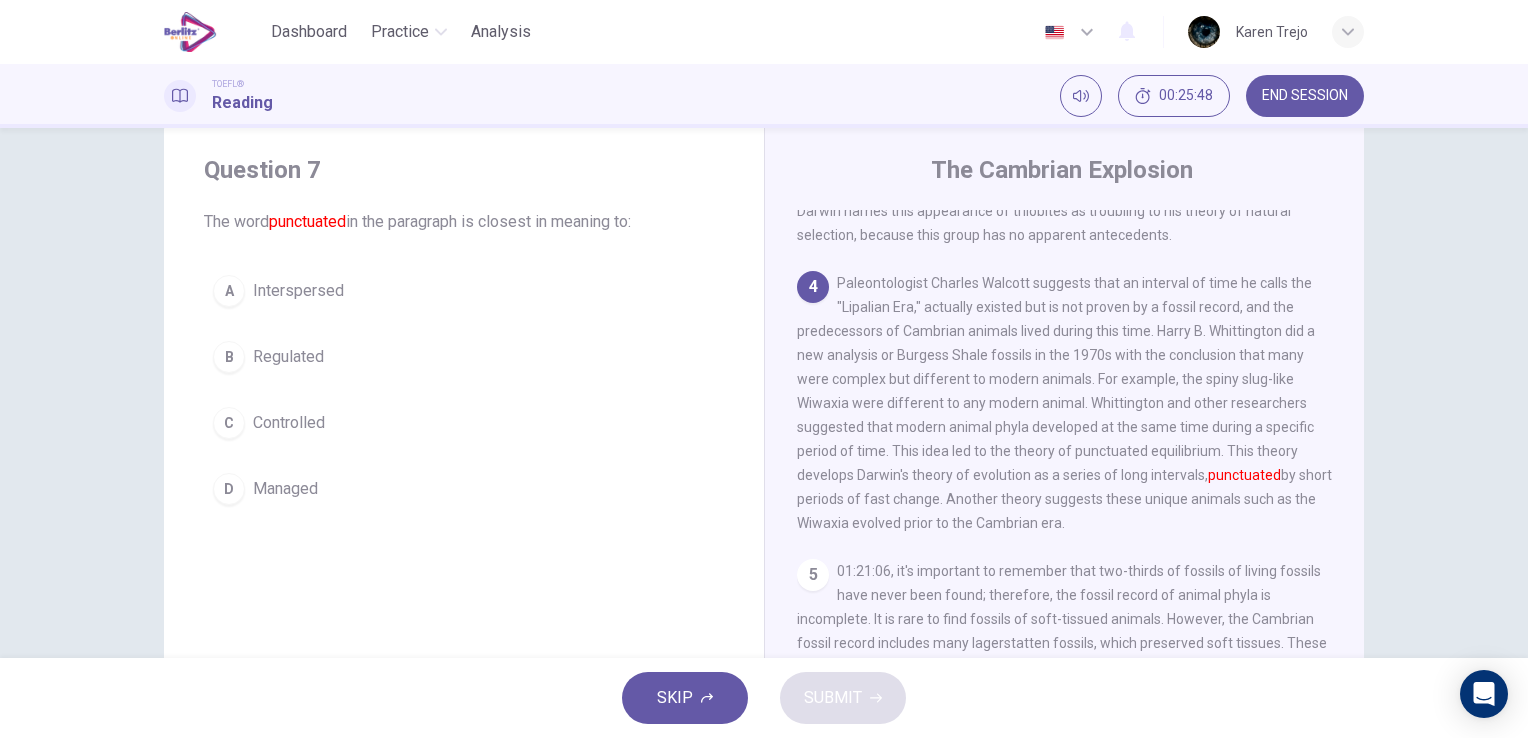 scroll, scrollTop: 617, scrollLeft: 0, axis: vertical 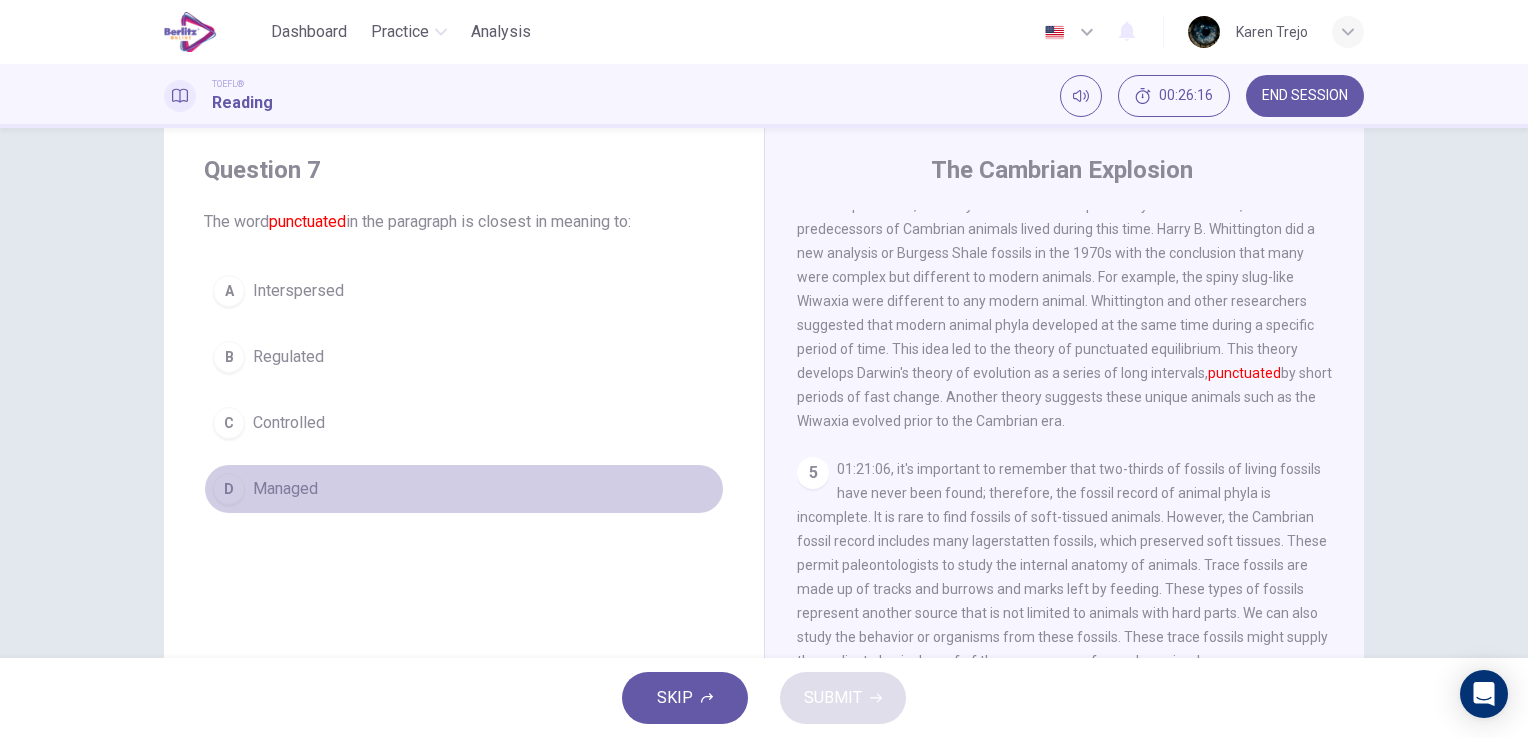 click on "D" at bounding box center [229, 489] 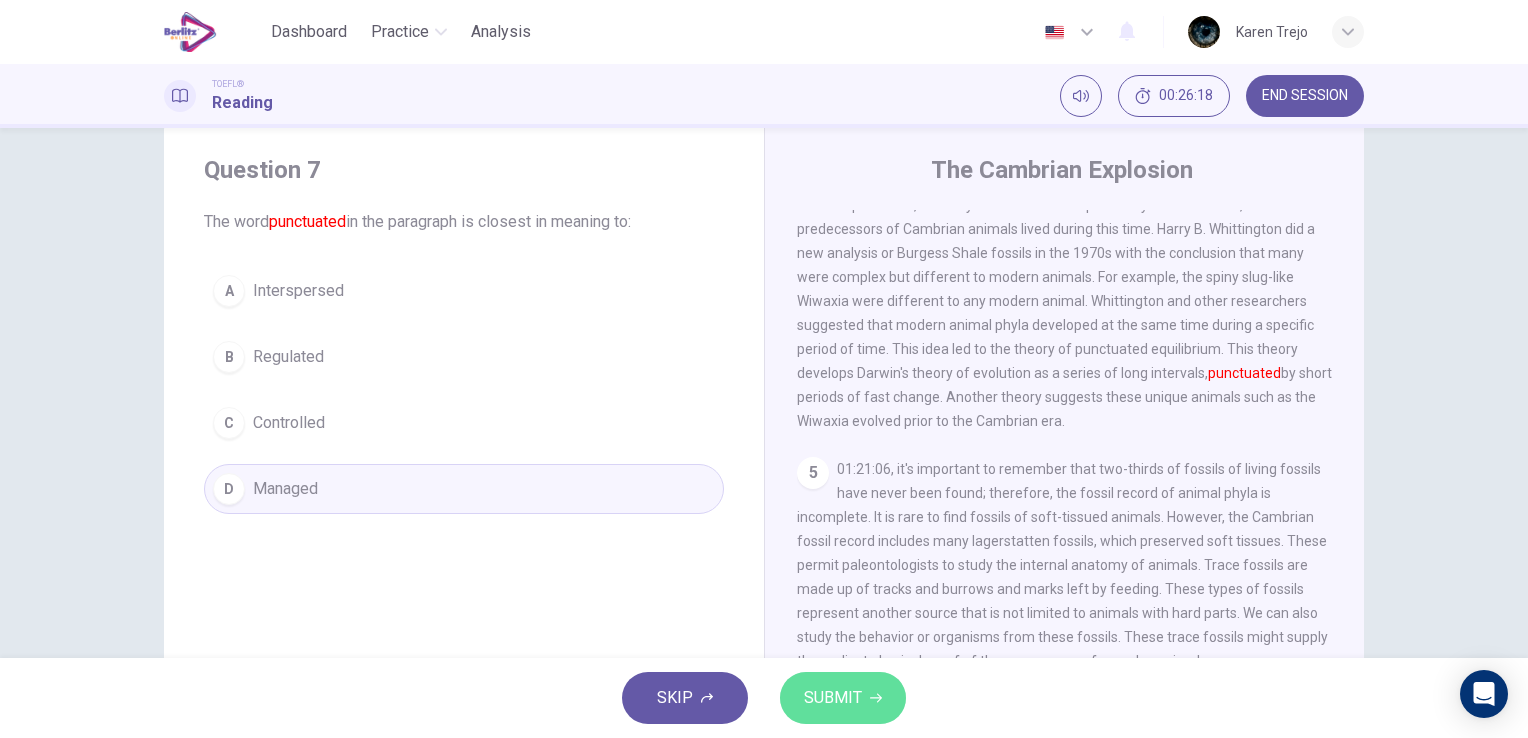 click on "SUBMIT" at bounding box center (843, 698) 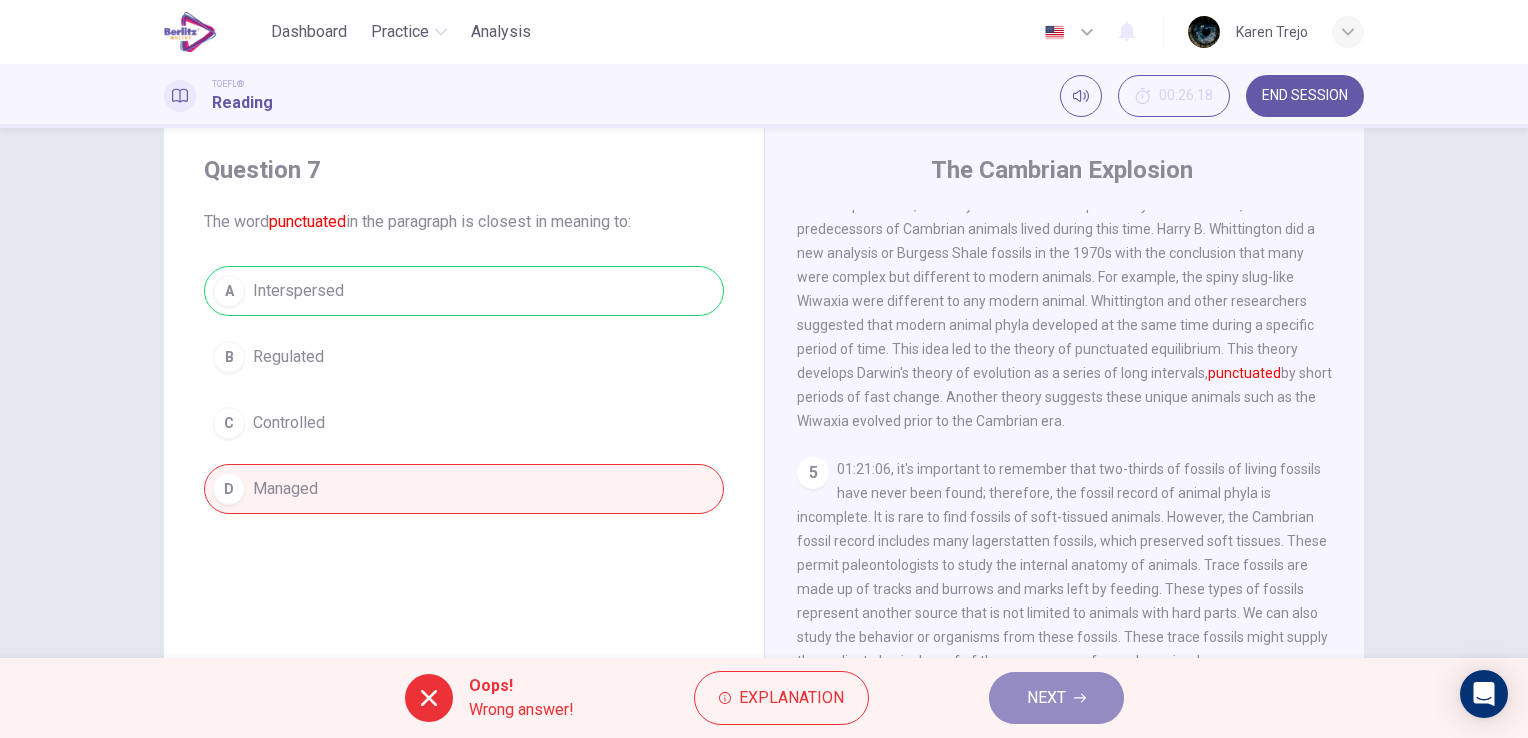 click on "NEXT" at bounding box center (1046, 698) 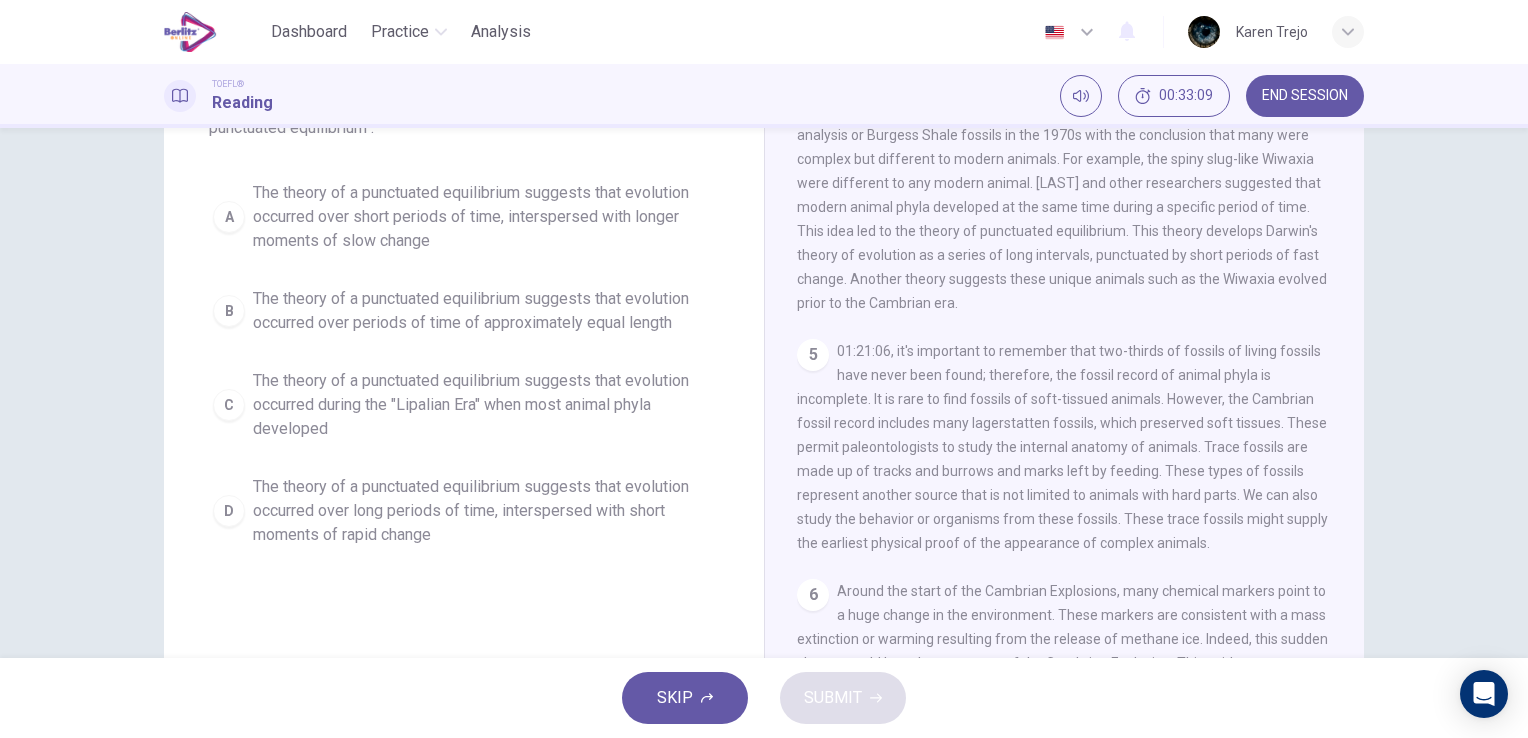 scroll, scrollTop: 168, scrollLeft: 0, axis: vertical 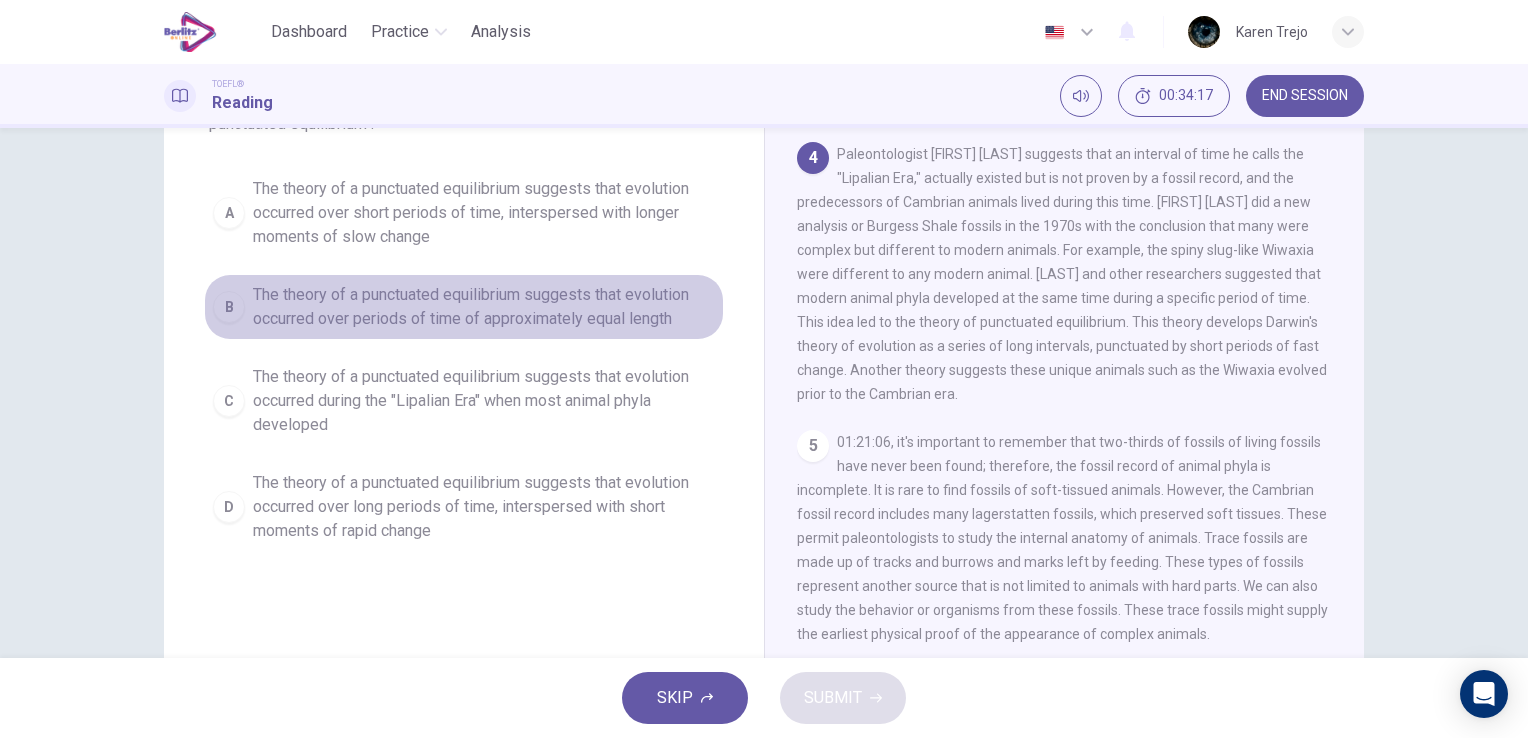 click on "B" at bounding box center (229, 307) 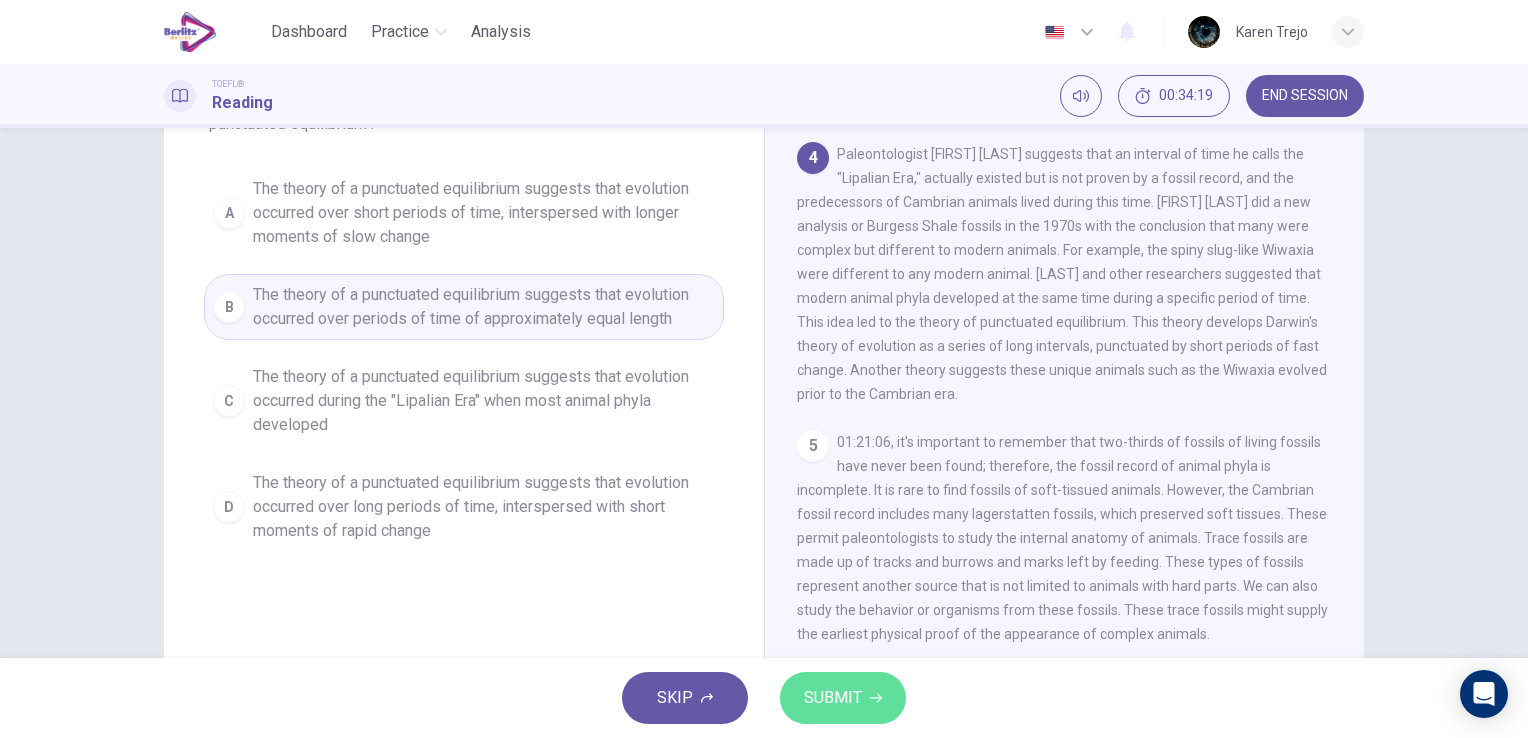 click on "SUBMIT" at bounding box center (833, 698) 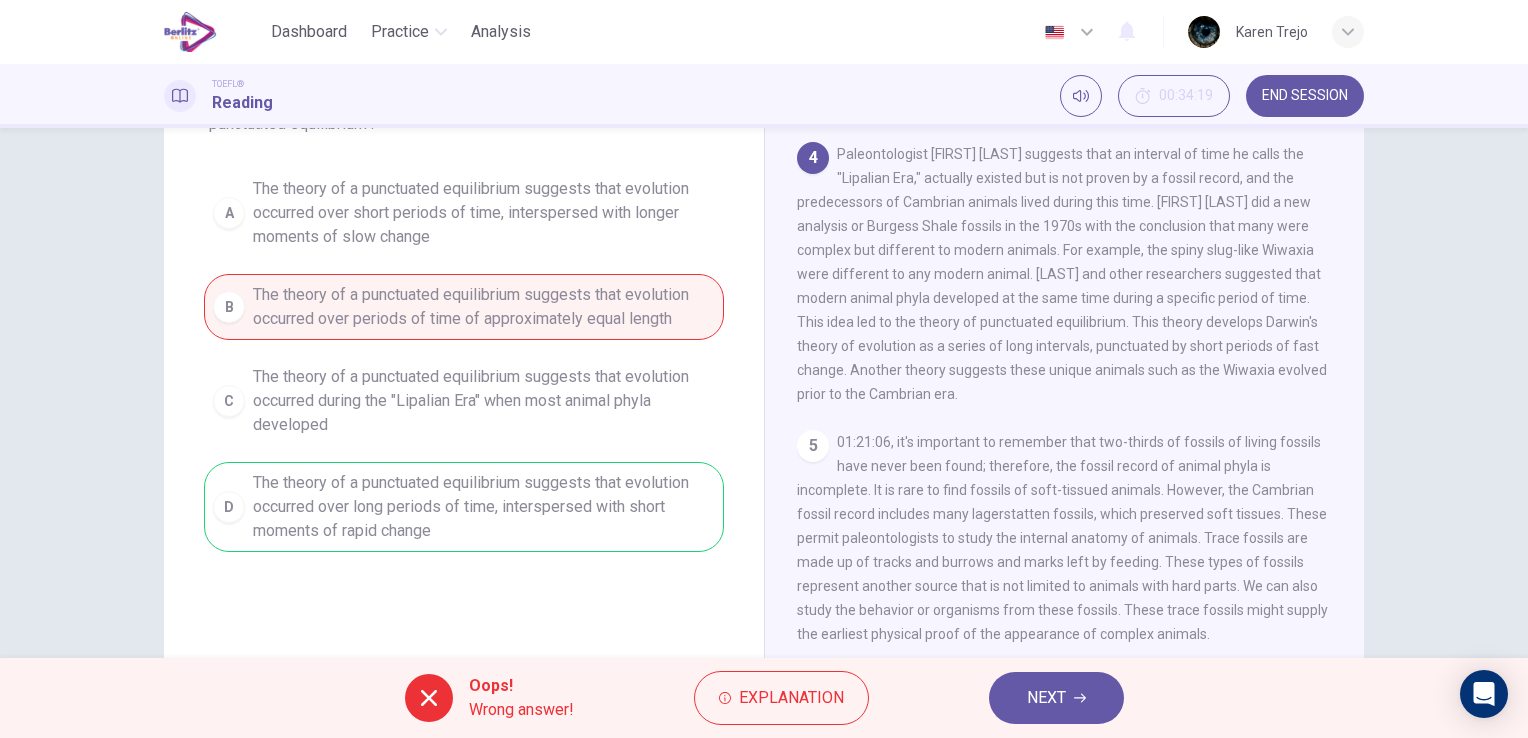 click on "NEXT" at bounding box center (1056, 698) 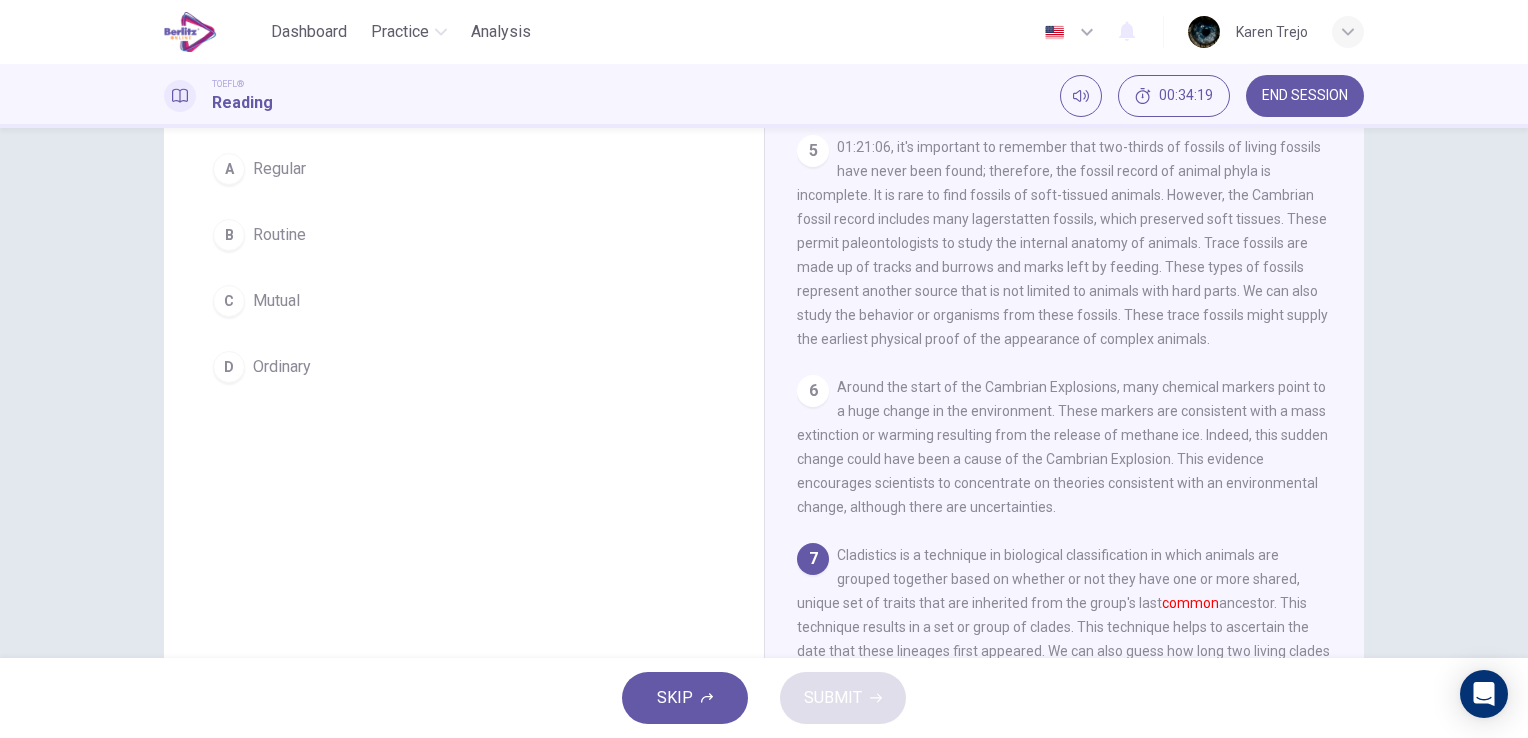 scroll, scrollTop: 981, scrollLeft: 0, axis: vertical 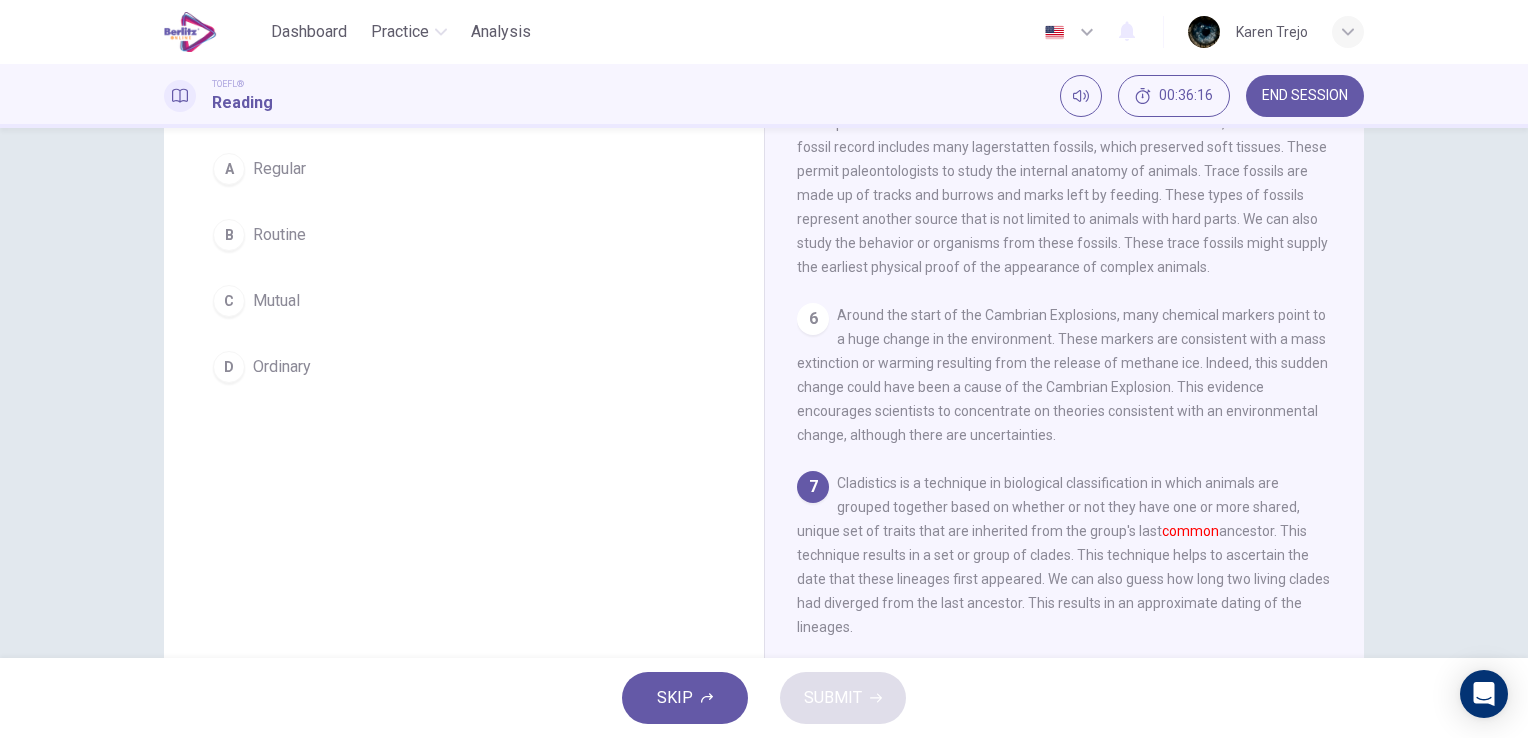 click on "Cladistics is a technique in biological classification in which animals are grouped together based on whether or not they have one or more shared, unique set of traits that are inherited from the group's last  common  ancestor. This technique results in a set or group of clades. This technique helps to ascertain the date that these lineages first appeared. We can also guess how long two living clades had diverged from the last ancestor. This results in an approximate dating of the lineages." at bounding box center [1063, 555] 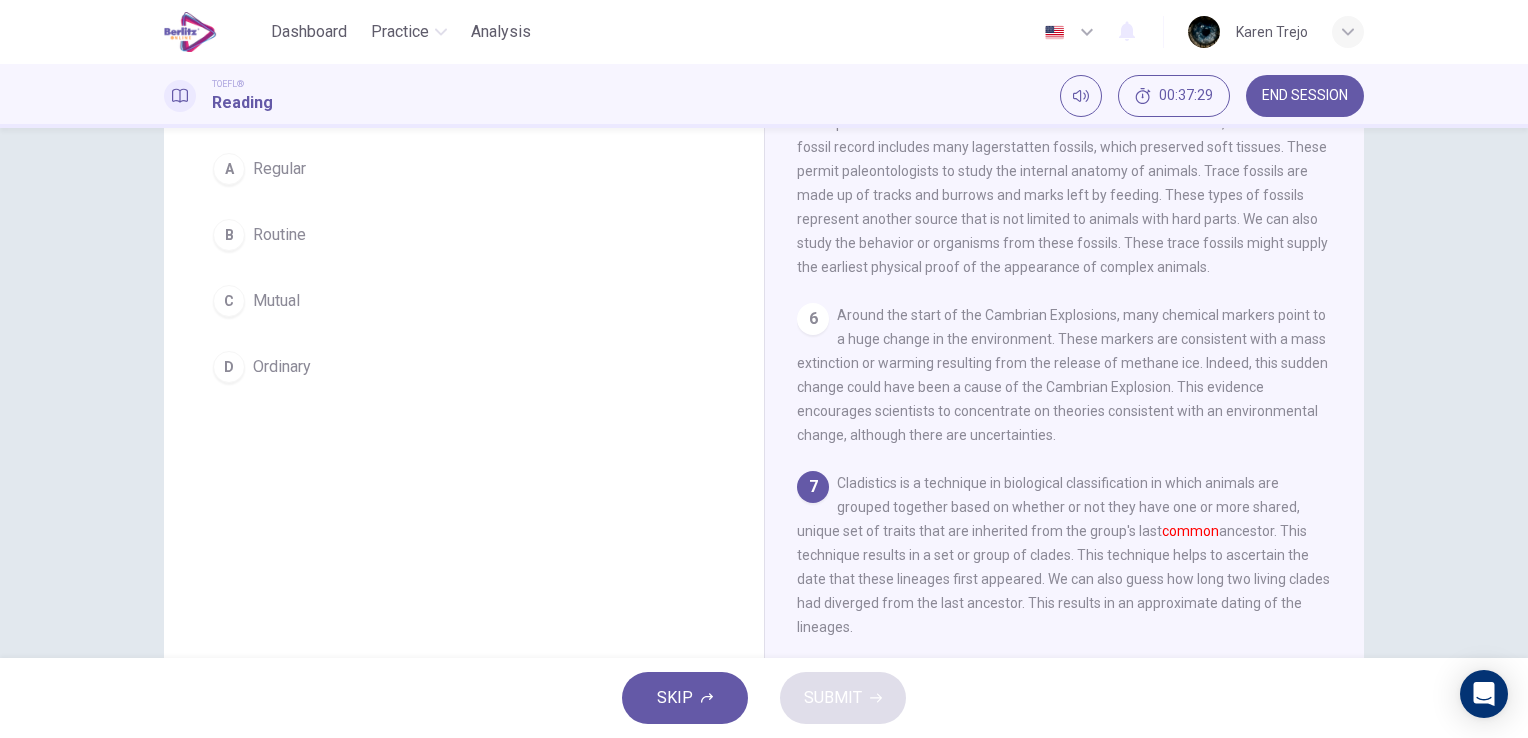 click on "D" at bounding box center [229, 367] 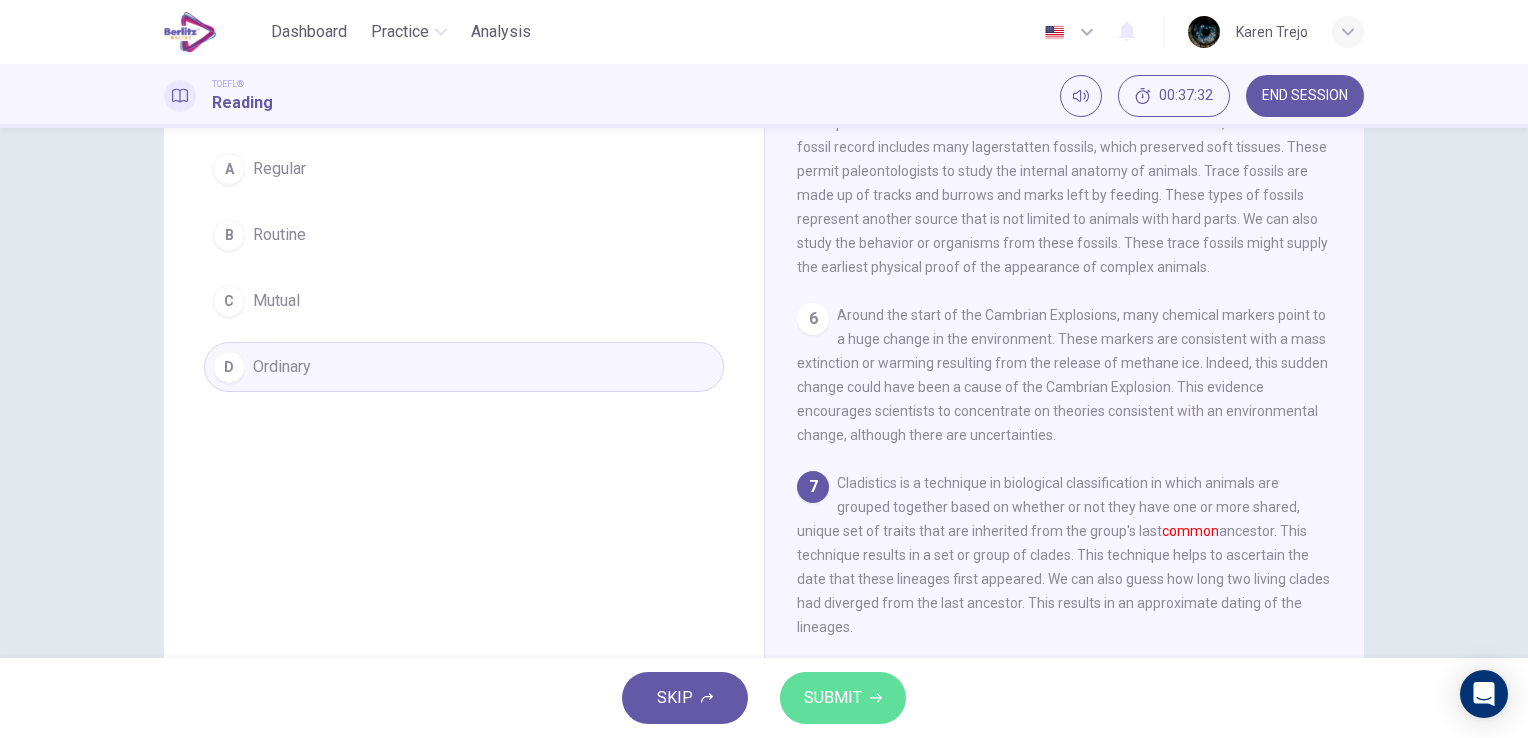 click on "SUBMIT" at bounding box center (833, 698) 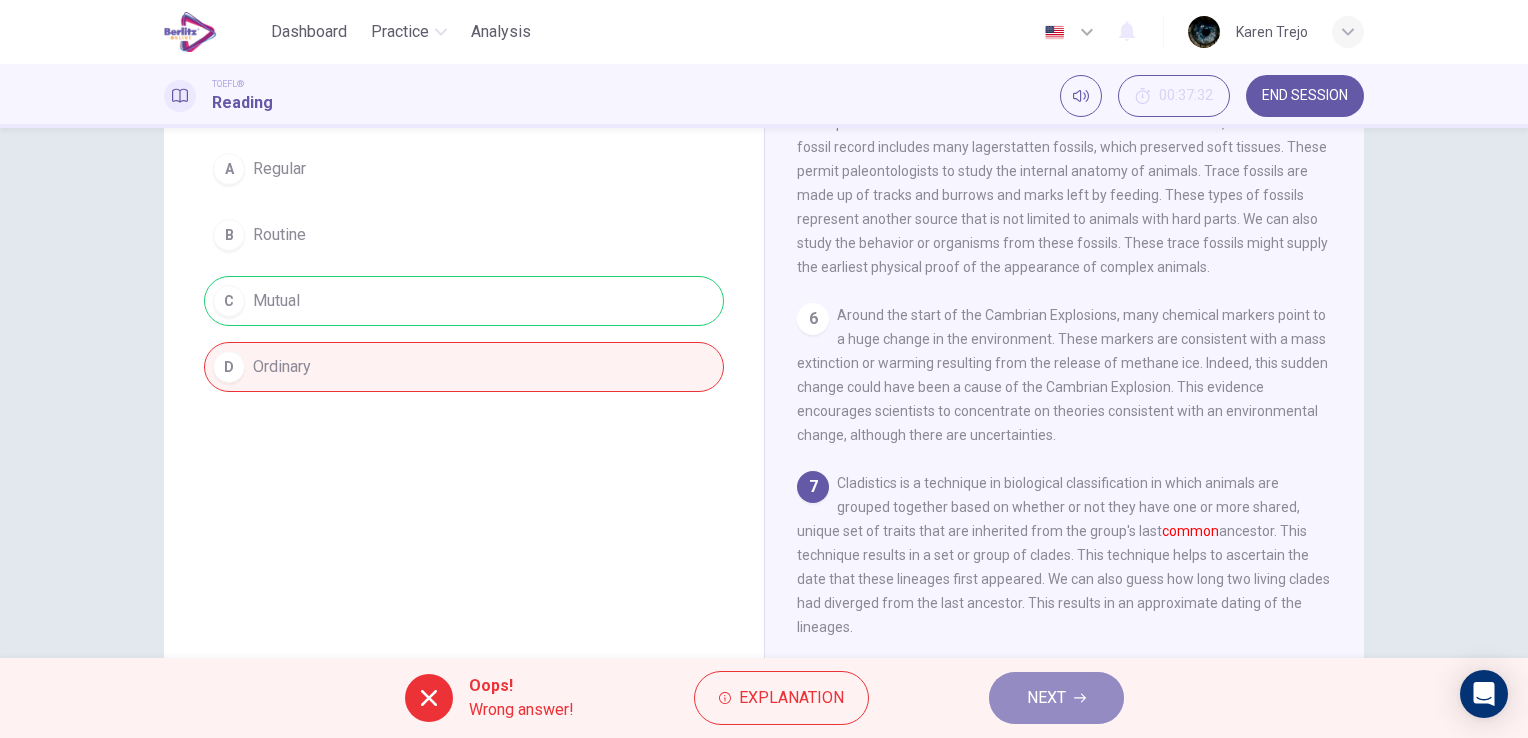 click on "NEXT" at bounding box center [1046, 698] 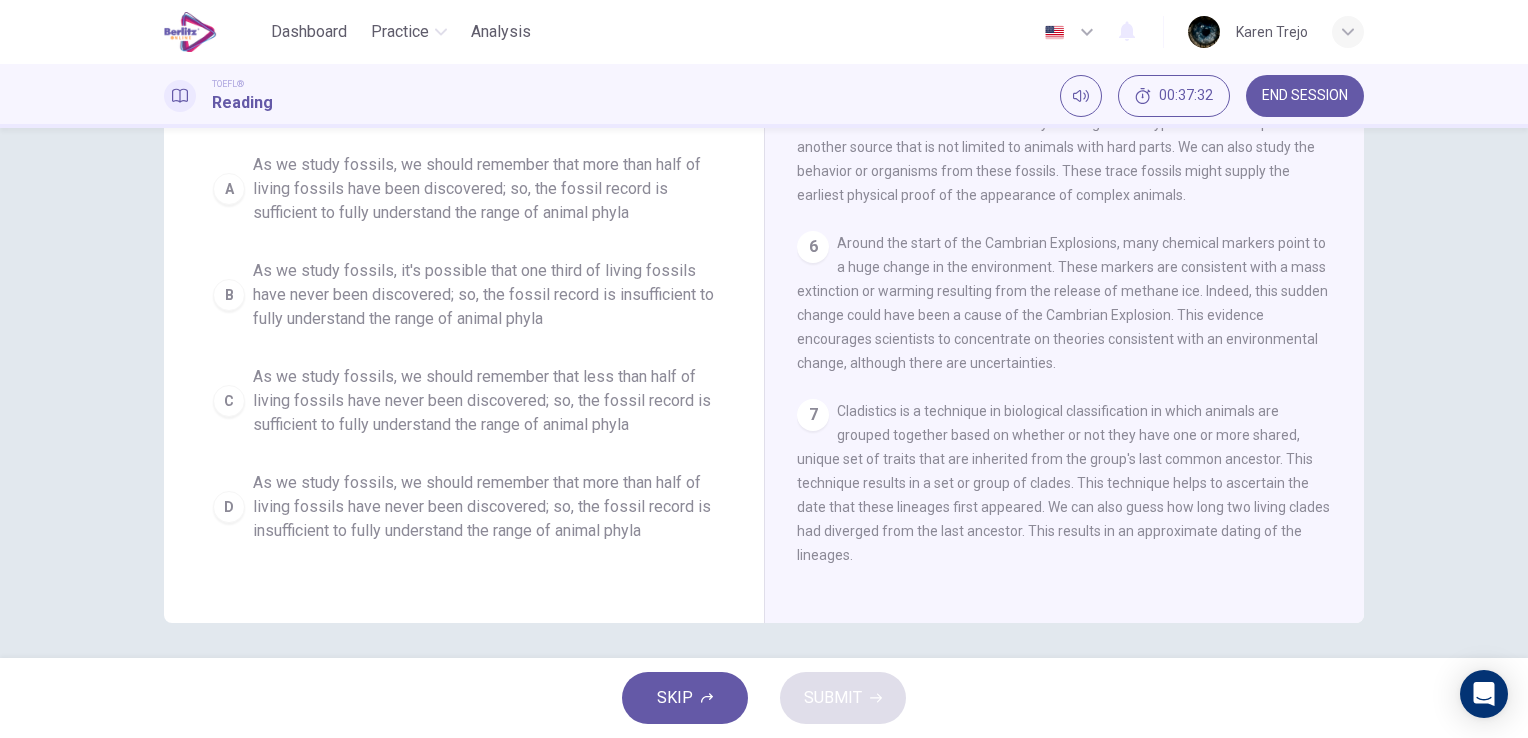 scroll, scrollTop: 914, scrollLeft: 0, axis: vertical 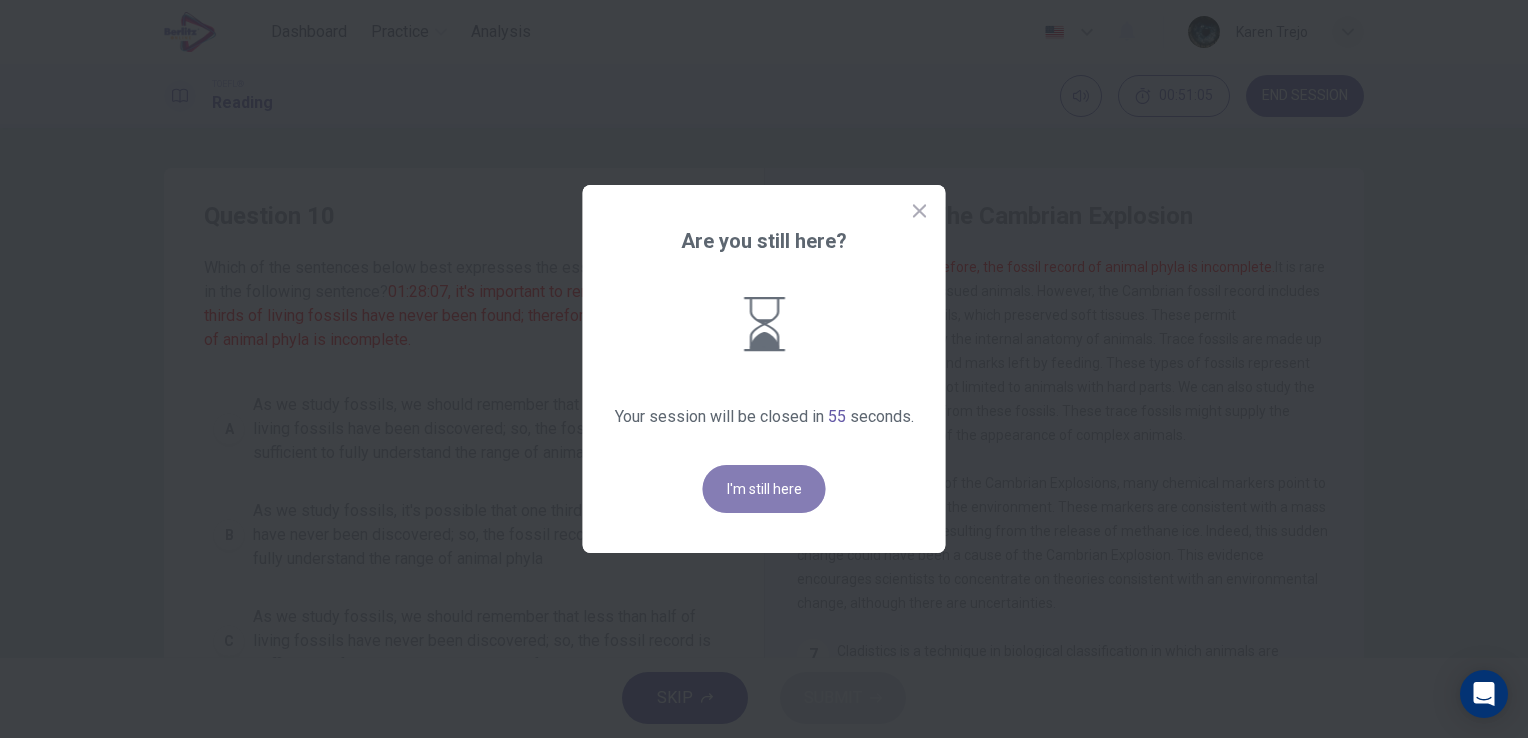 click on "I'm still here" at bounding box center [764, 489] 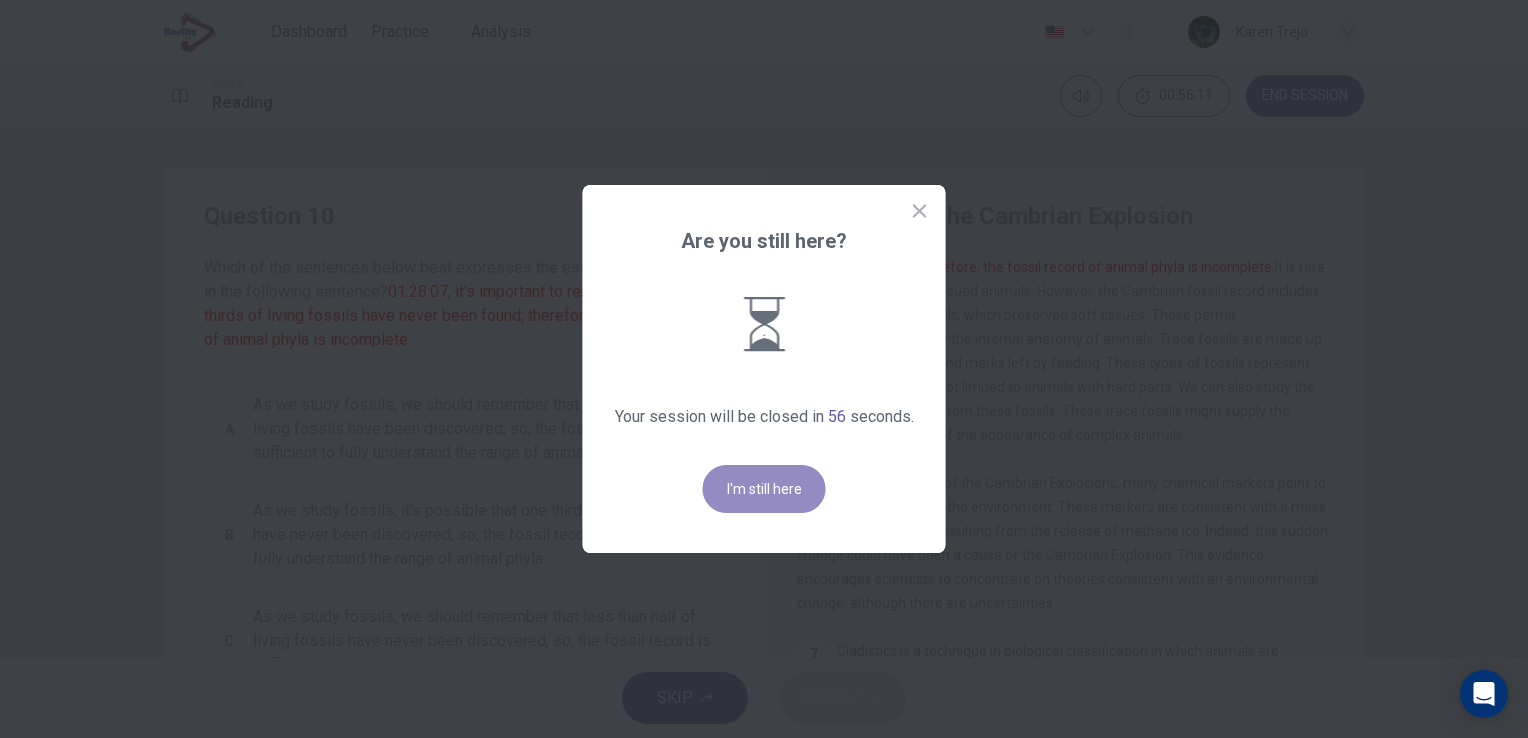 click on "I'm still here" at bounding box center [764, 489] 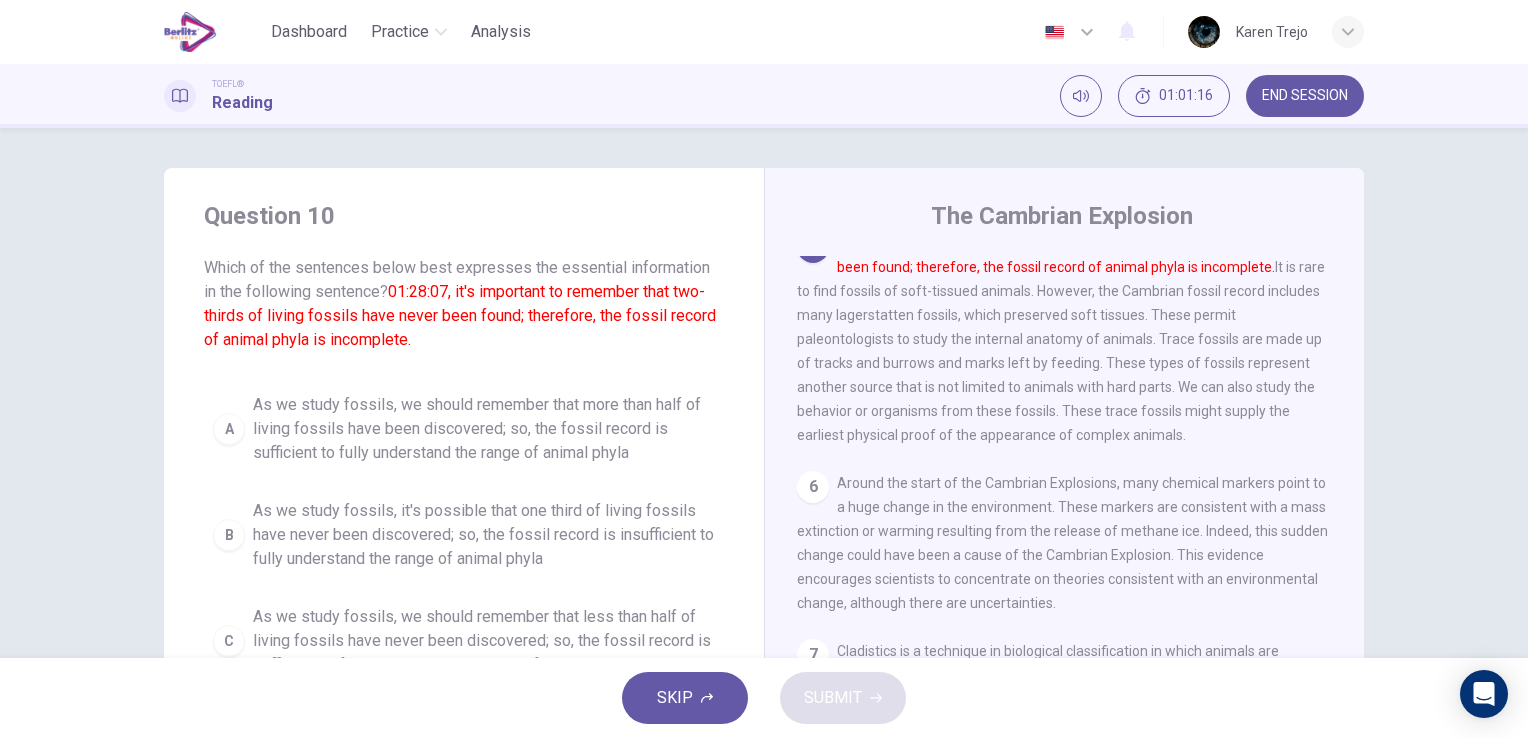 drag, startPoint x: 1516, startPoint y: 213, endPoint x: 1528, endPoint y: 260, distance: 48.507732 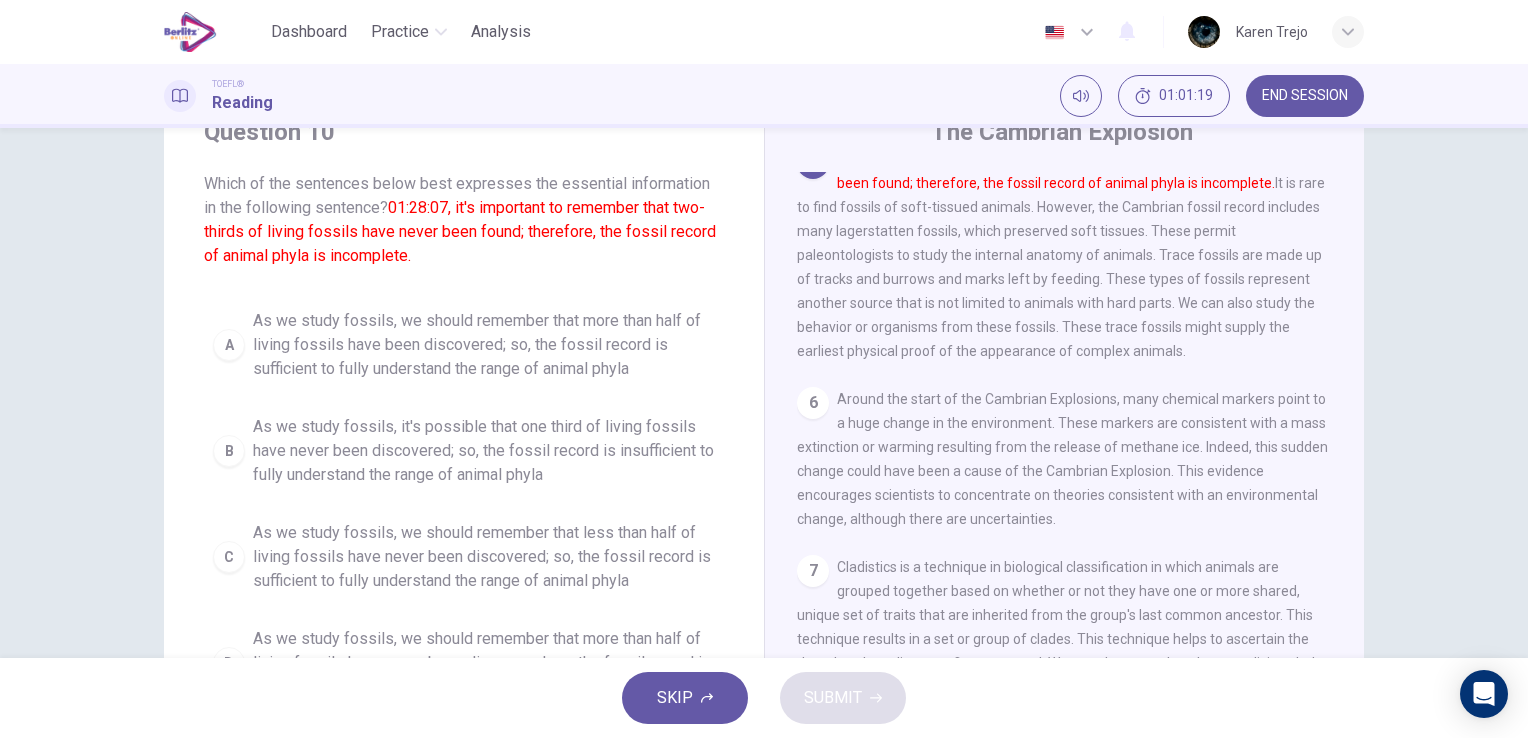 scroll, scrollTop: 86, scrollLeft: 0, axis: vertical 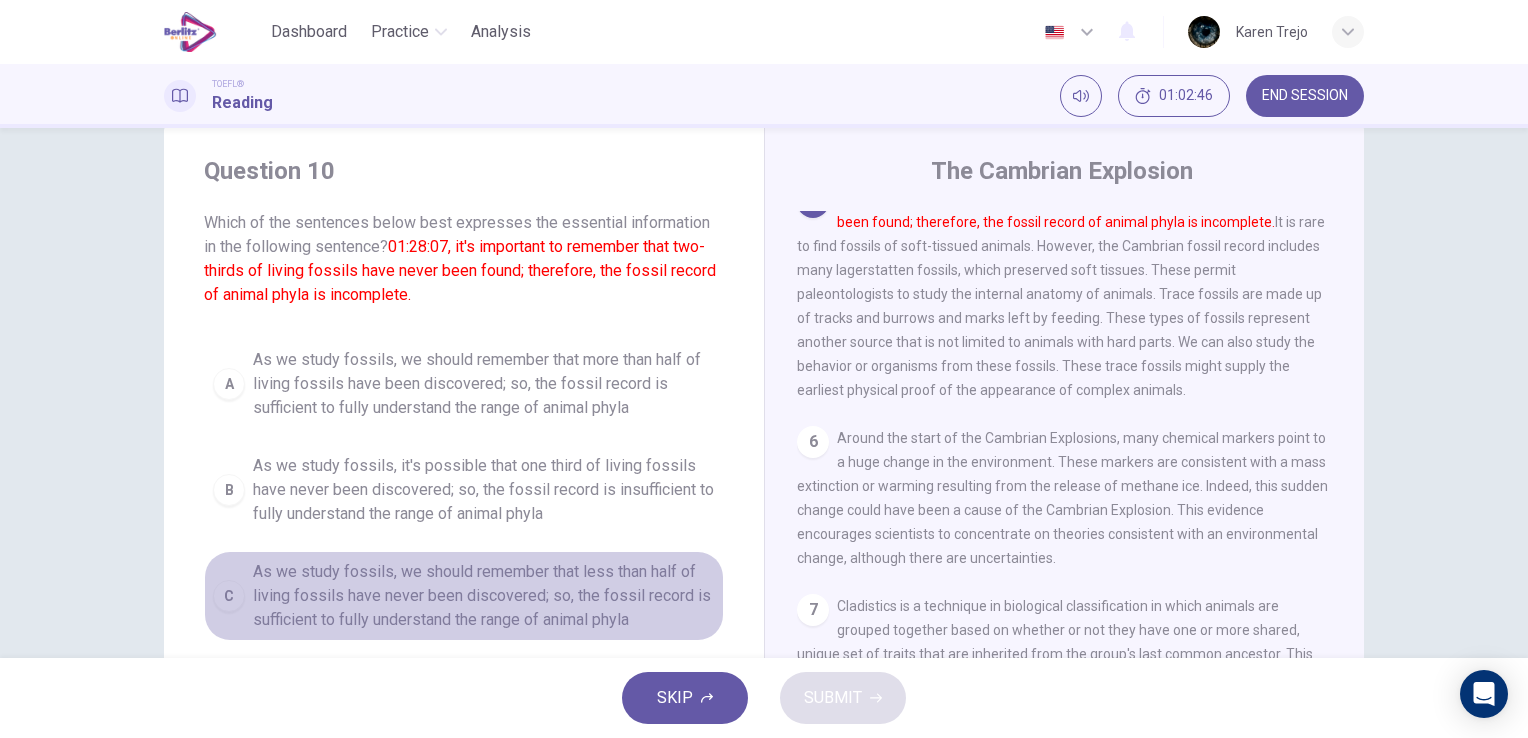 click on "C" at bounding box center [229, 596] 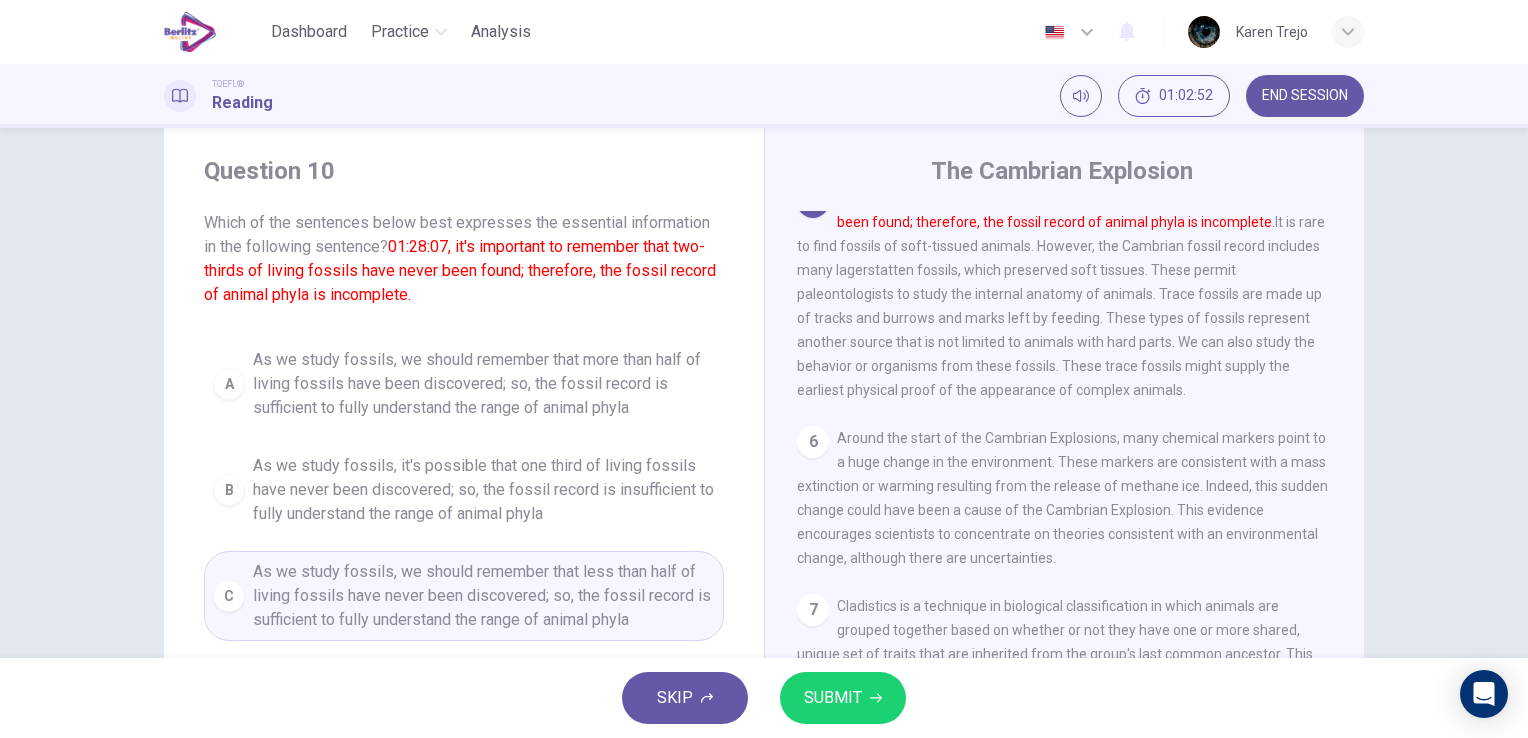scroll, scrollTop: 244, scrollLeft: 0, axis: vertical 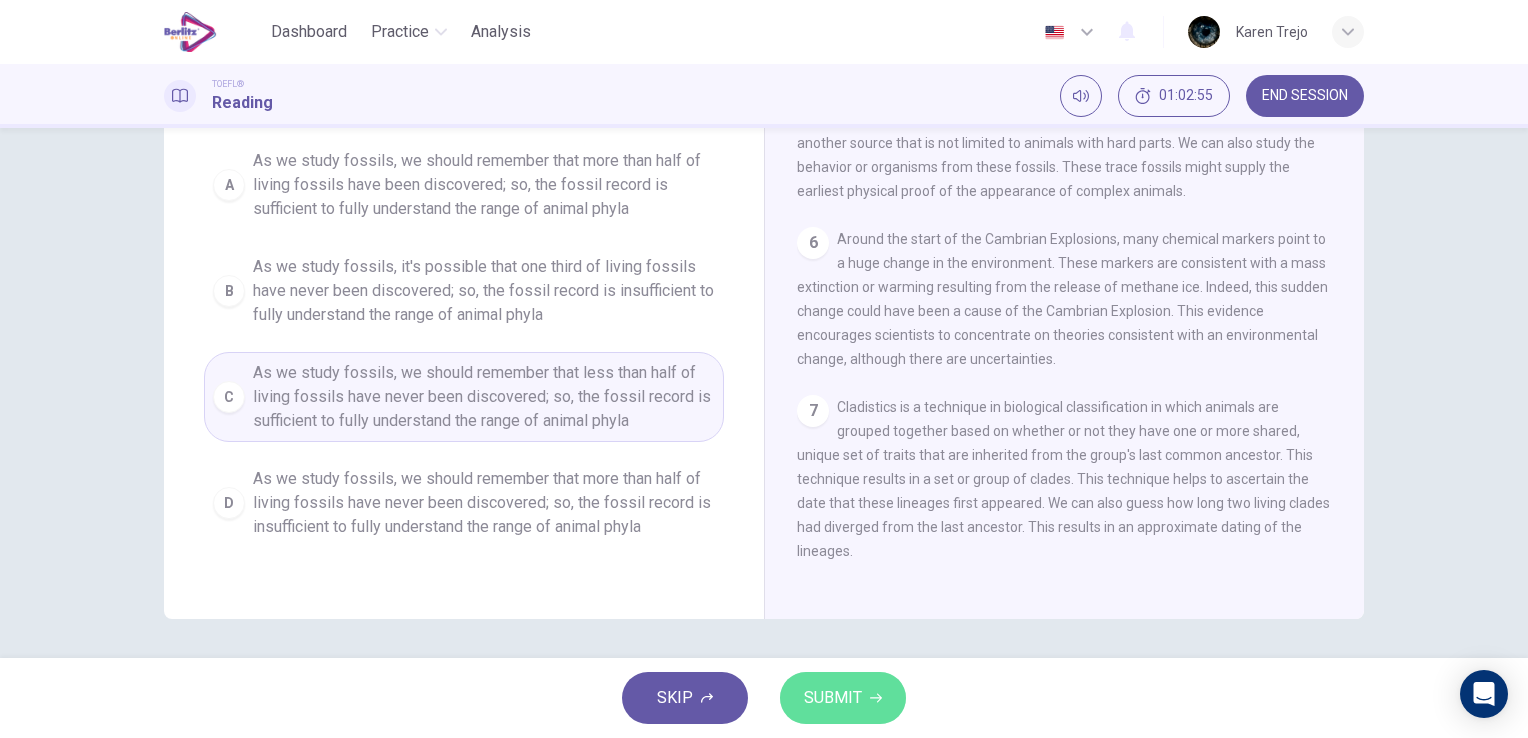 click on "SUBMIT" at bounding box center (833, 698) 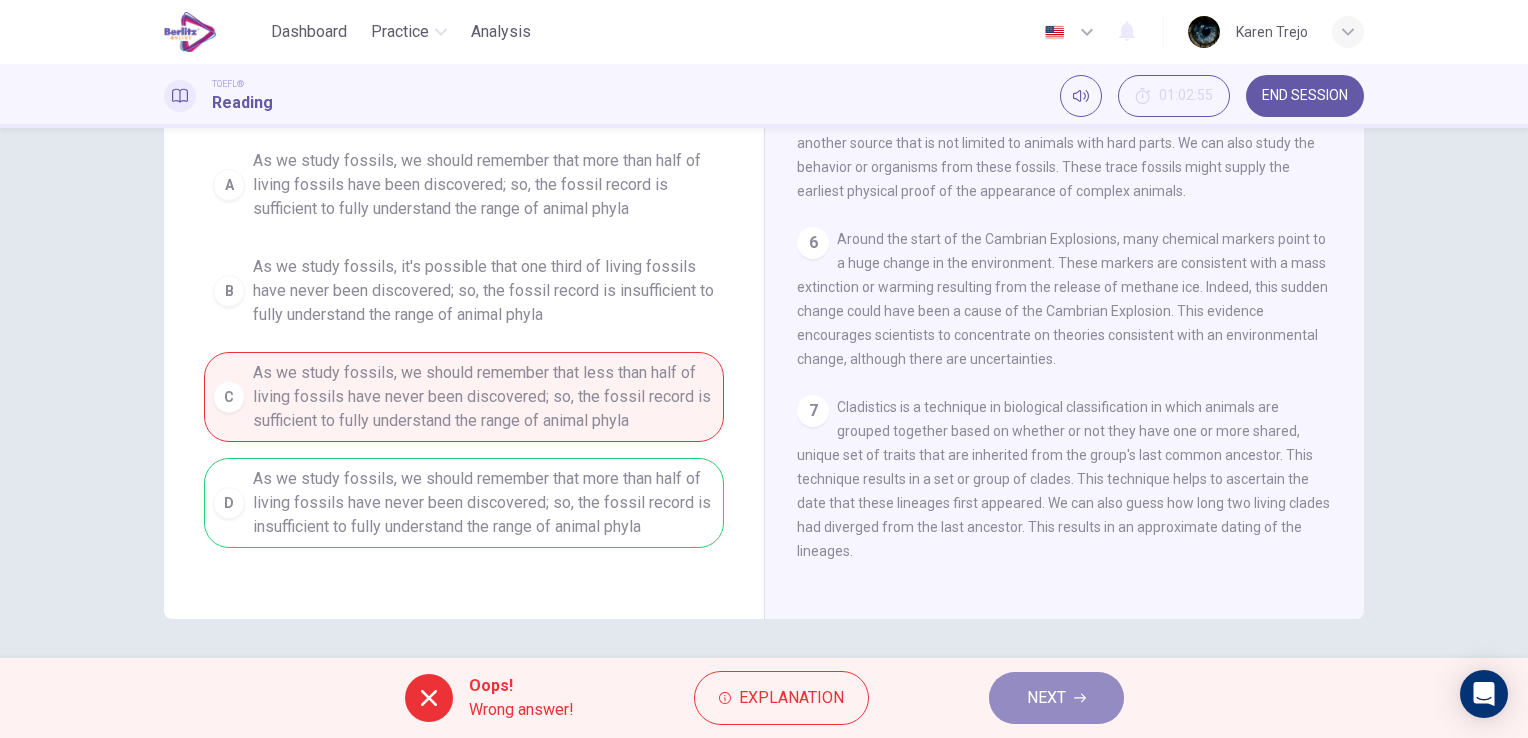 click on "NEXT" at bounding box center [1046, 698] 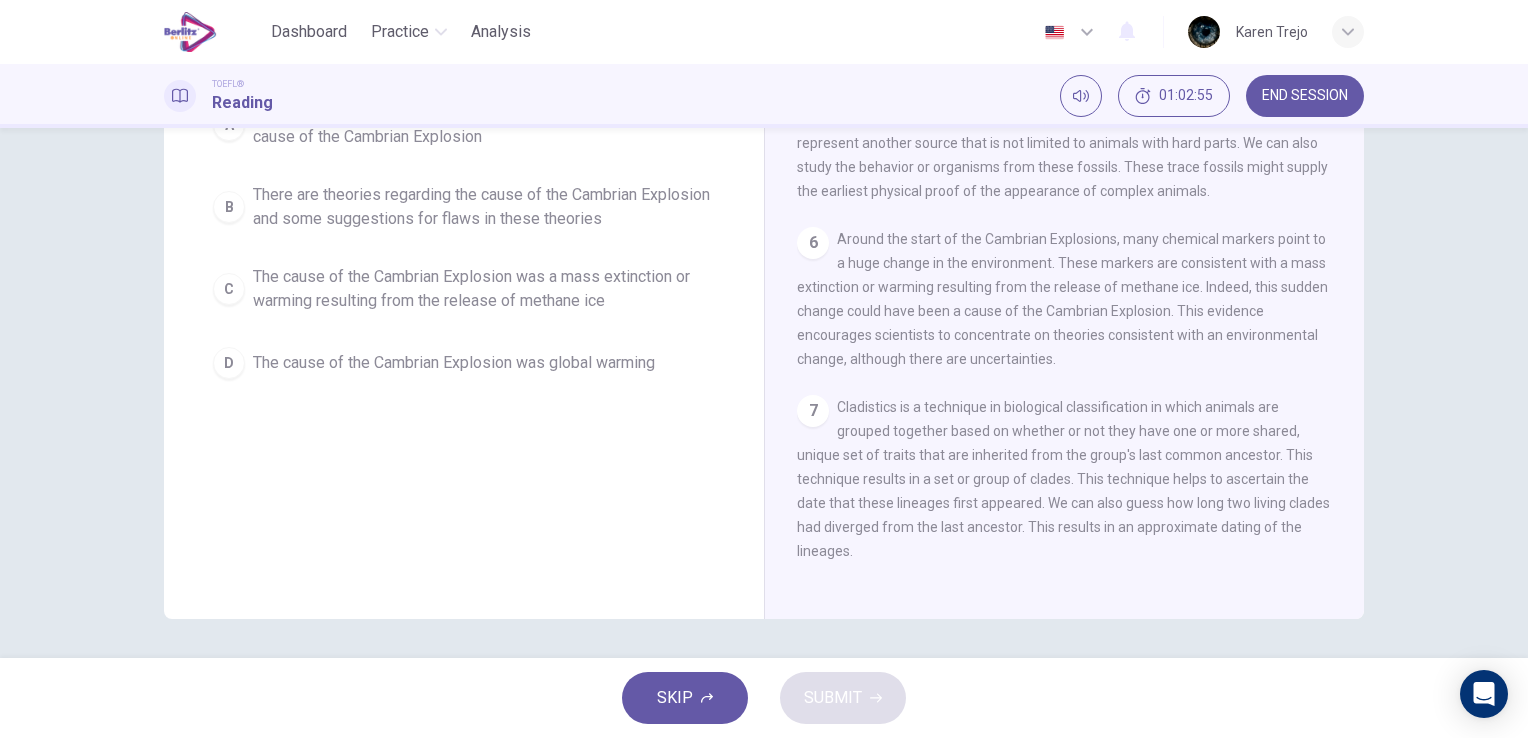 scroll, scrollTop: 196, scrollLeft: 0, axis: vertical 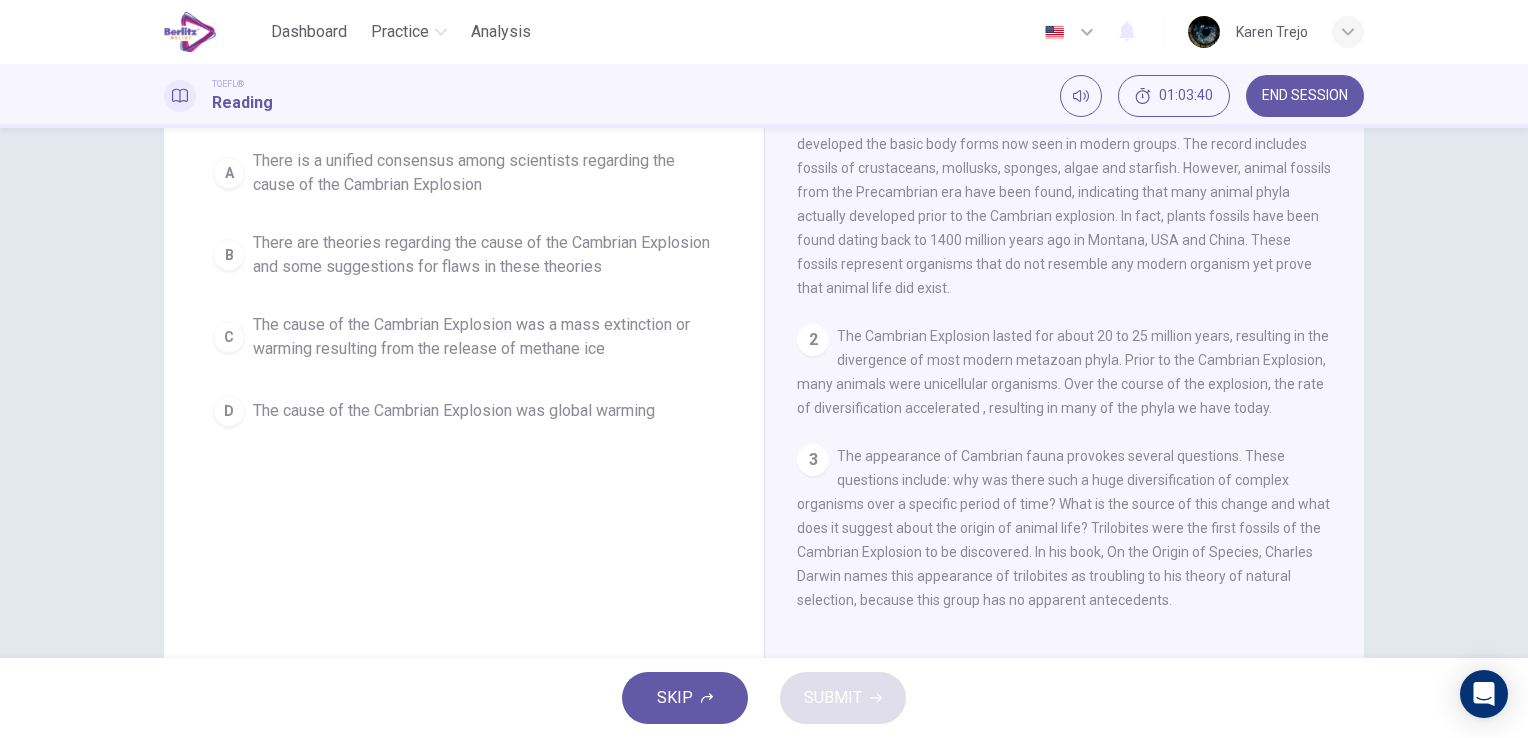 click on "SKIP SUBMIT" at bounding box center (764, 698) 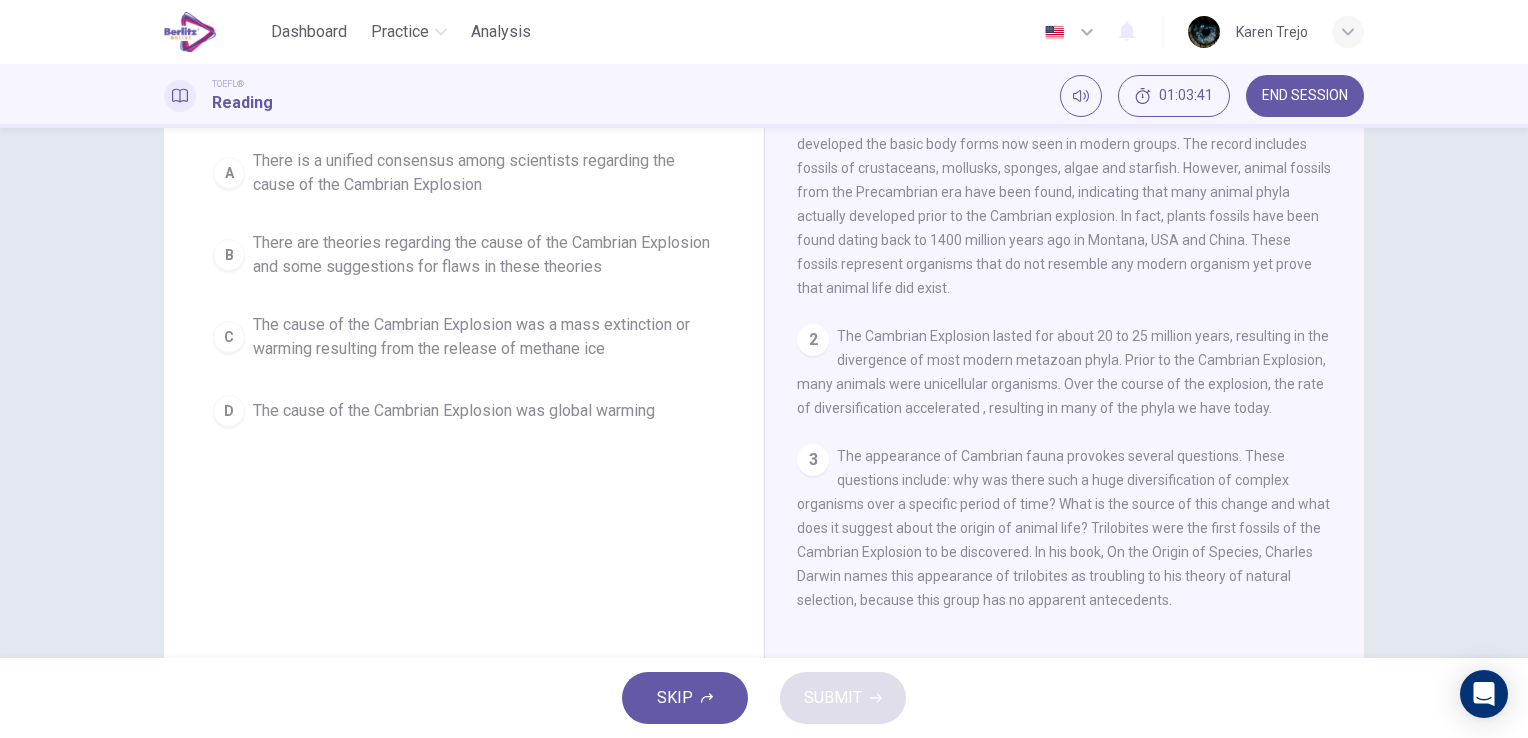 click on "SKIP SUBMIT" at bounding box center (764, 698) 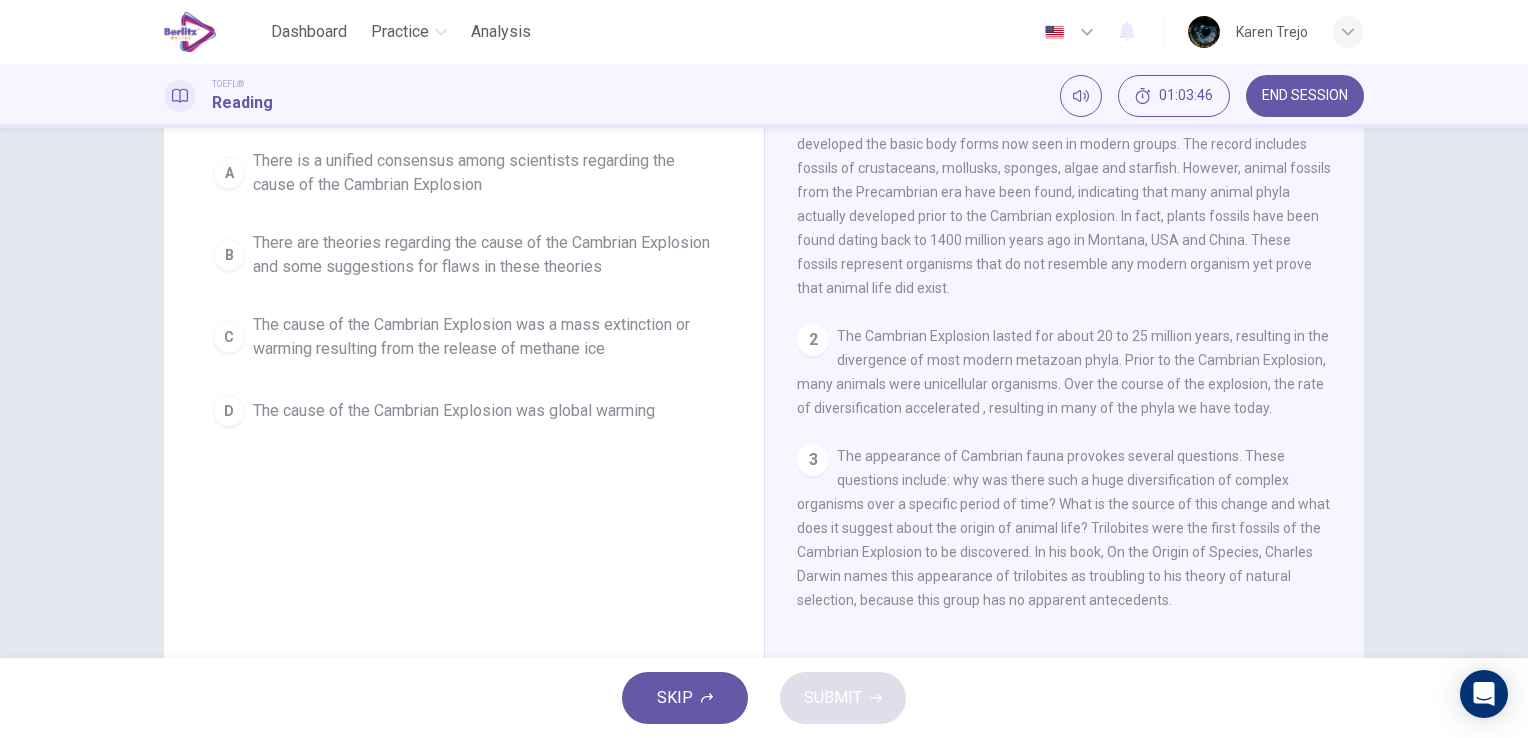 click on "SKIP SUBMIT" at bounding box center [764, 698] 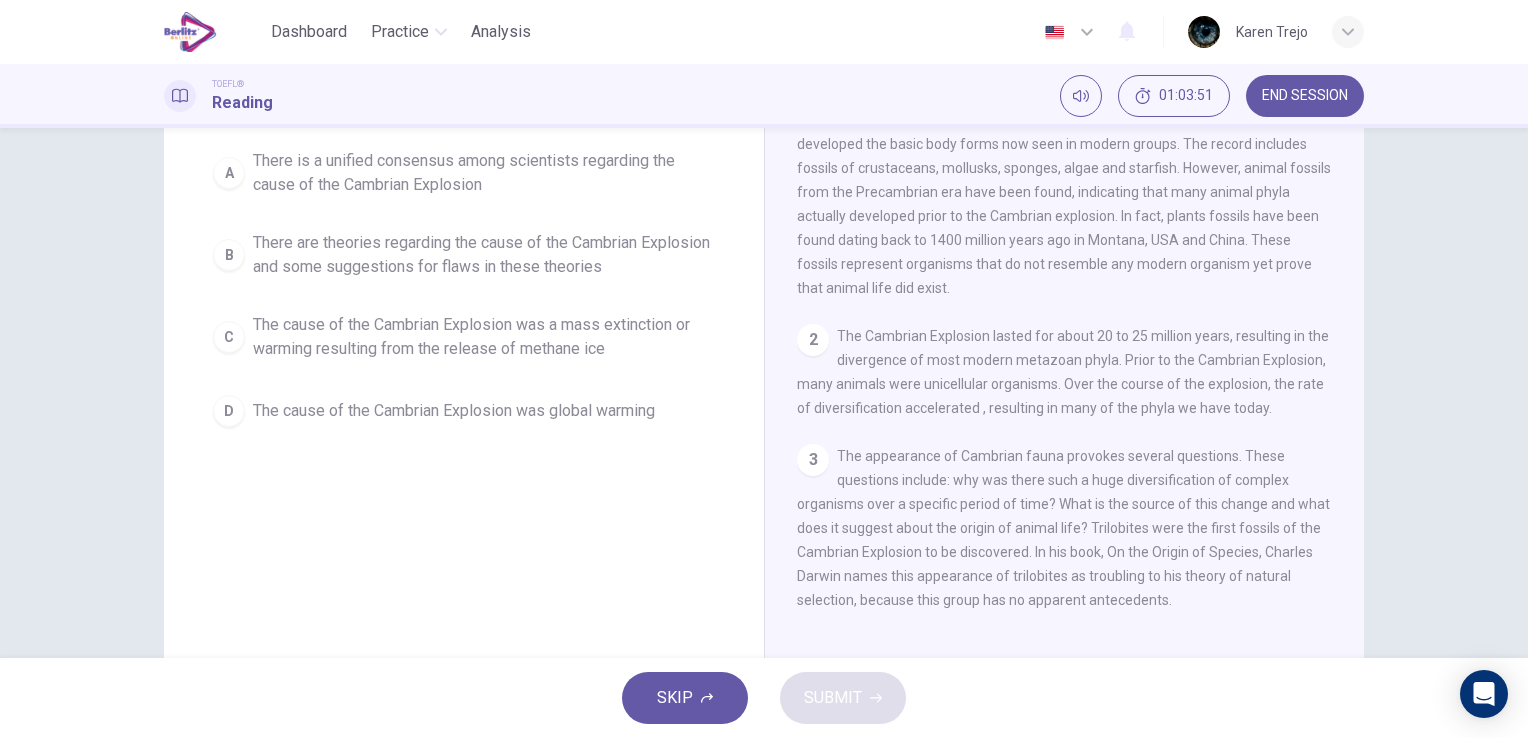 click on "SKIP SUBMIT" at bounding box center (764, 698) 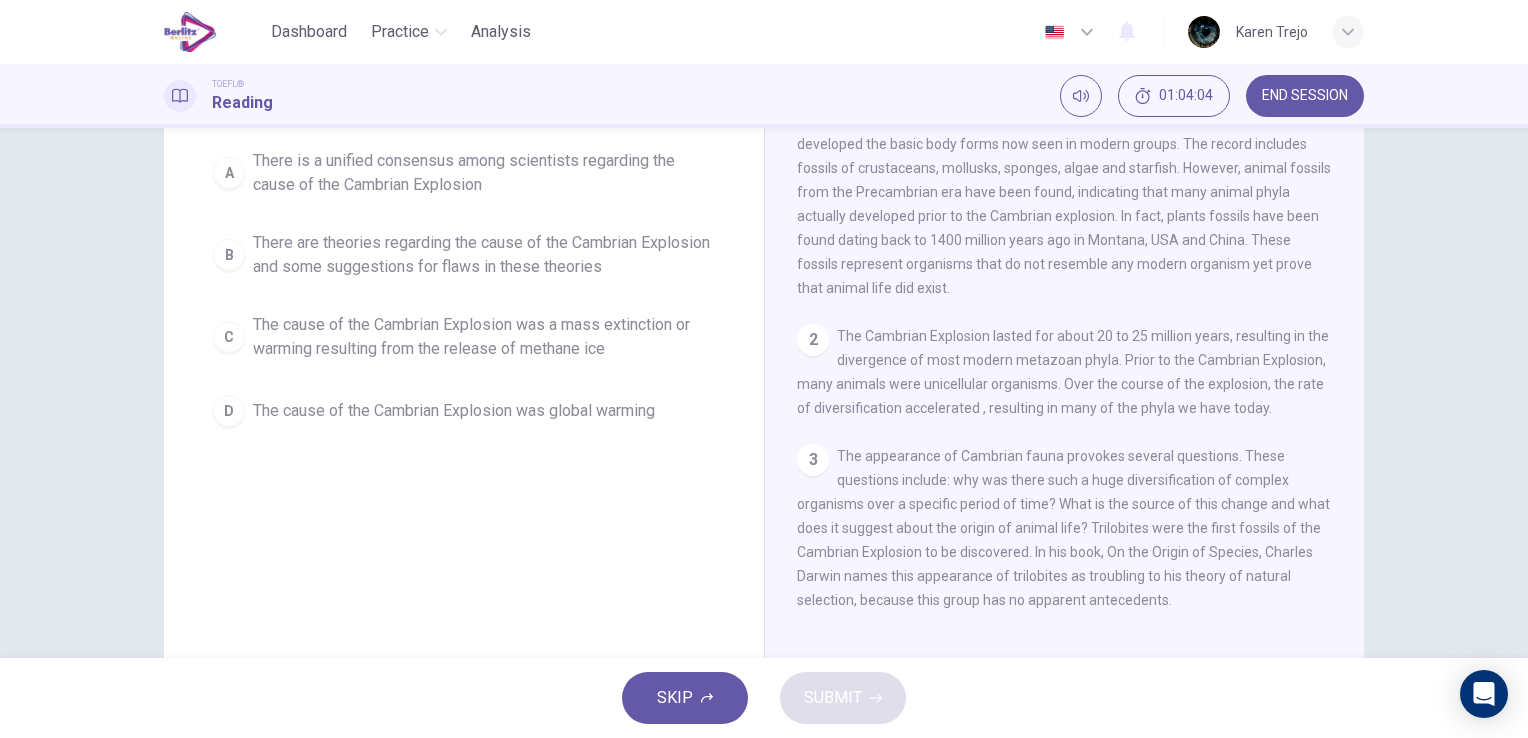 scroll, scrollTop: 0, scrollLeft: 0, axis: both 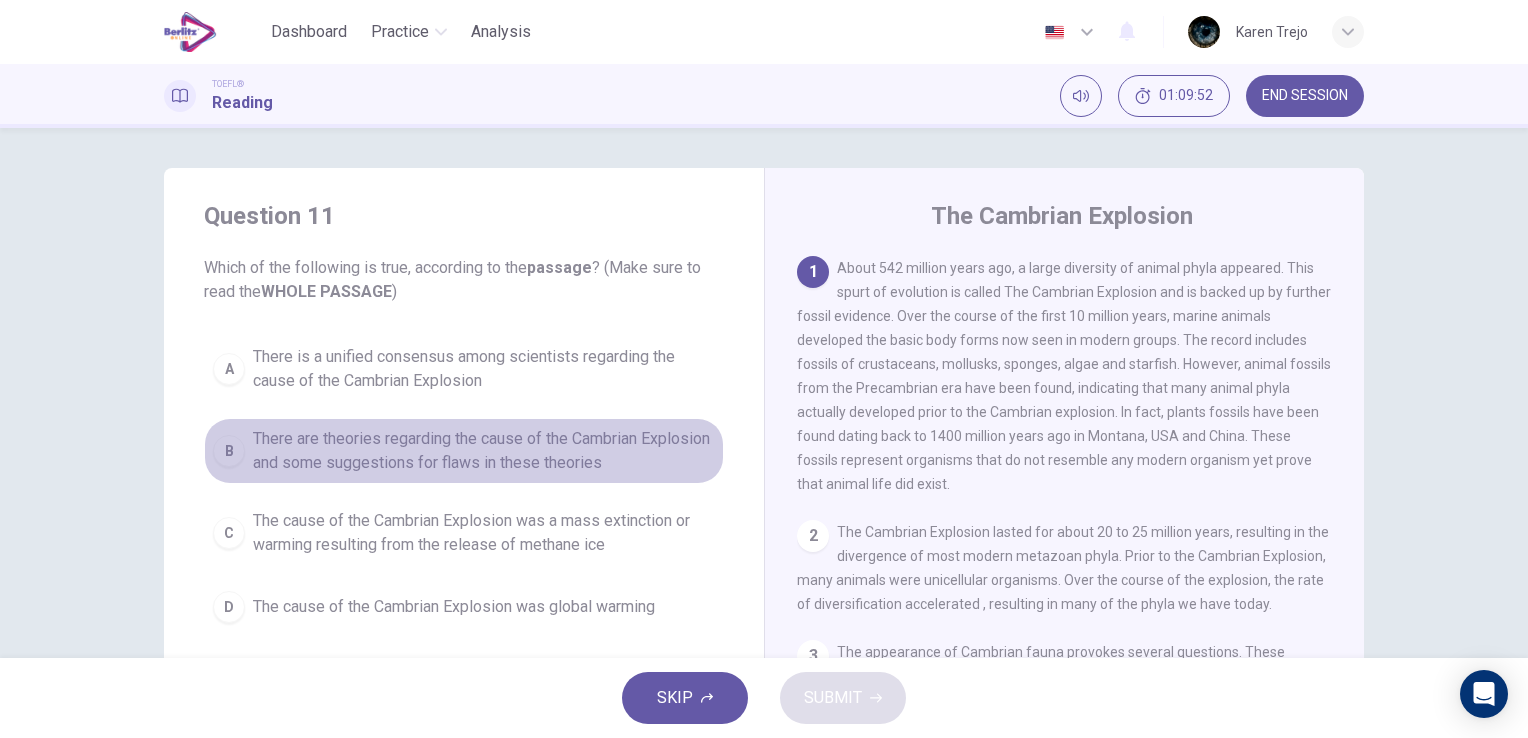 click on "B" at bounding box center (229, 451) 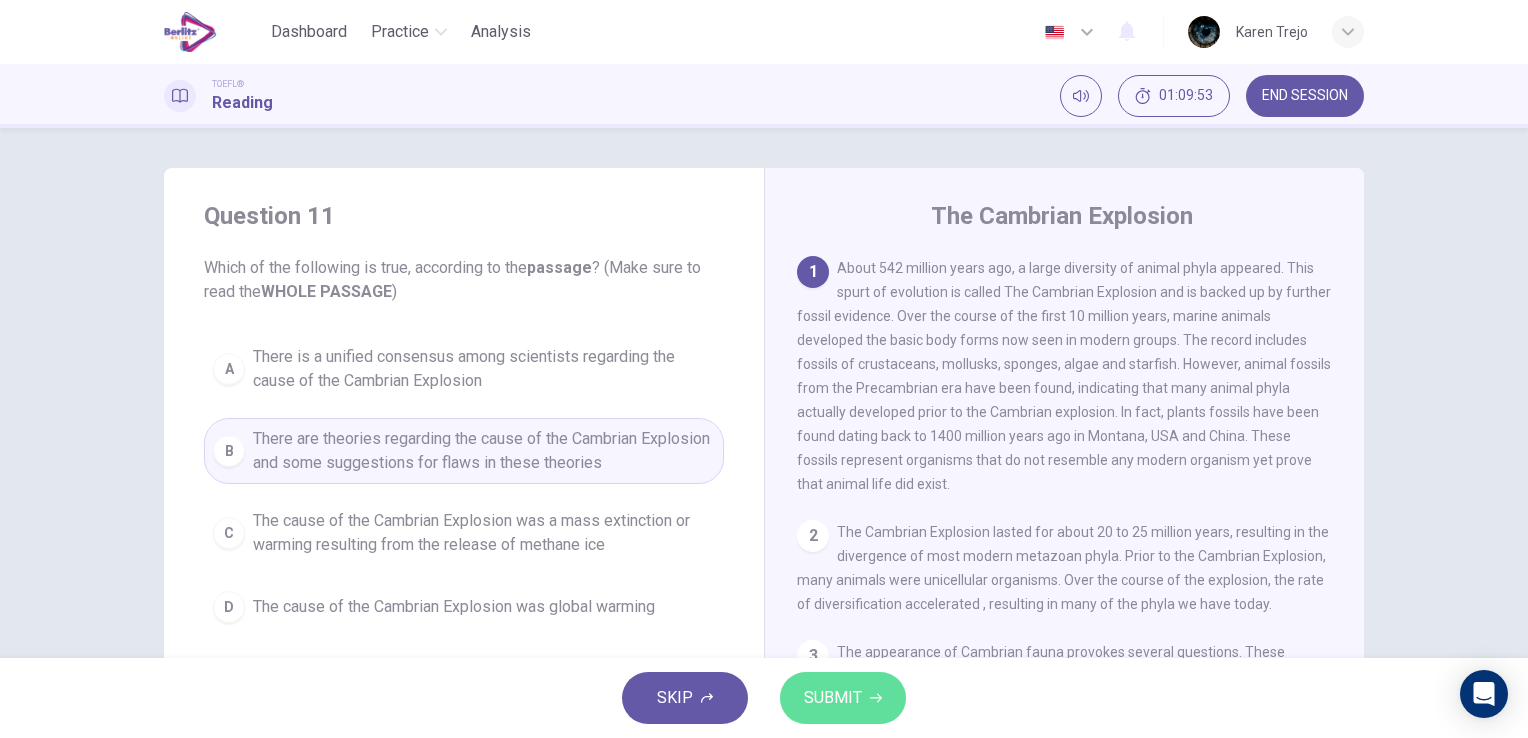 click on "SUBMIT" at bounding box center [833, 698] 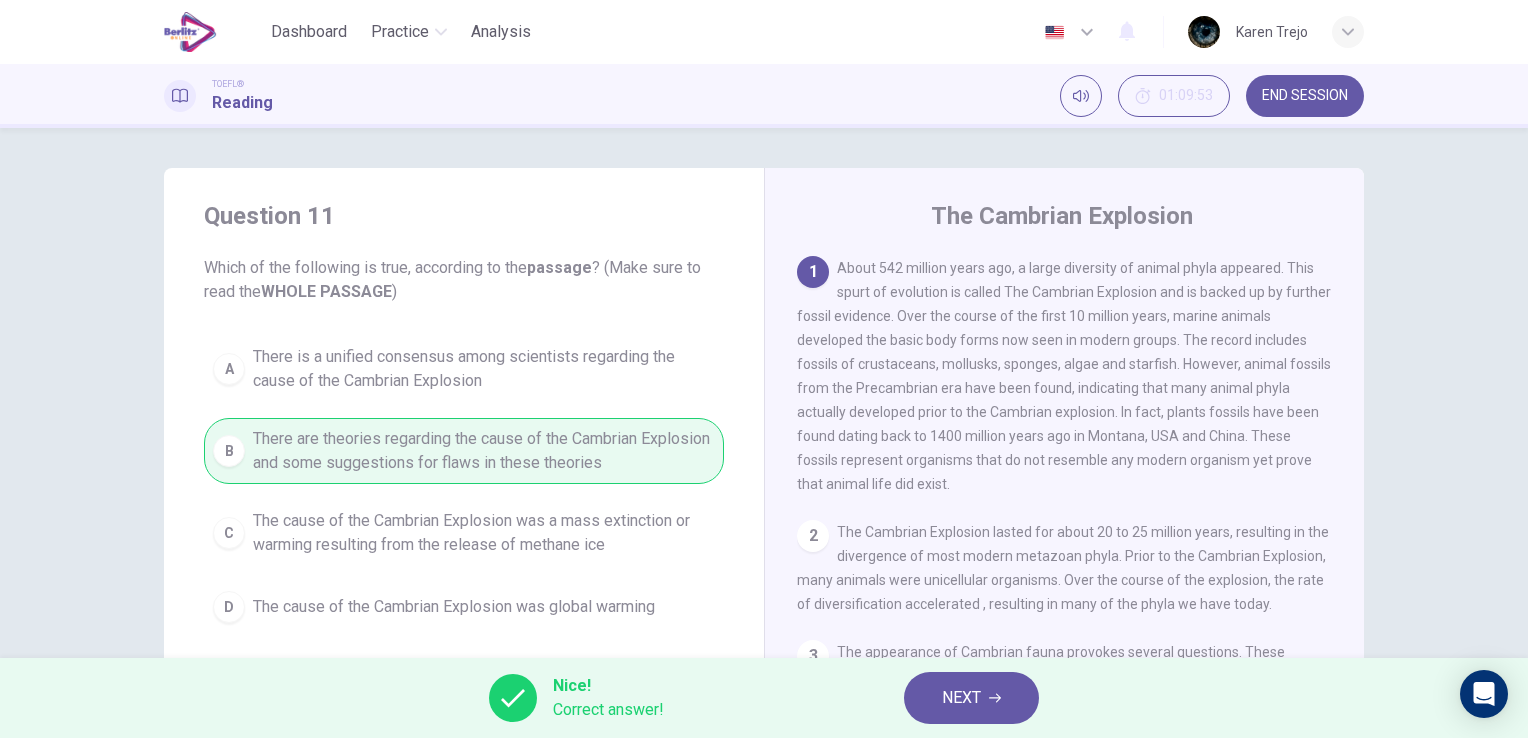 click on "Nice! Correct answer! NEXT" at bounding box center (764, 698) 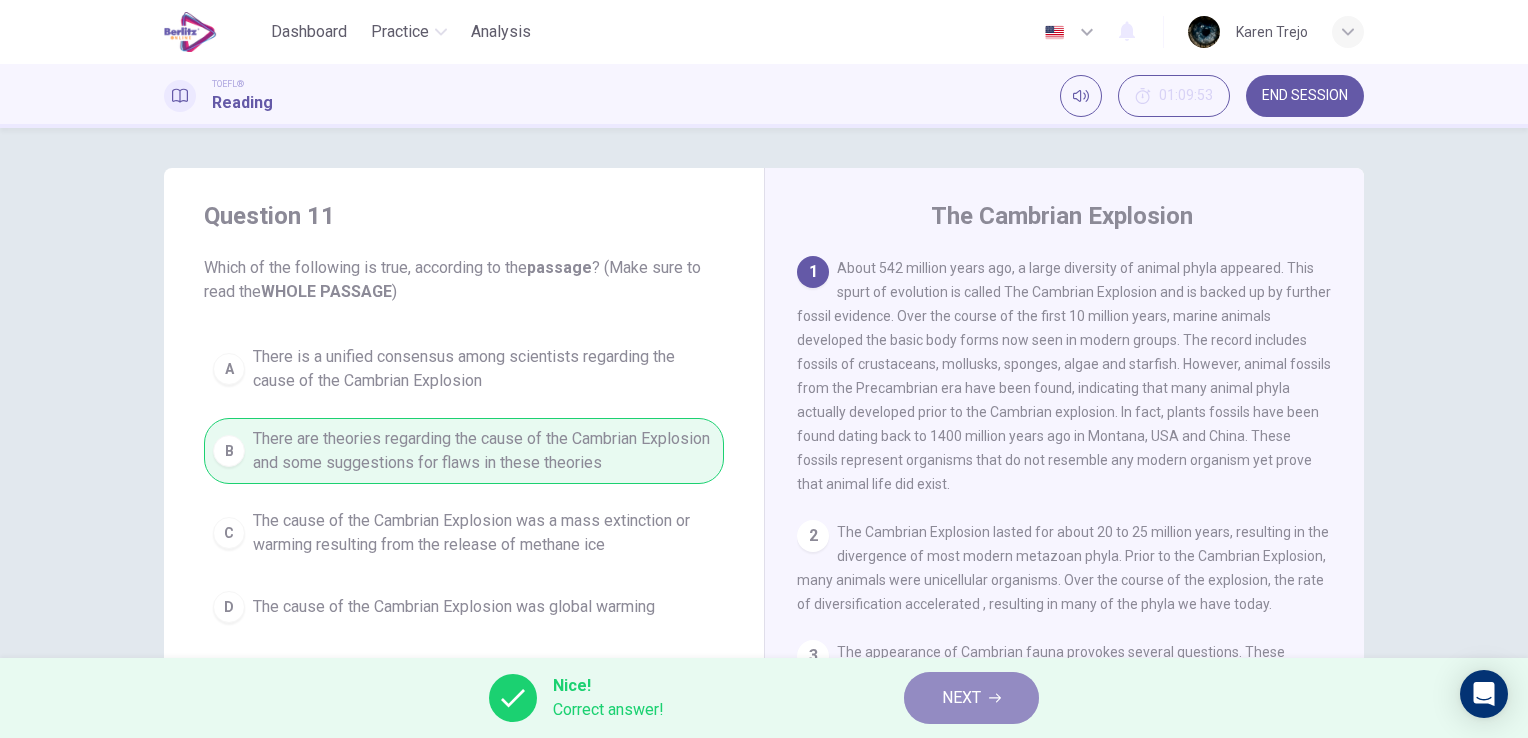 click on "NEXT" at bounding box center [971, 698] 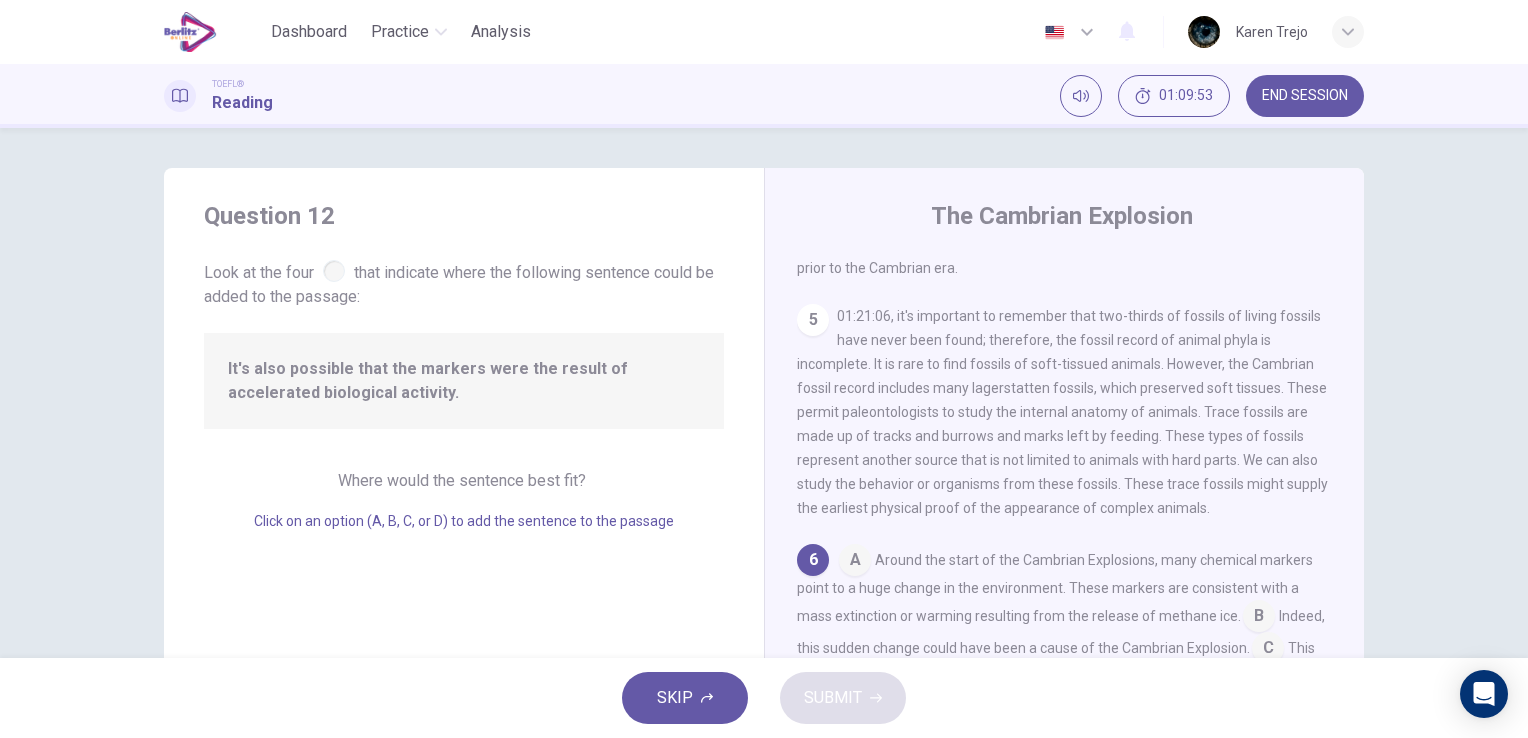 scroll, scrollTop: 987, scrollLeft: 0, axis: vertical 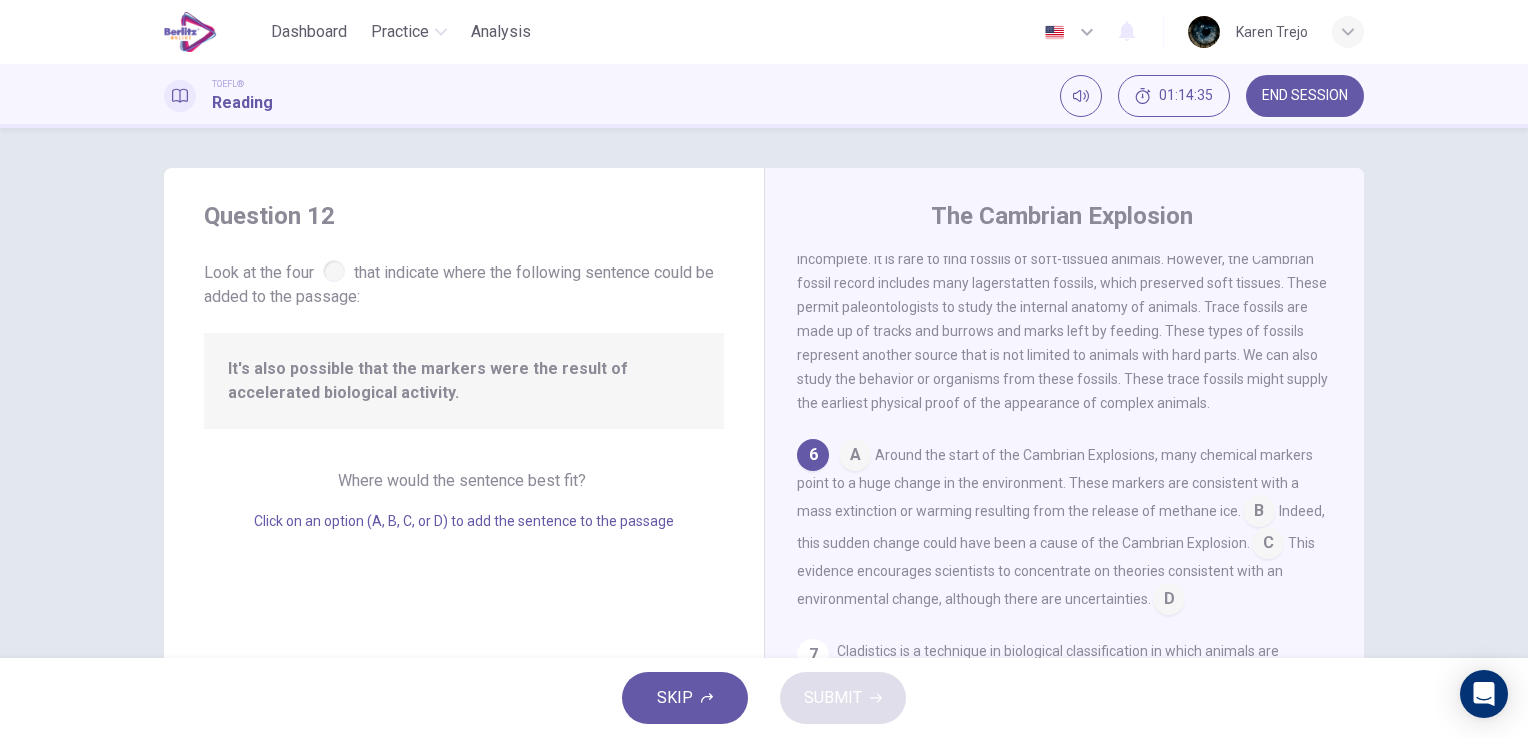 click at bounding box center [855, 457] 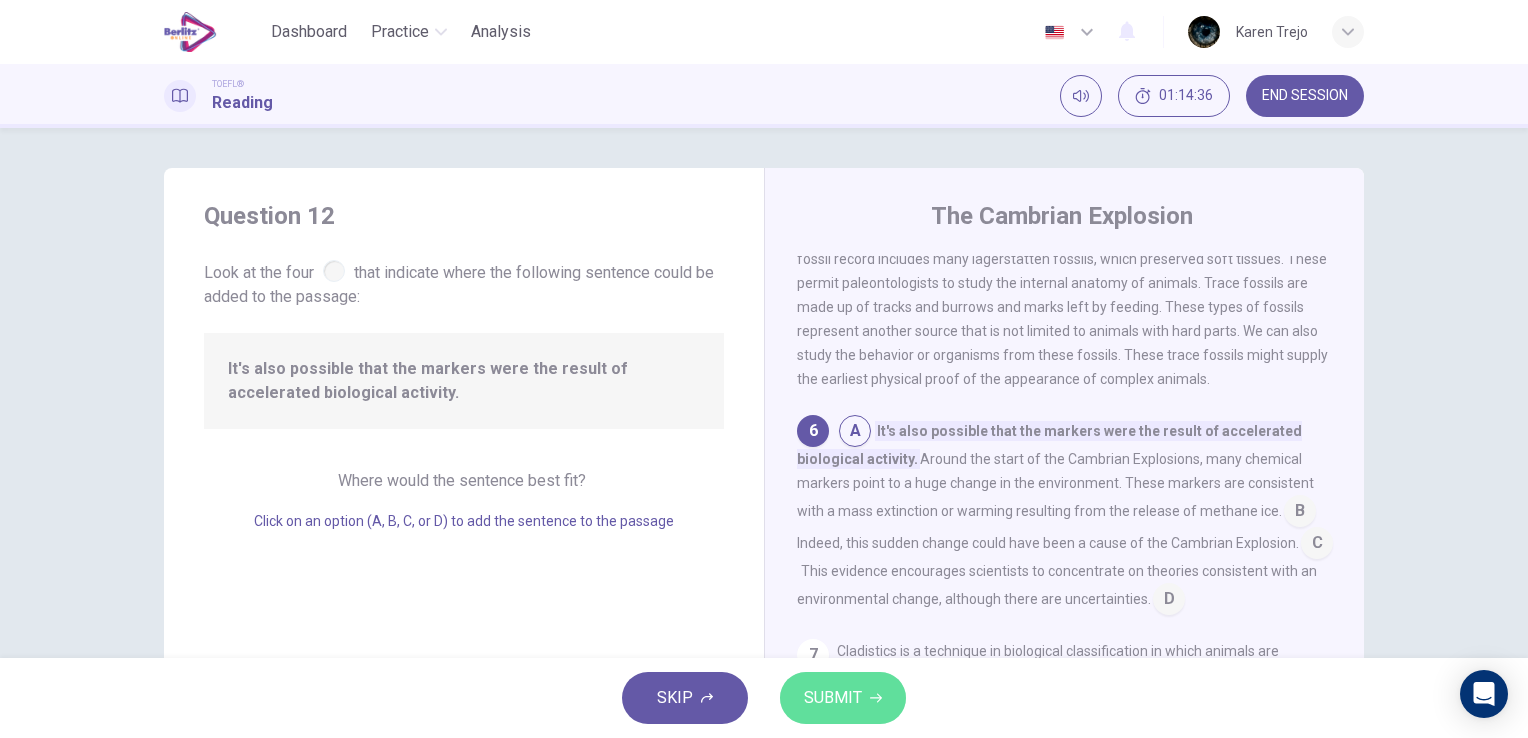 click on "SUBMIT" at bounding box center [843, 698] 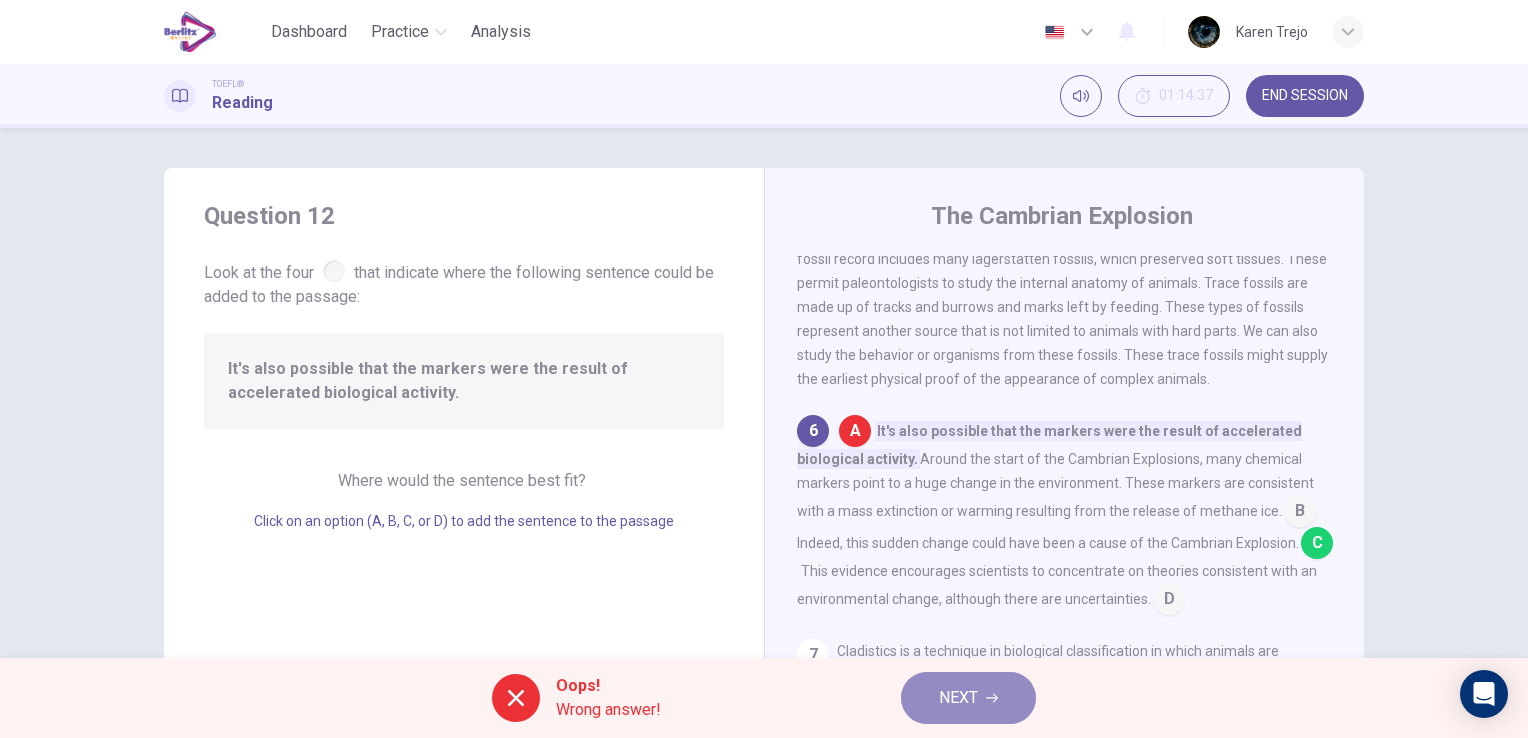 click on "NEXT" at bounding box center (958, 698) 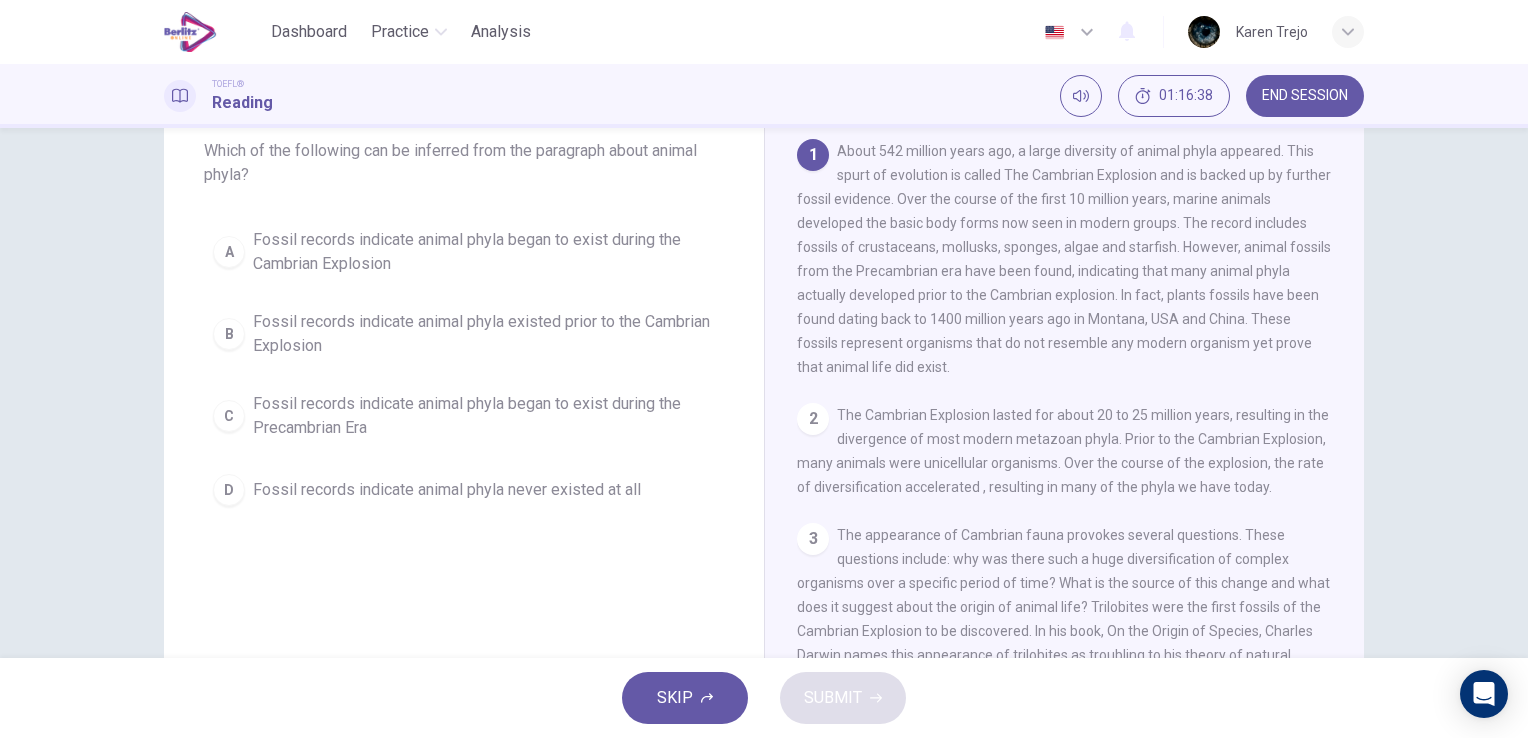 scroll, scrollTop: 118, scrollLeft: 0, axis: vertical 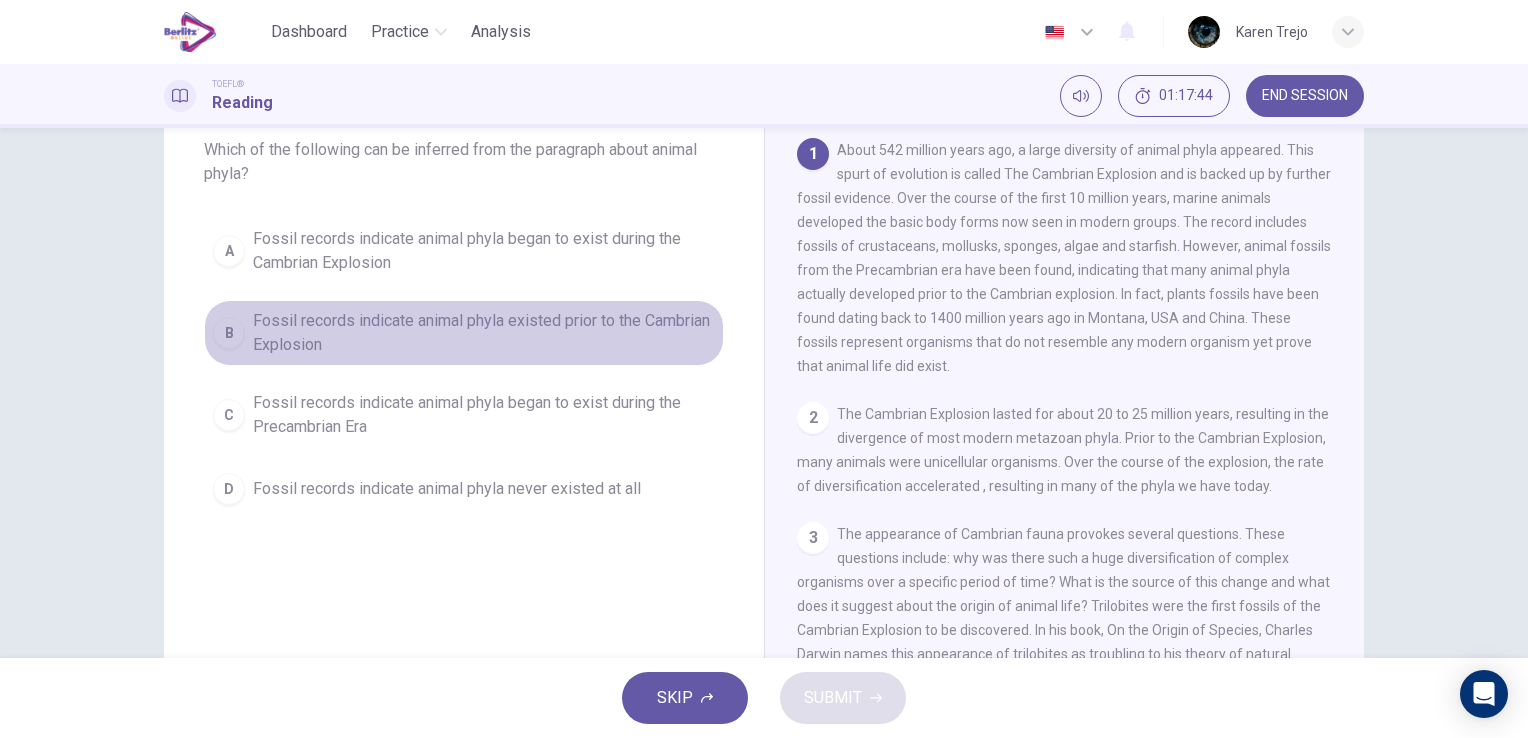 click on "B" at bounding box center (229, 333) 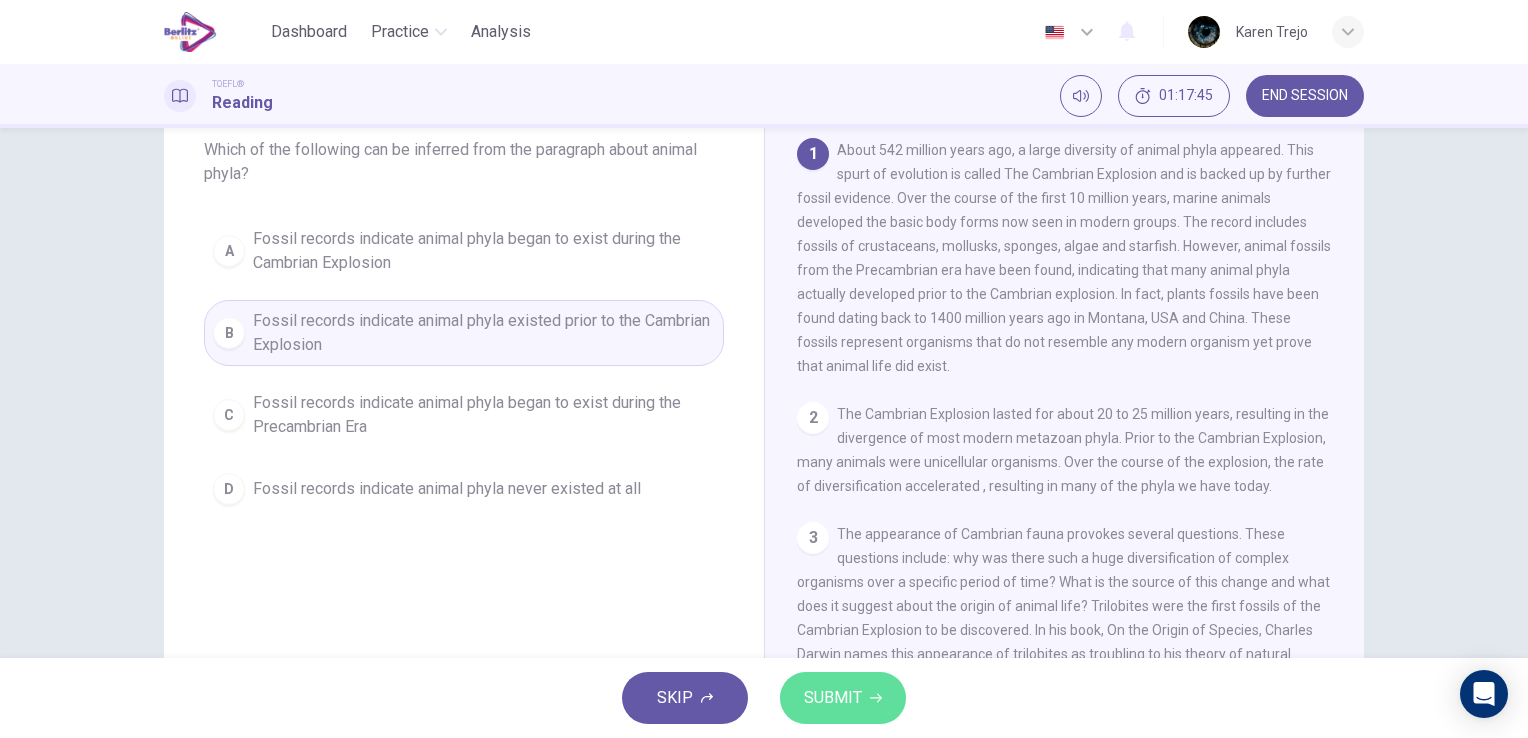 click on "SUBMIT" at bounding box center (833, 698) 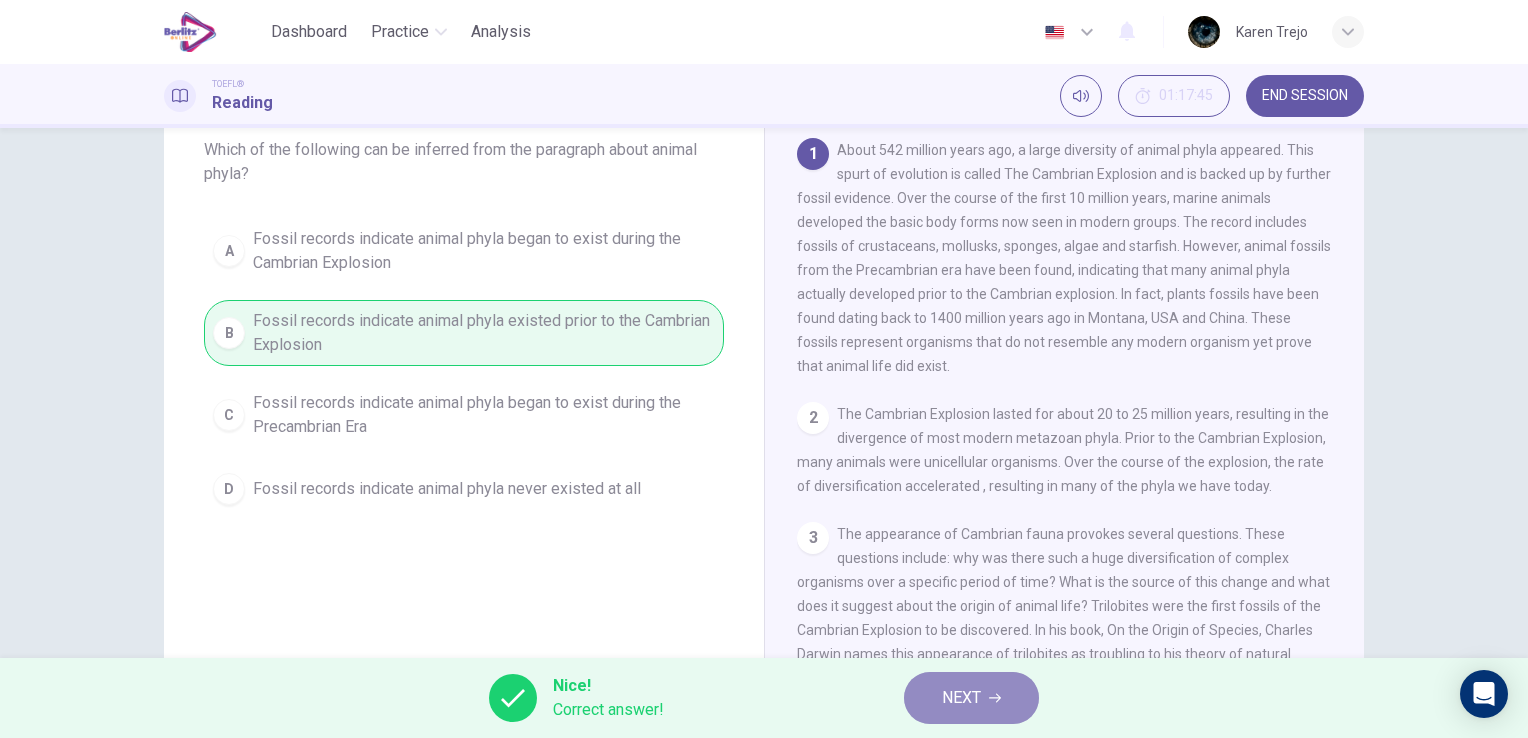 click on "NEXT" at bounding box center [971, 698] 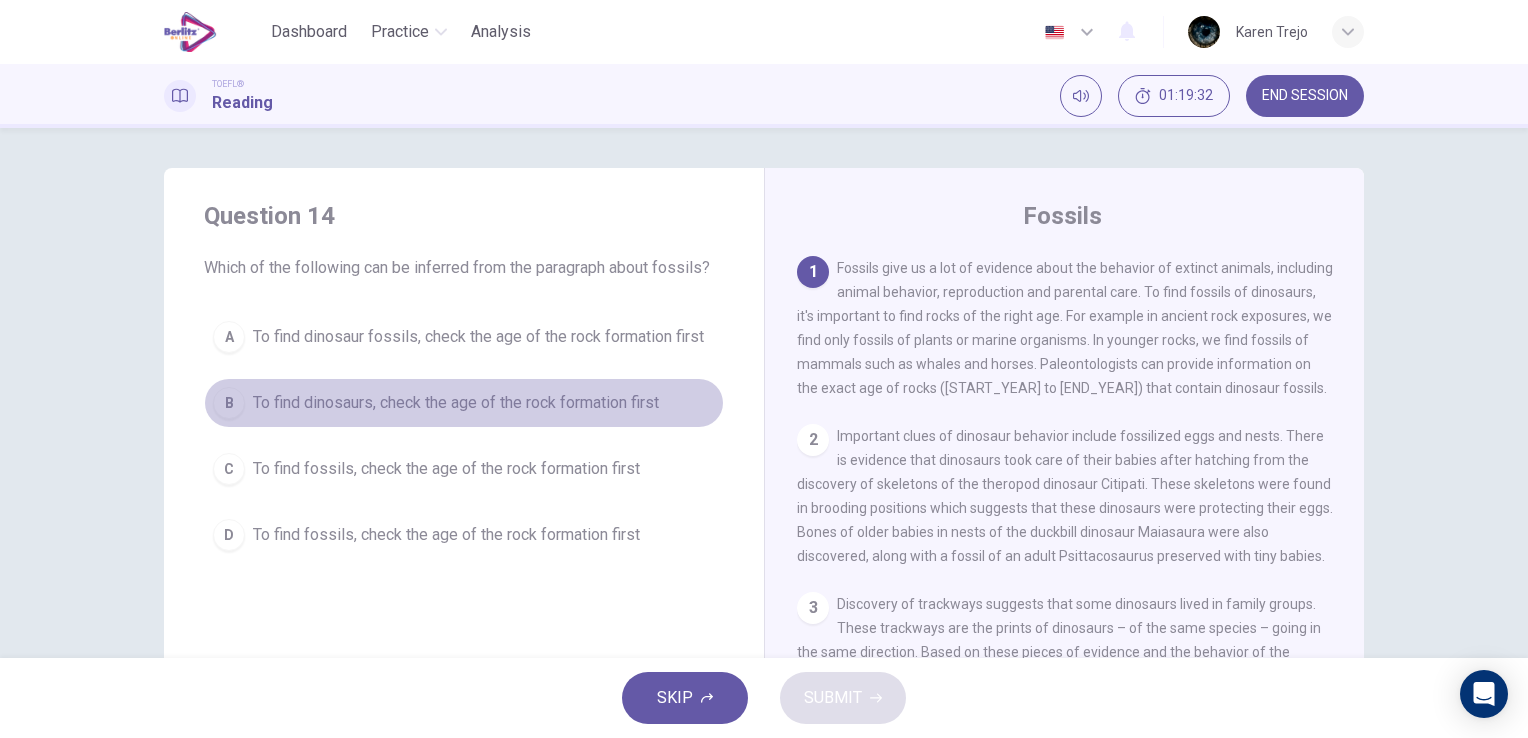 click on "B" at bounding box center (229, 403) 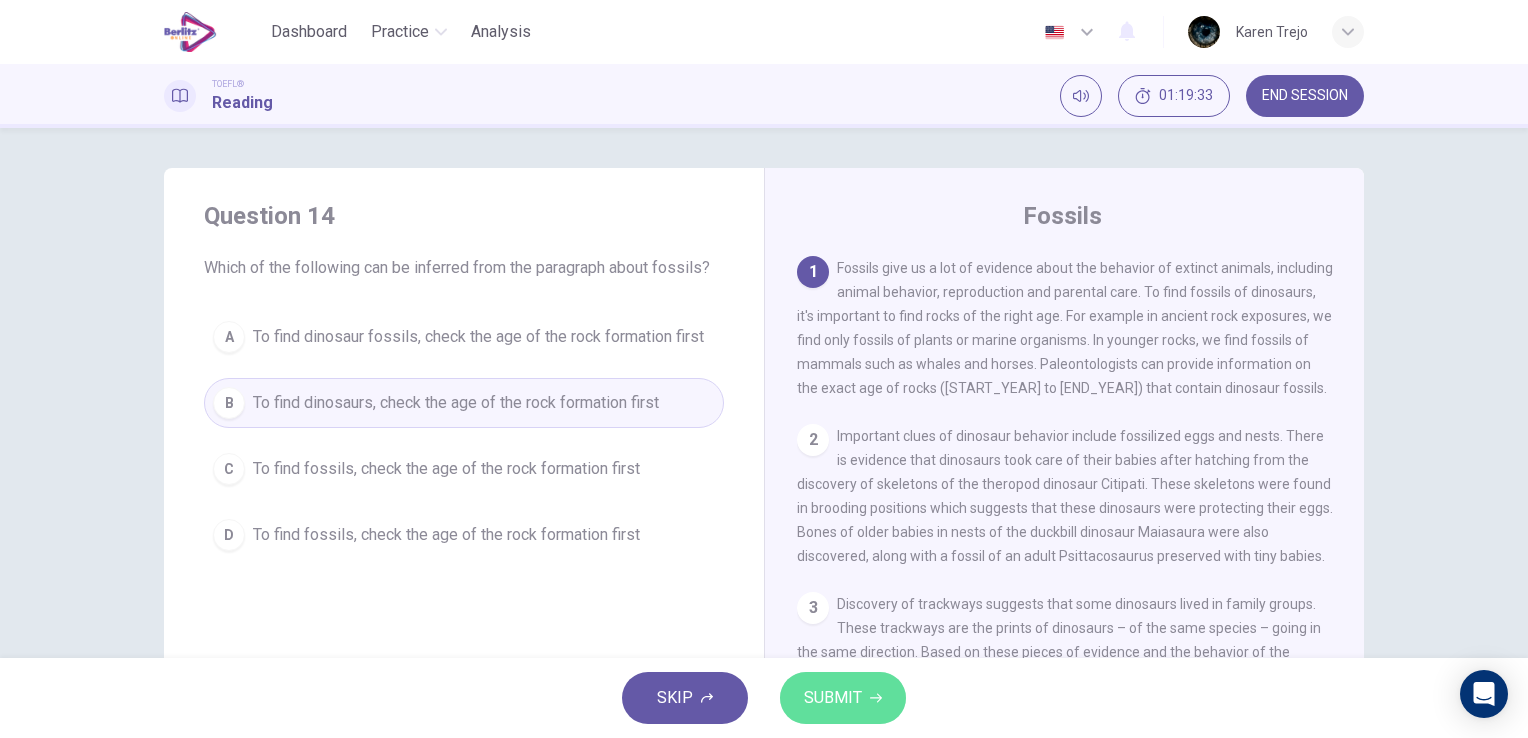 click on "SUBMIT" at bounding box center (833, 698) 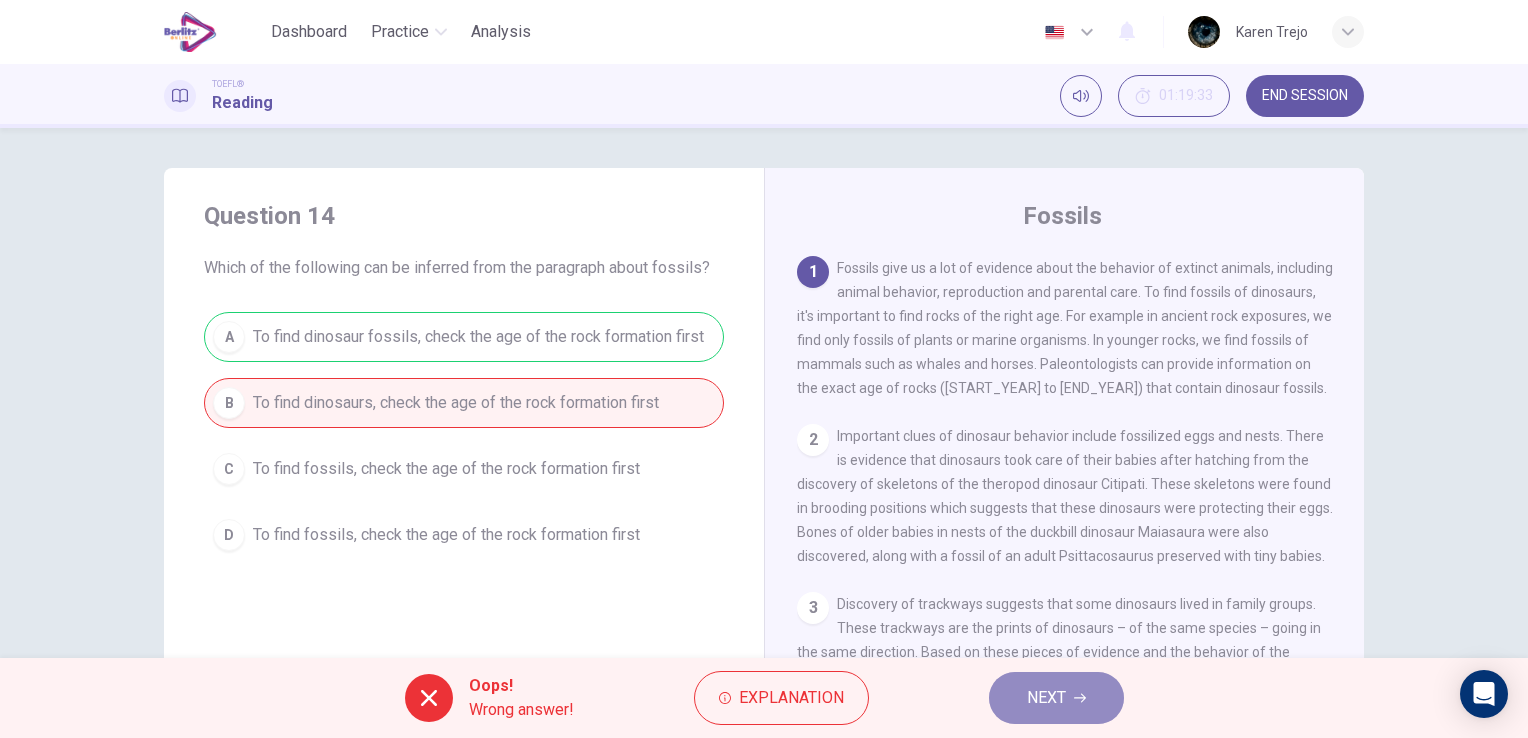 click on "NEXT" at bounding box center [1046, 698] 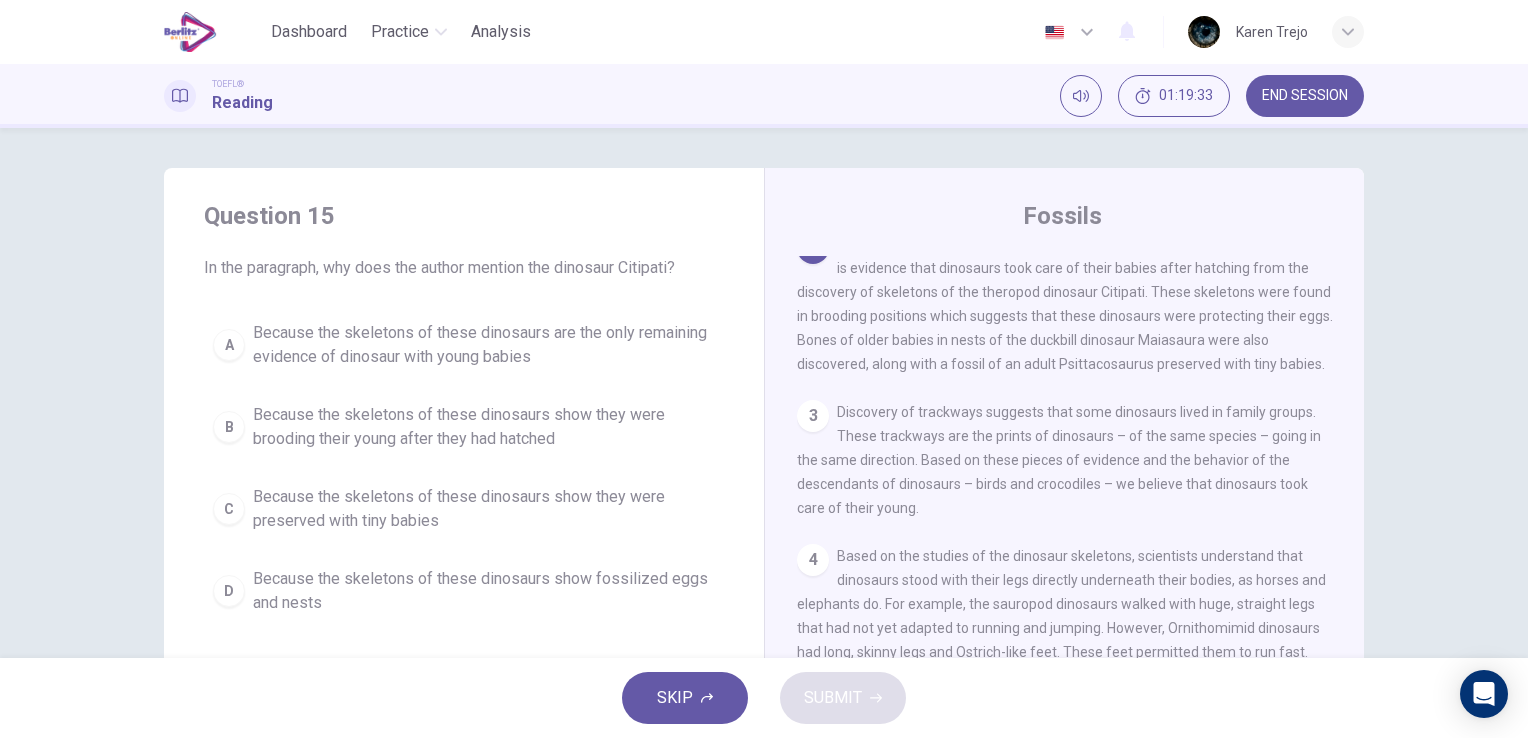 scroll, scrollTop: 197, scrollLeft: 0, axis: vertical 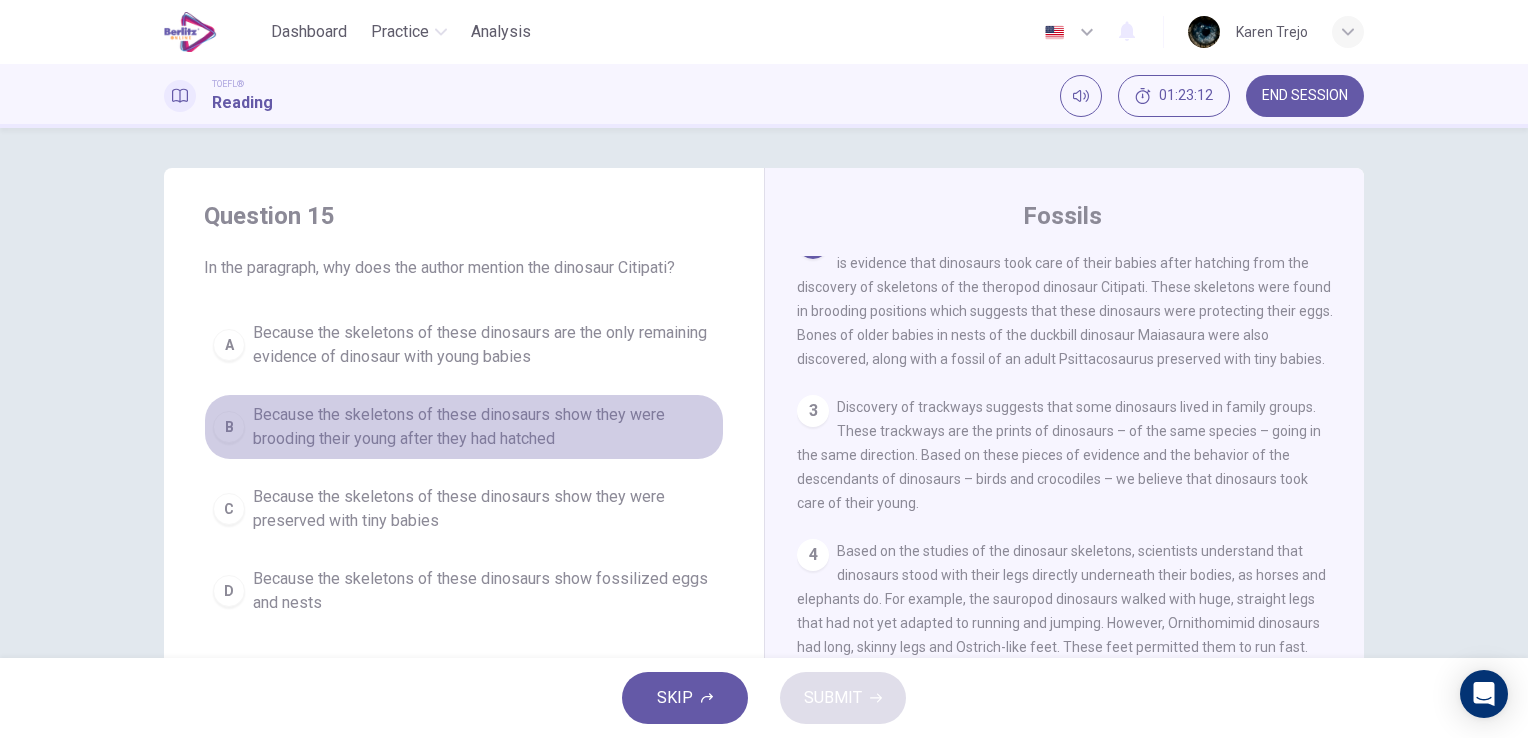 click on "B" at bounding box center (229, 427) 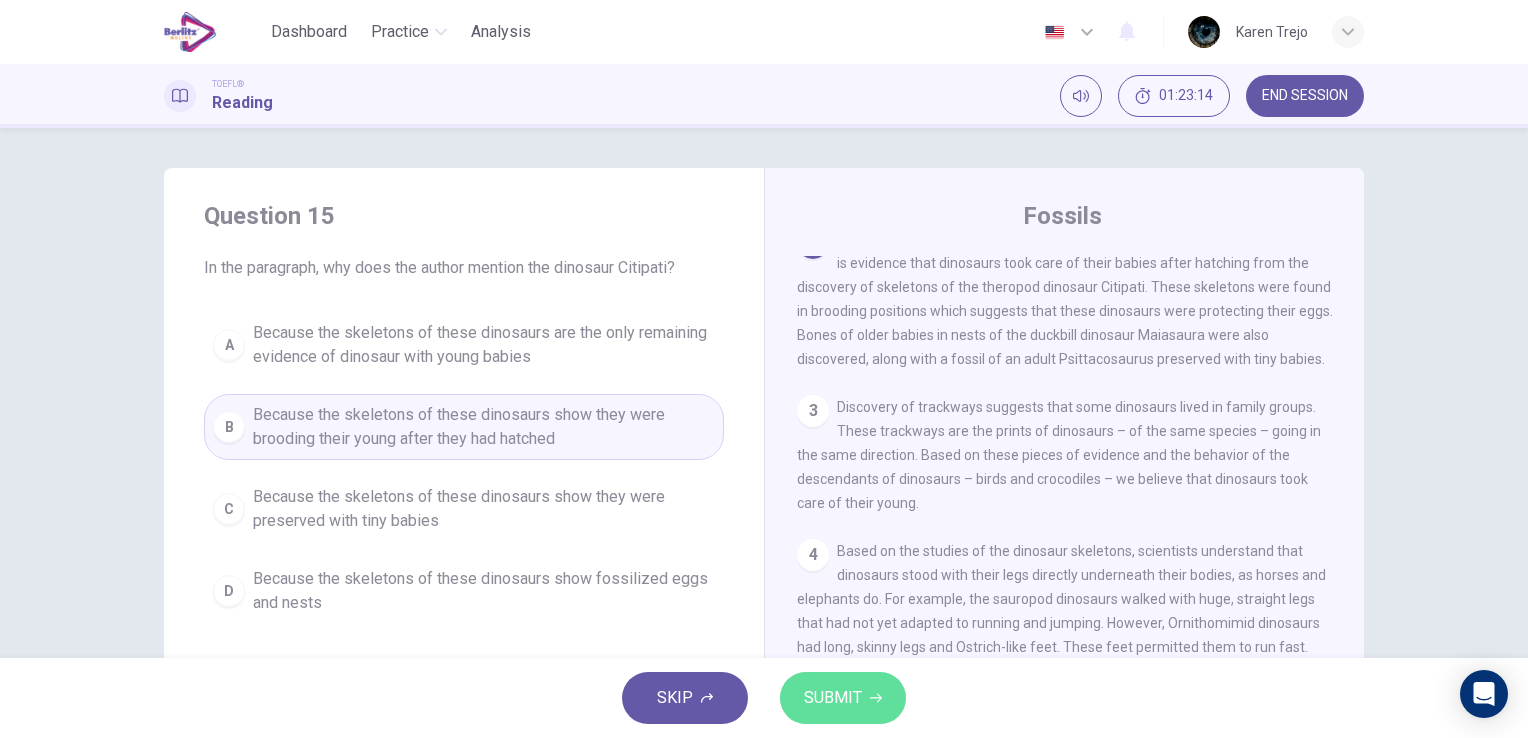 click on "SUBMIT" at bounding box center [833, 698] 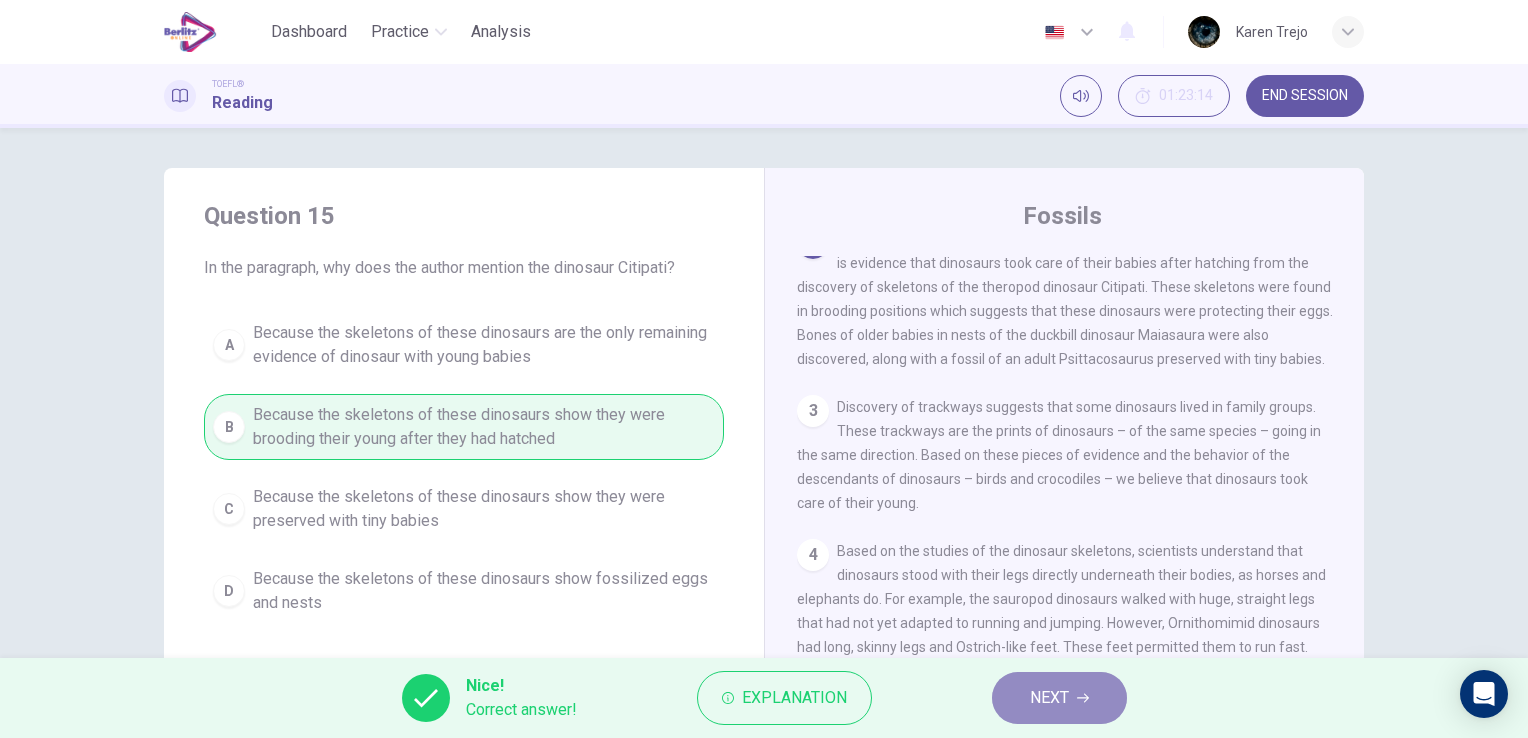 click on "NEXT" at bounding box center (1049, 698) 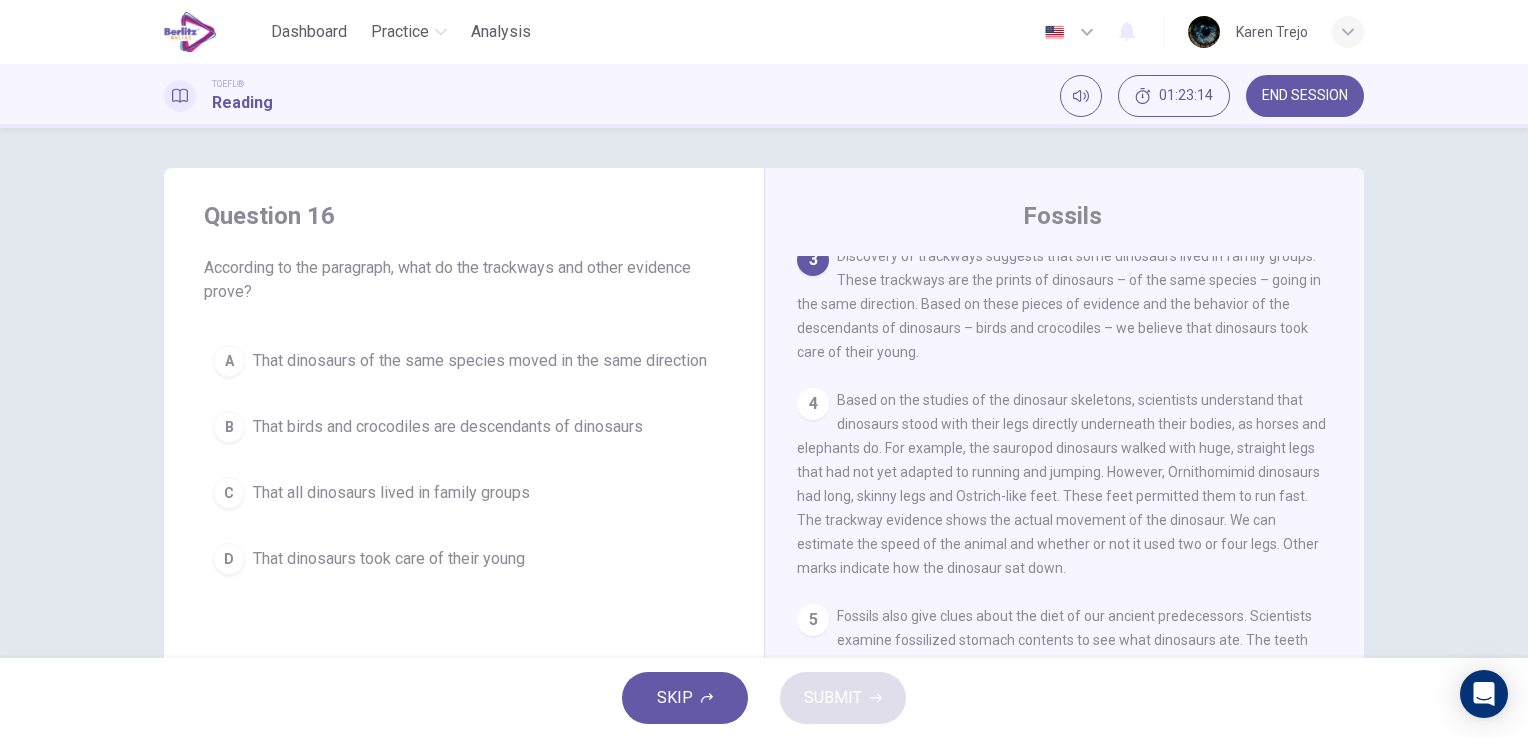scroll, scrollTop: 370, scrollLeft: 0, axis: vertical 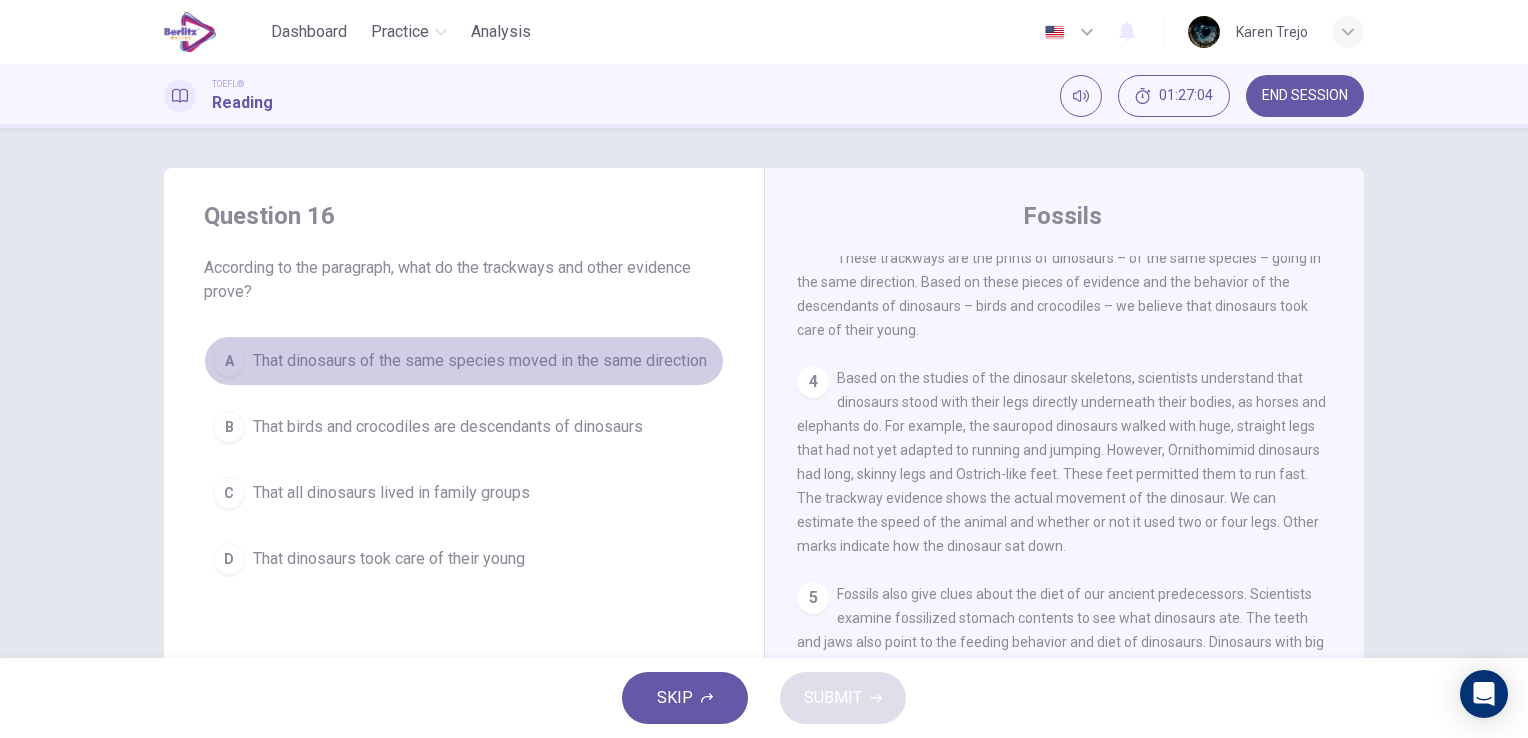 click on "A" at bounding box center (229, 361) 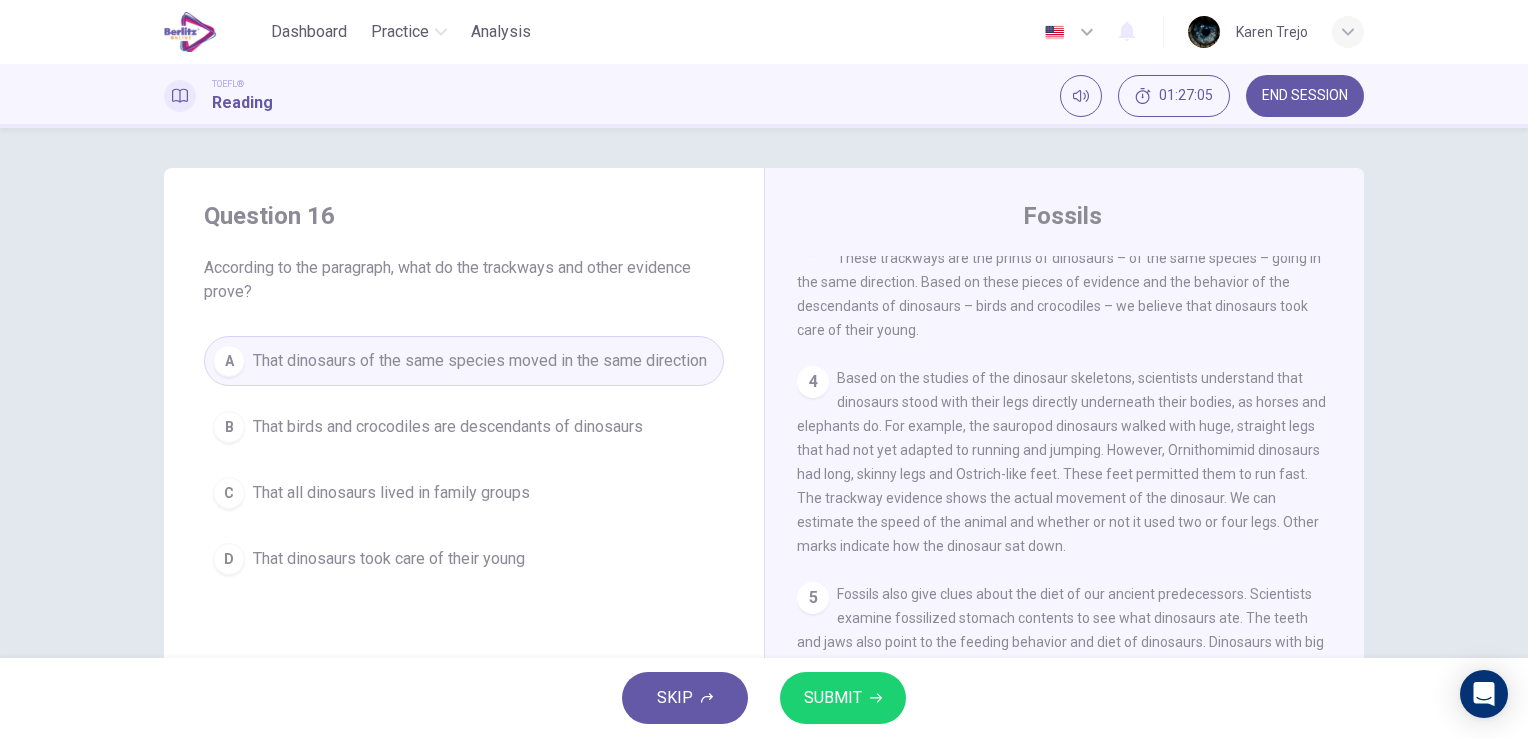 click on "SUBMIT" at bounding box center [833, 698] 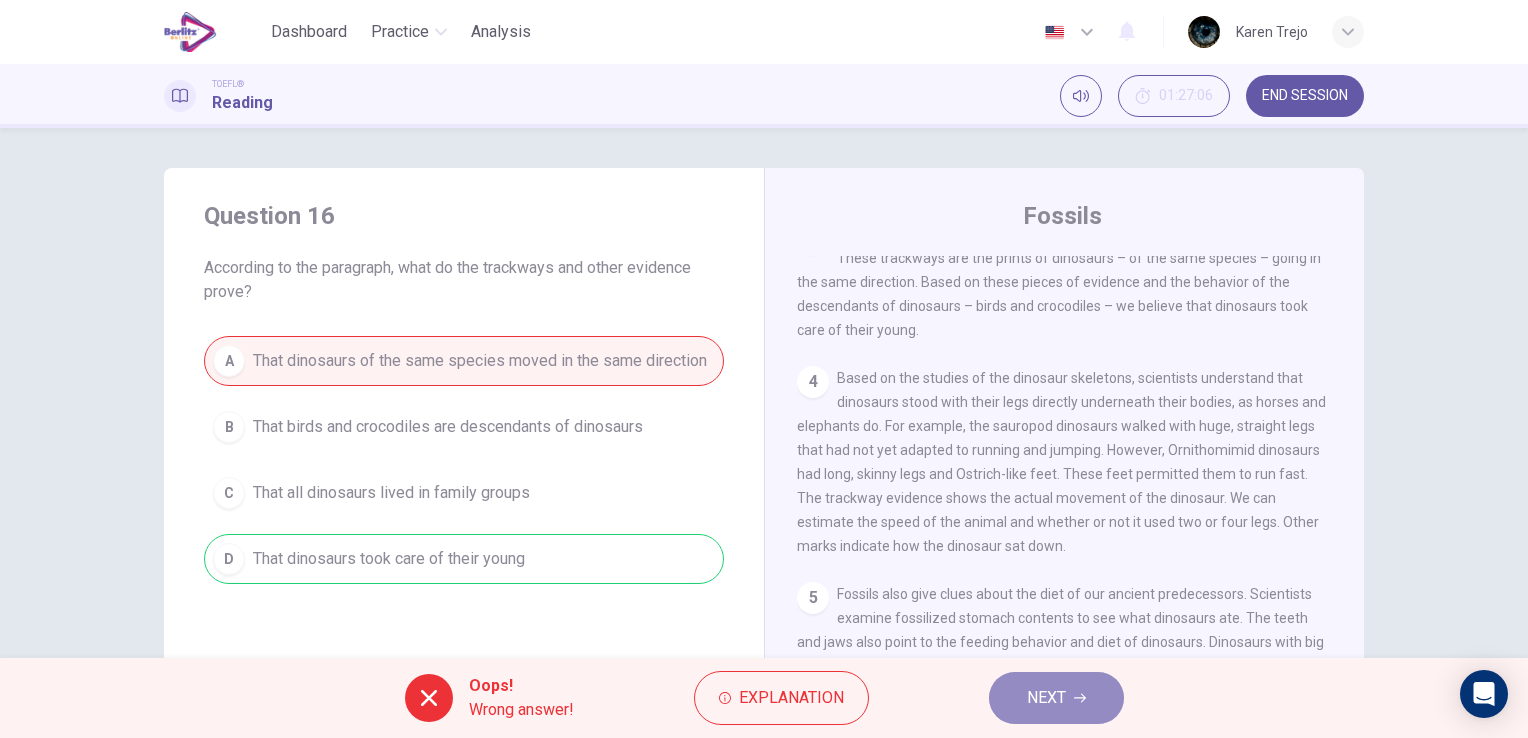 click on "NEXT" at bounding box center [1046, 698] 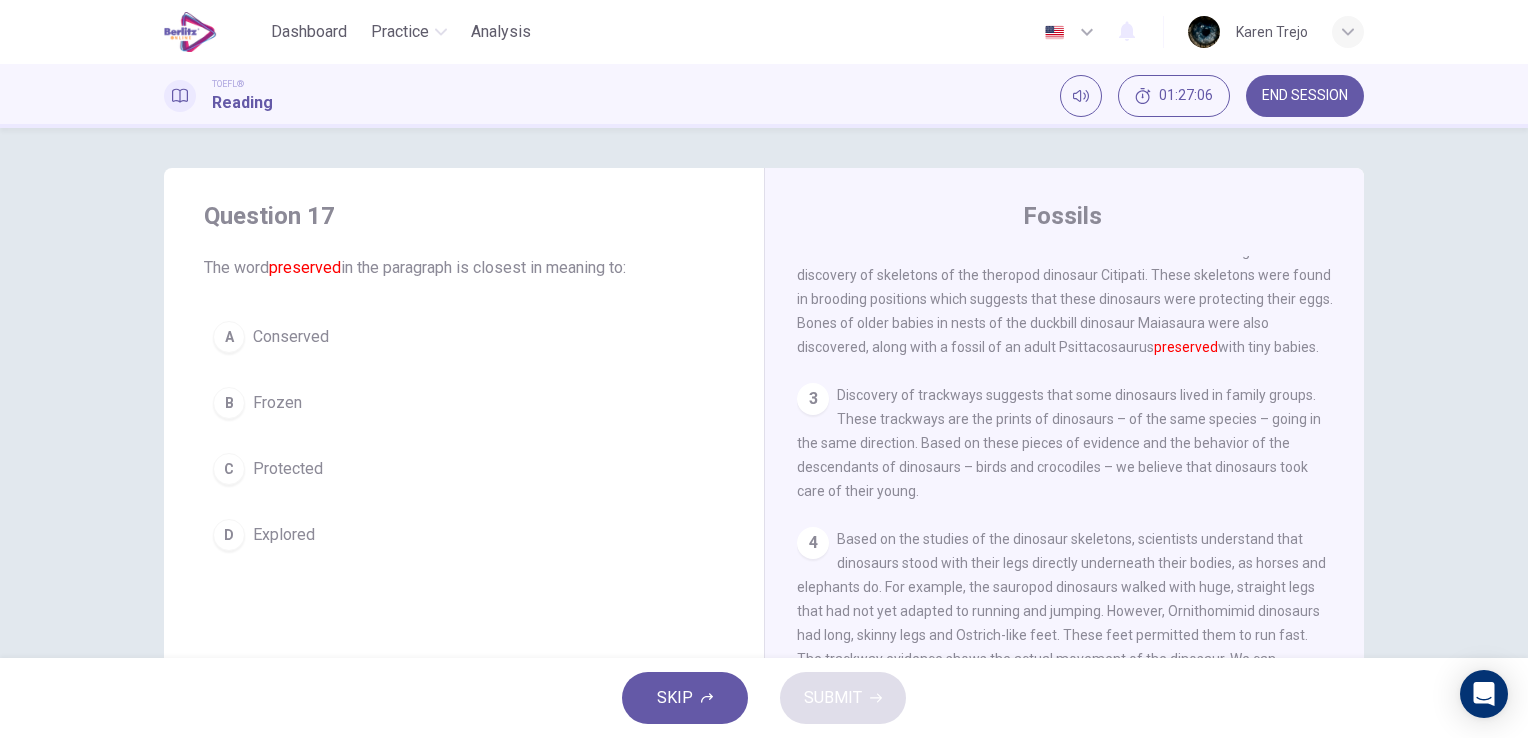 scroll, scrollTop: 197, scrollLeft: 0, axis: vertical 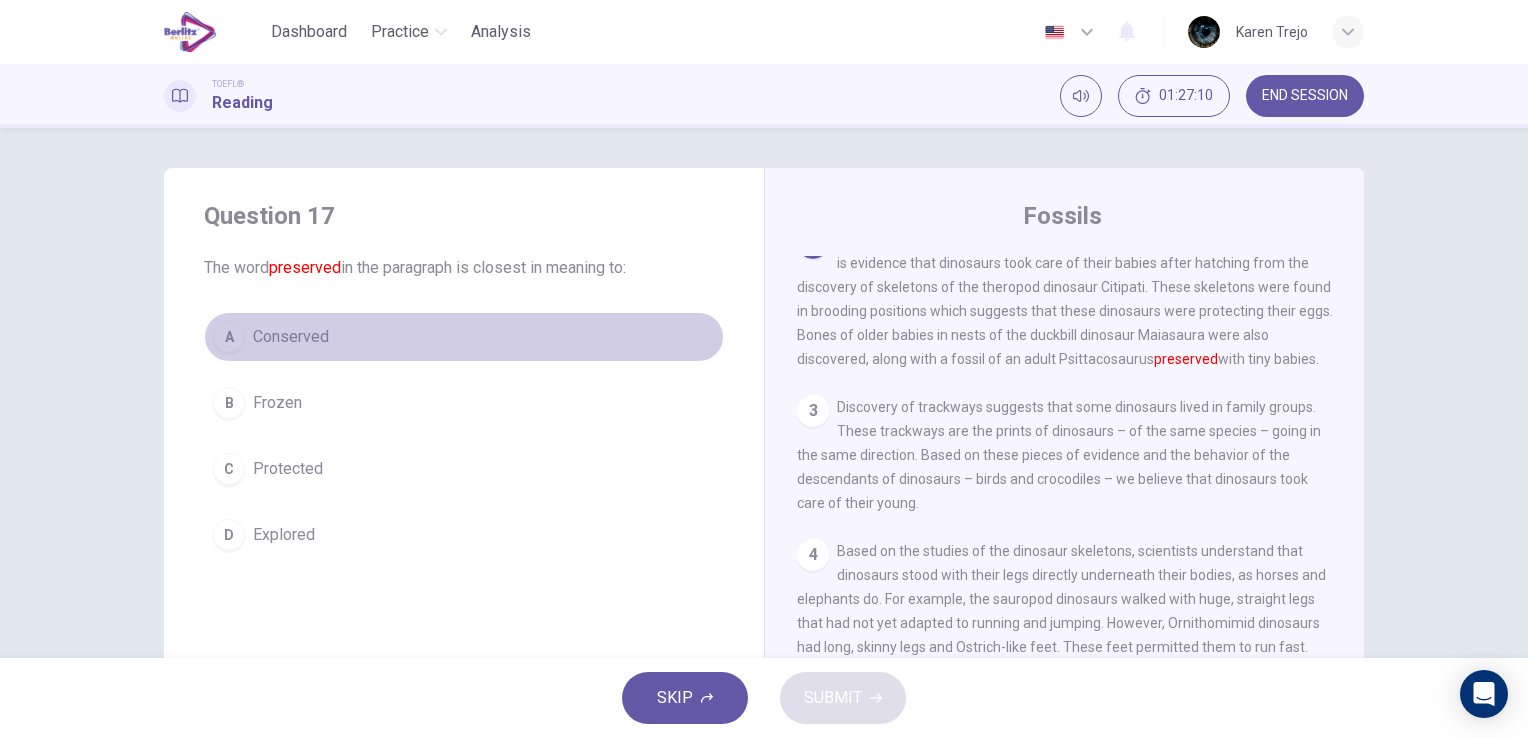 click on "A" at bounding box center [229, 337] 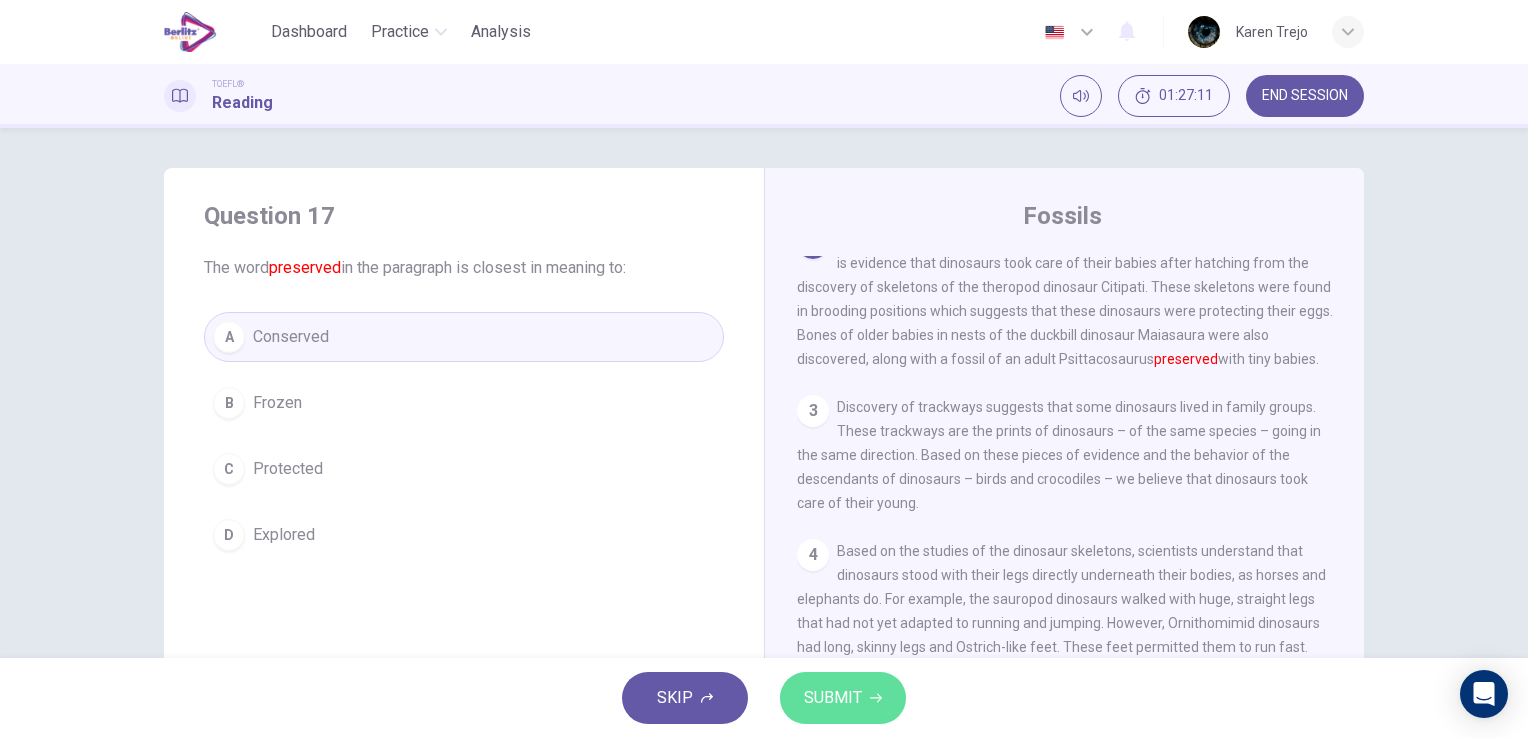 click on "SUBMIT" at bounding box center (833, 698) 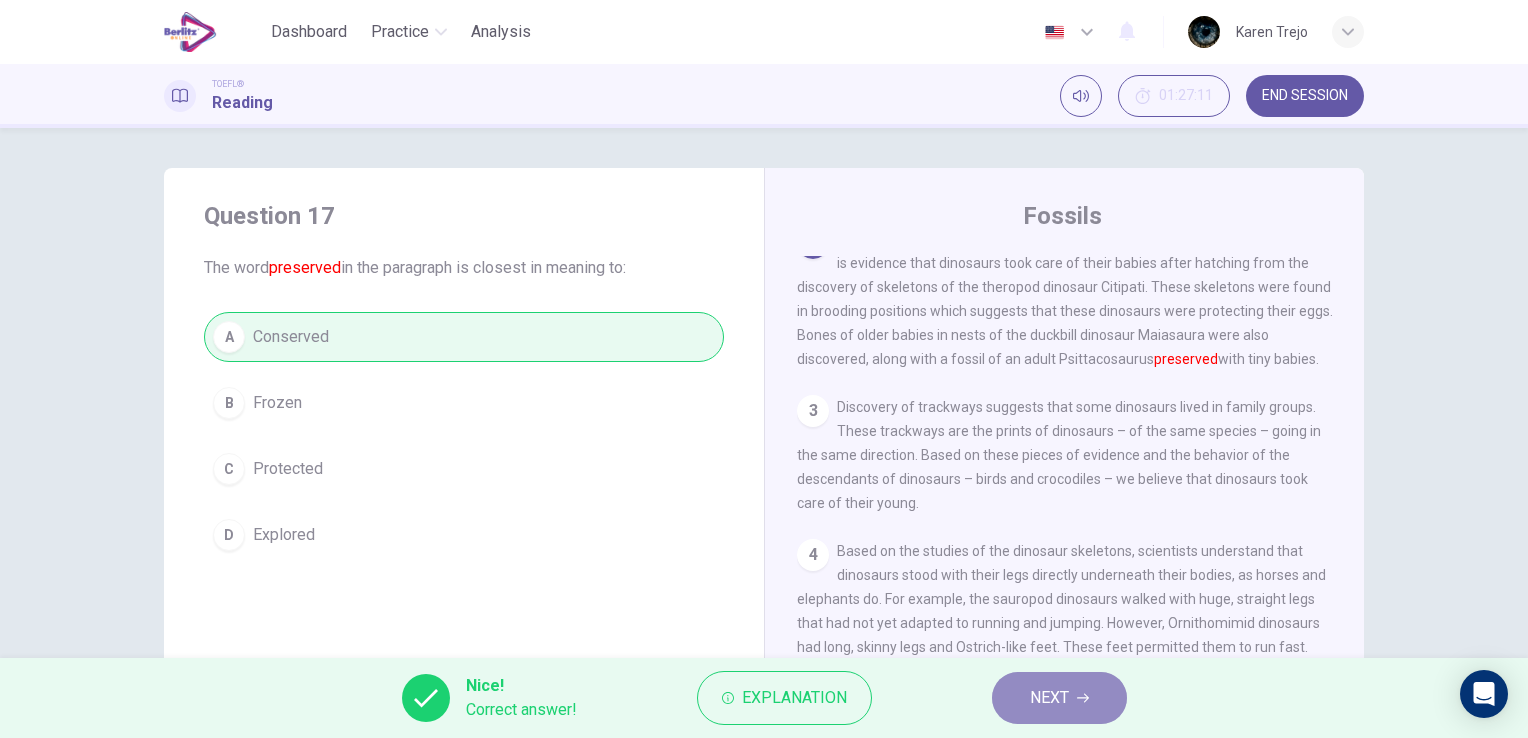 click on "NEXT" at bounding box center (1049, 698) 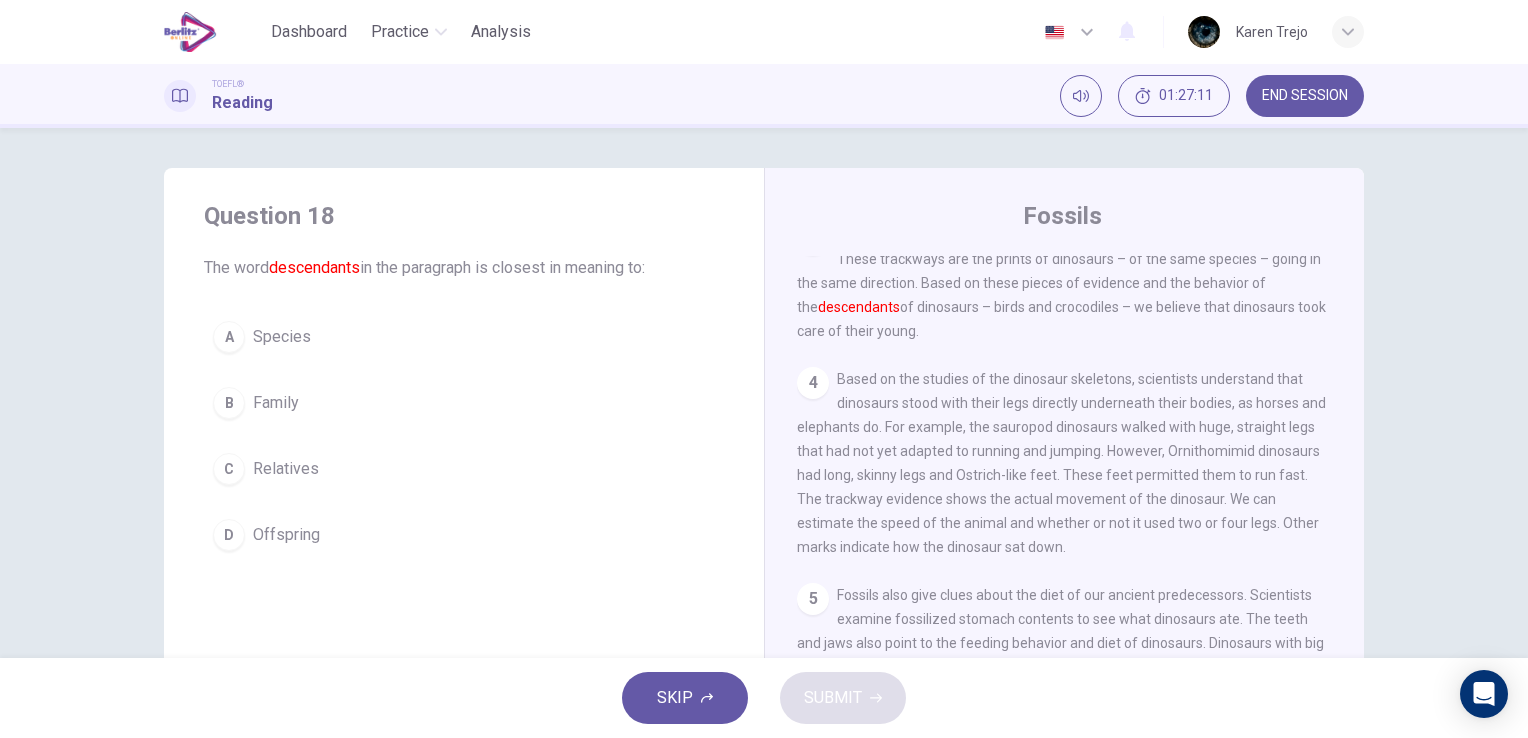 scroll, scrollTop: 370, scrollLeft: 0, axis: vertical 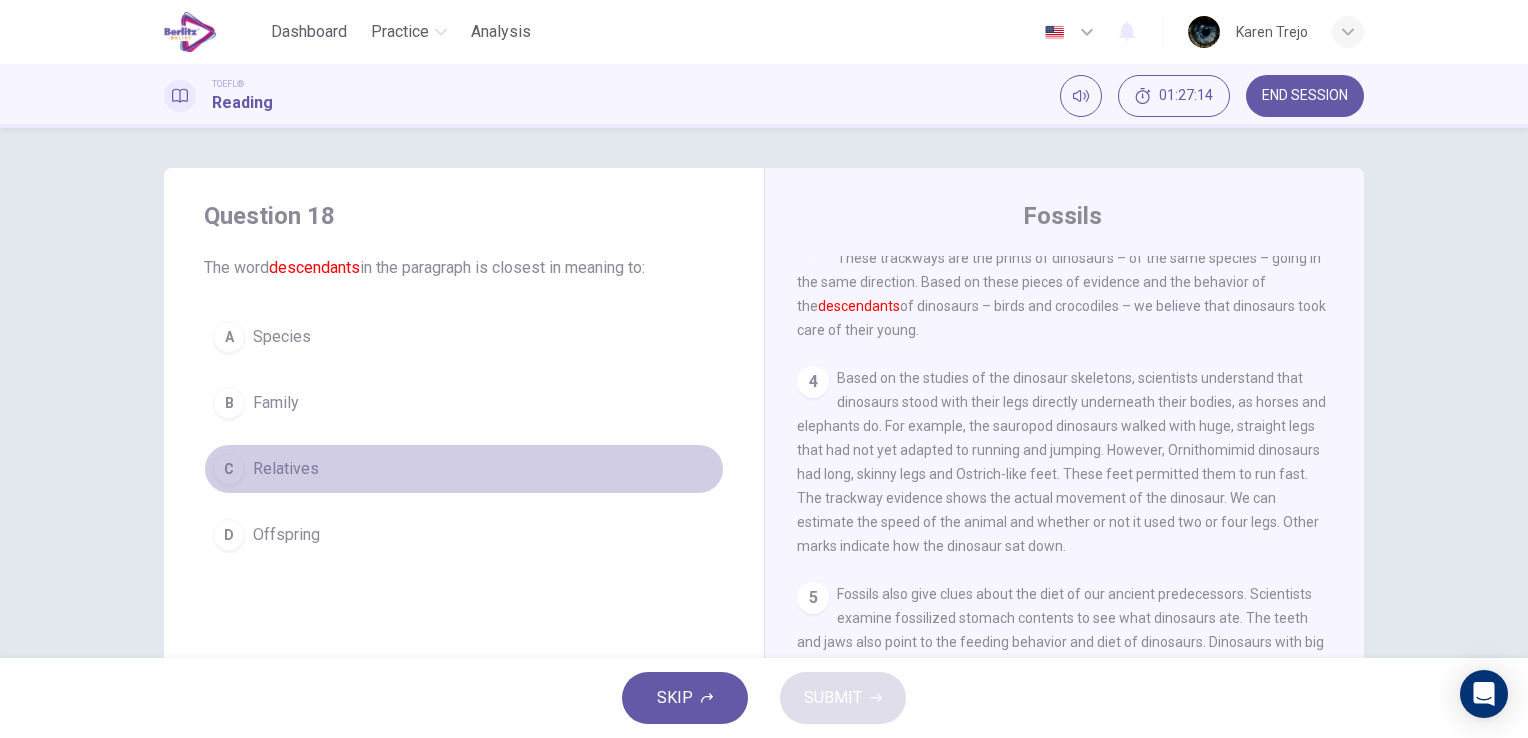 click on "C" at bounding box center [229, 469] 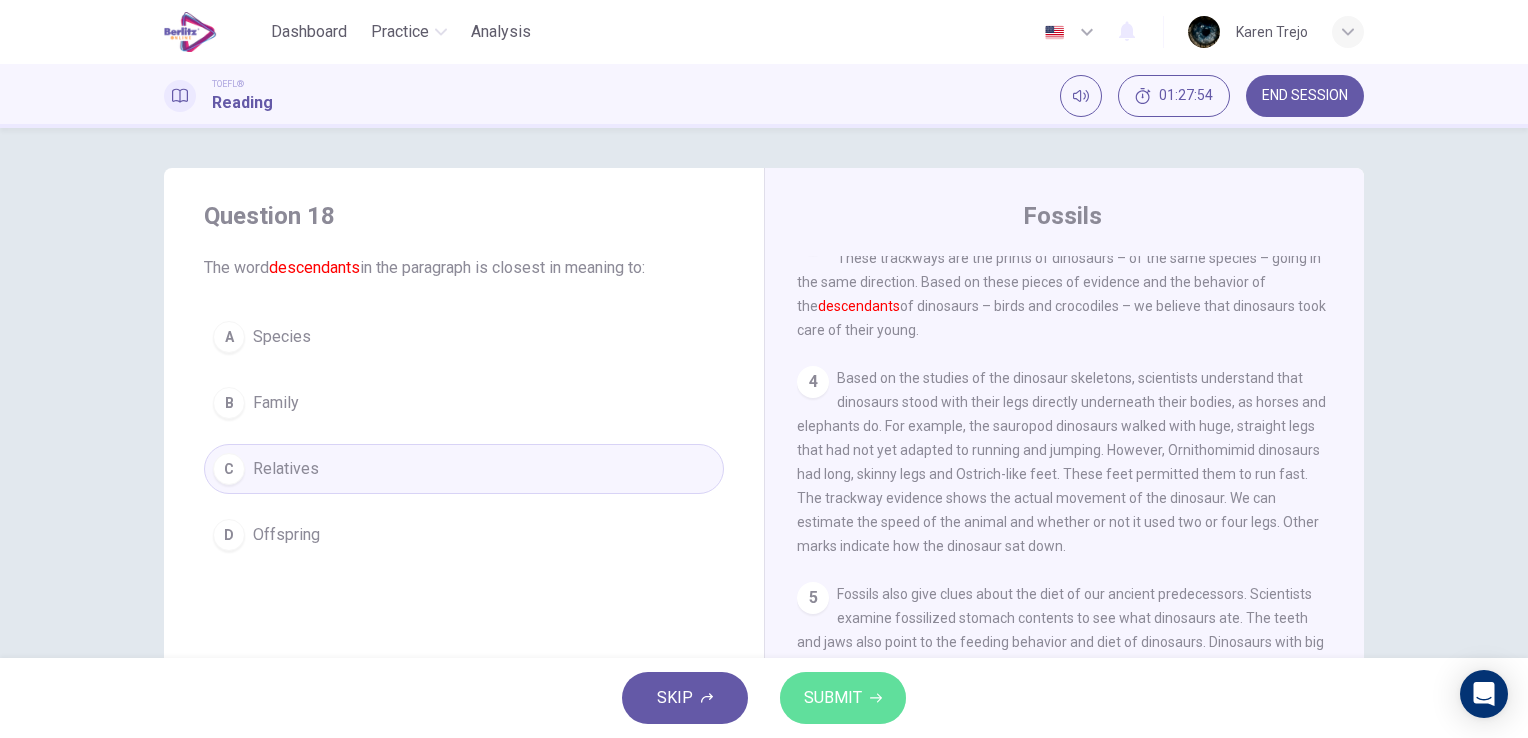 click on "SUBMIT" at bounding box center [833, 698] 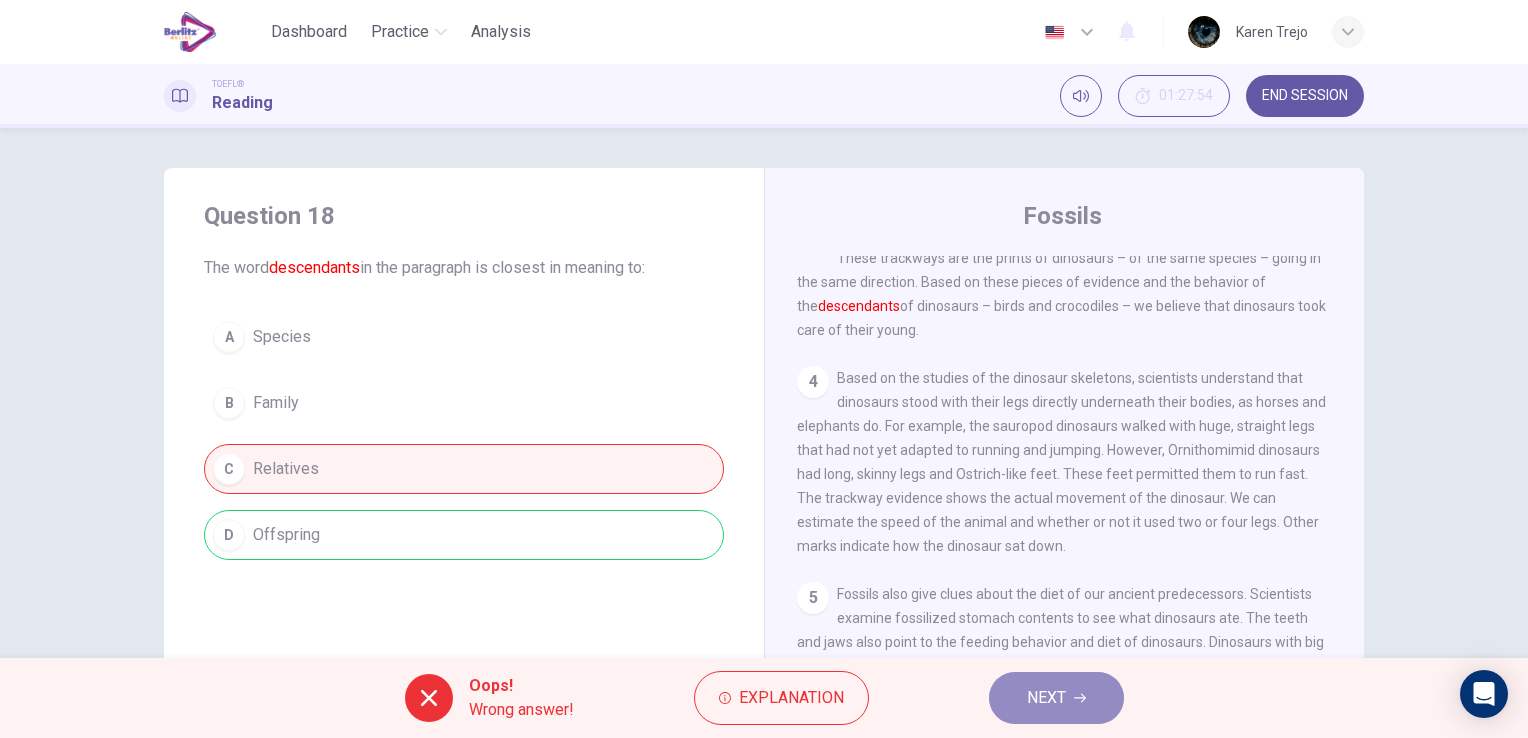 click on "NEXT" at bounding box center (1046, 698) 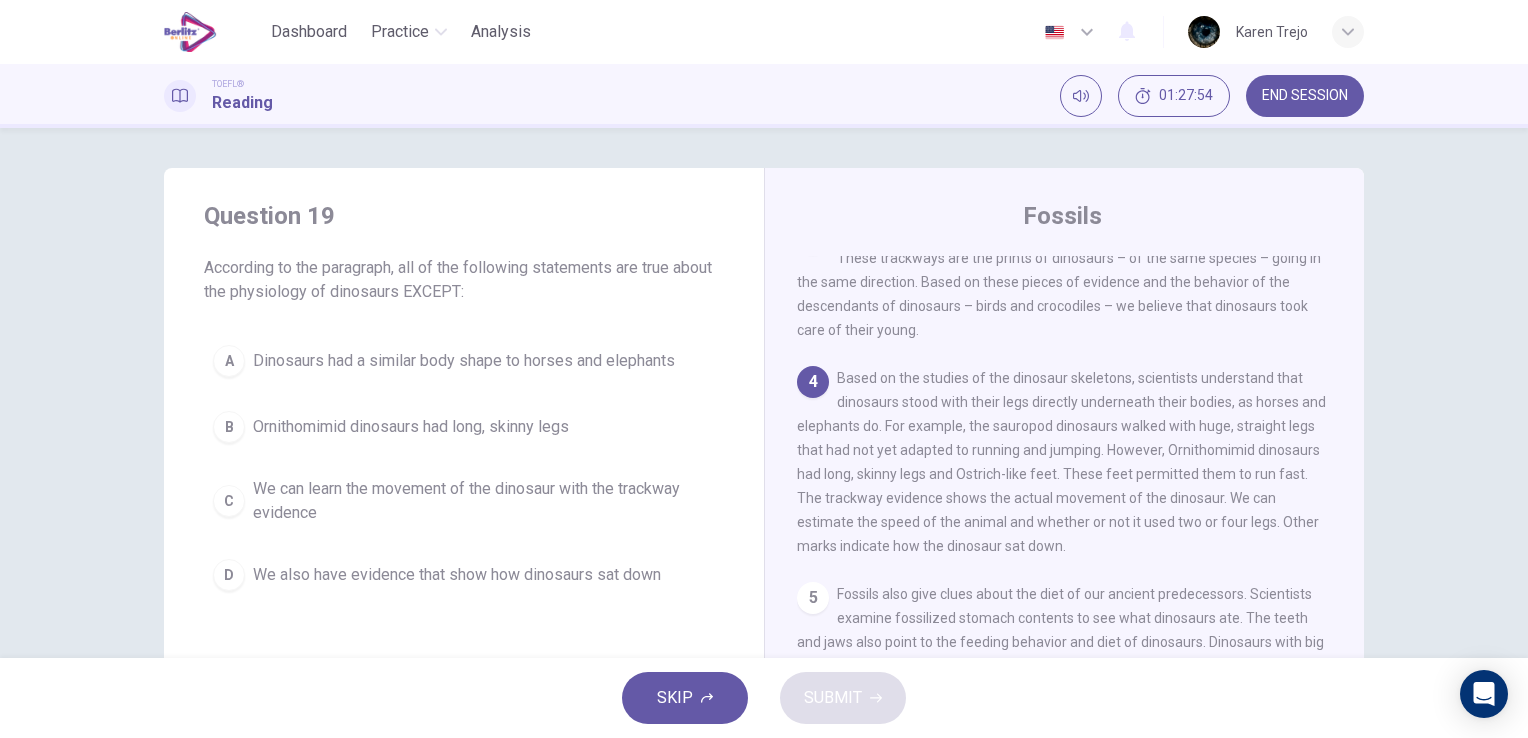 scroll, scrollTop: 518, scrollLeft: 0, axis: vertical 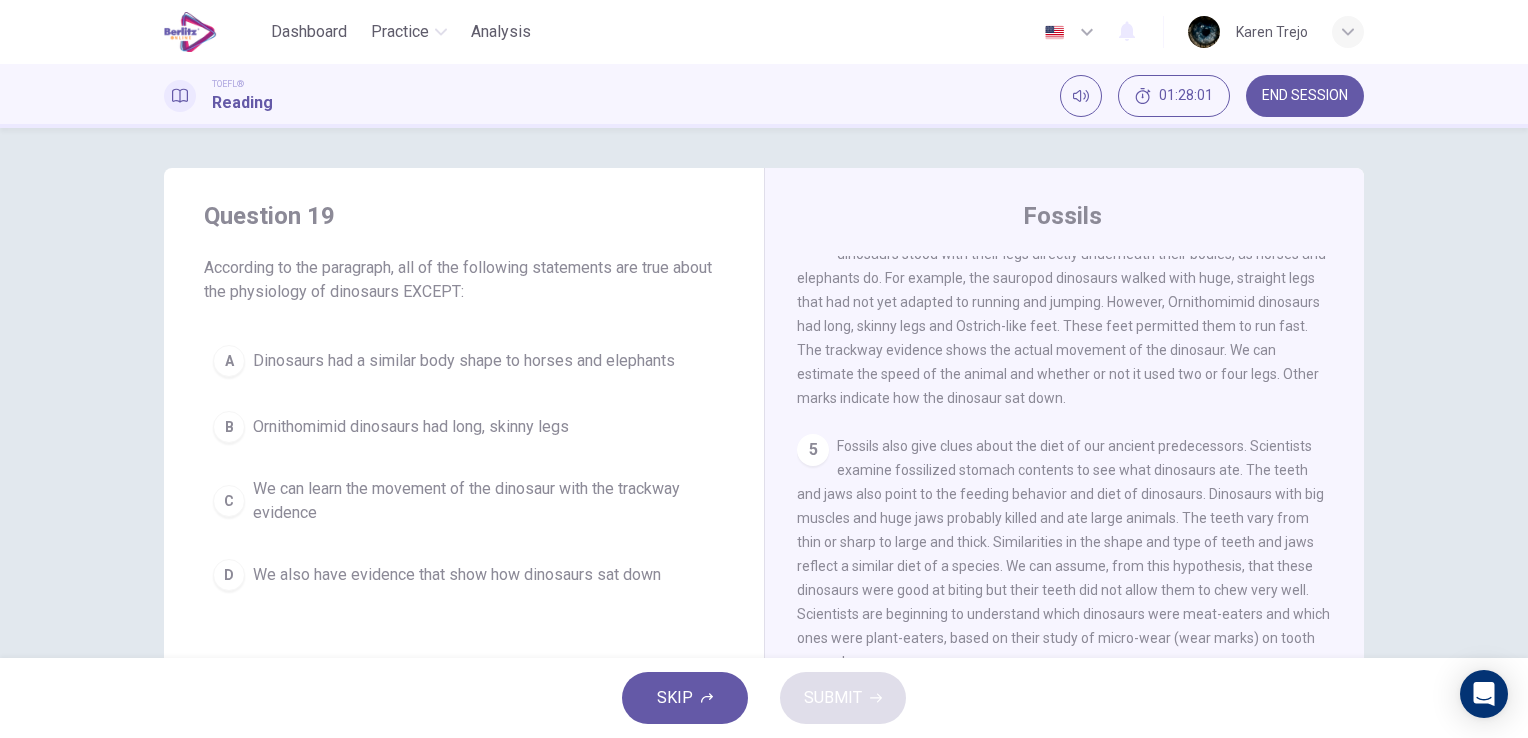 click on "END SESSION" at bounding box center (1305, 96) 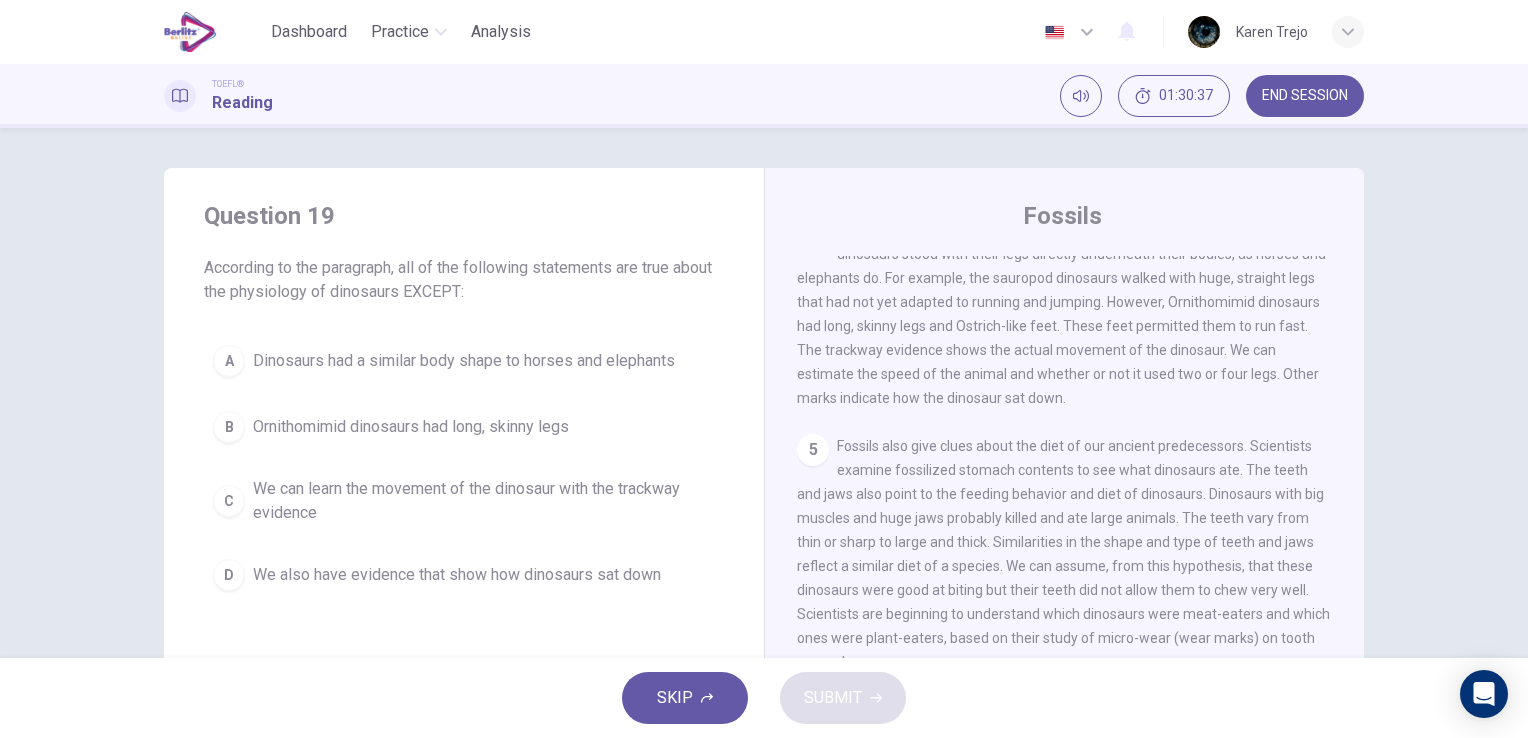 click on "C" at bounding box center (229, 501) 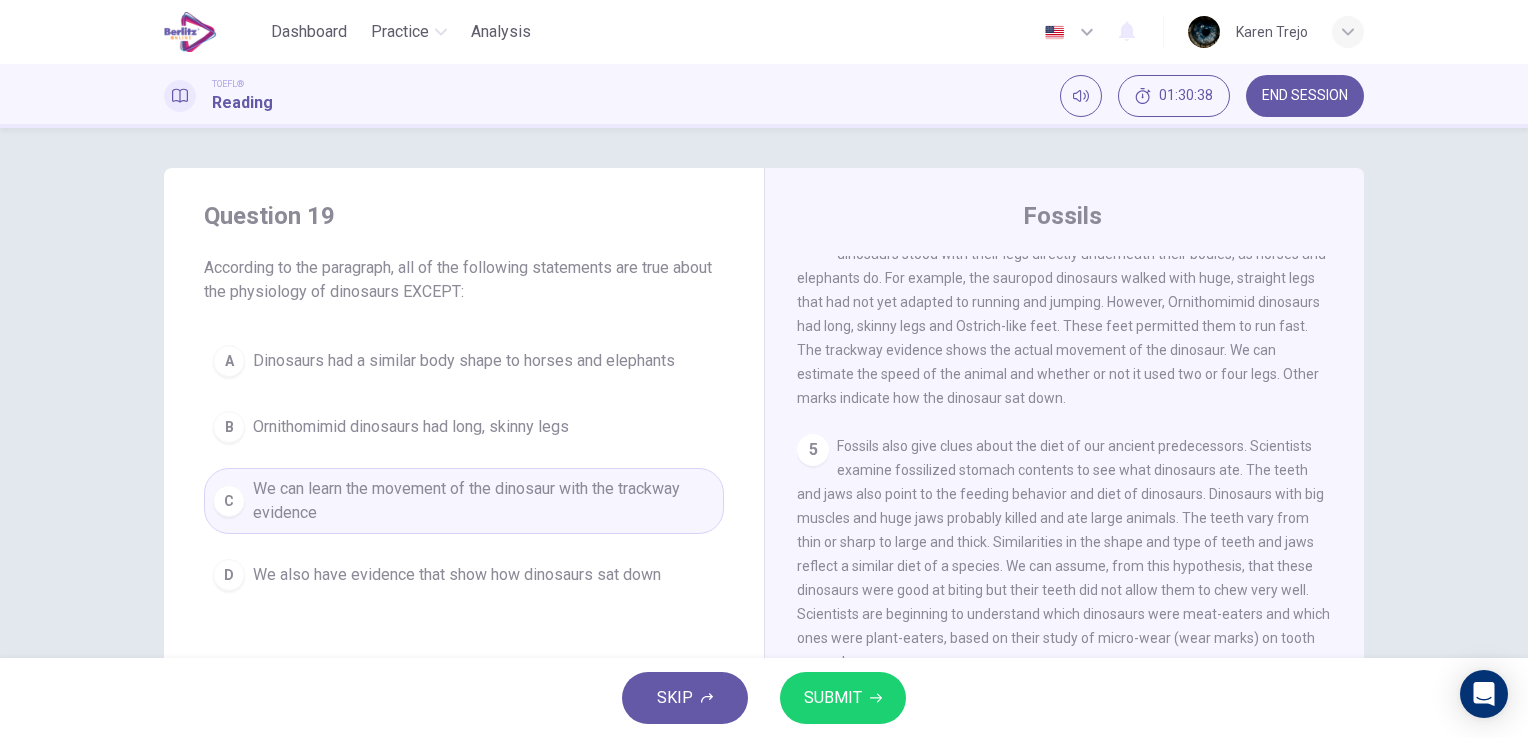 click on "SUBMIT" at bounding box center (833, 698) 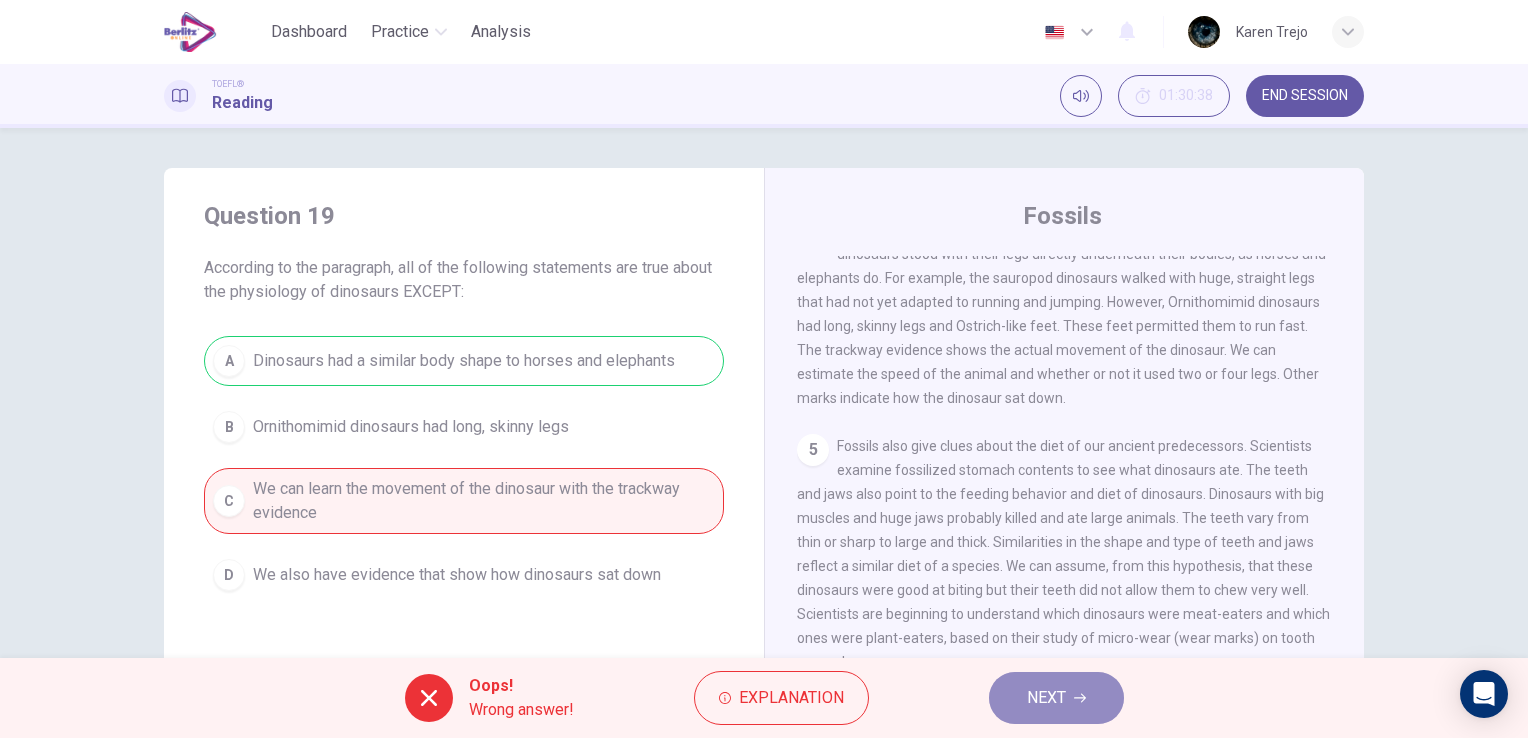 click on "NEXT" at bounding box center (1056, 698) 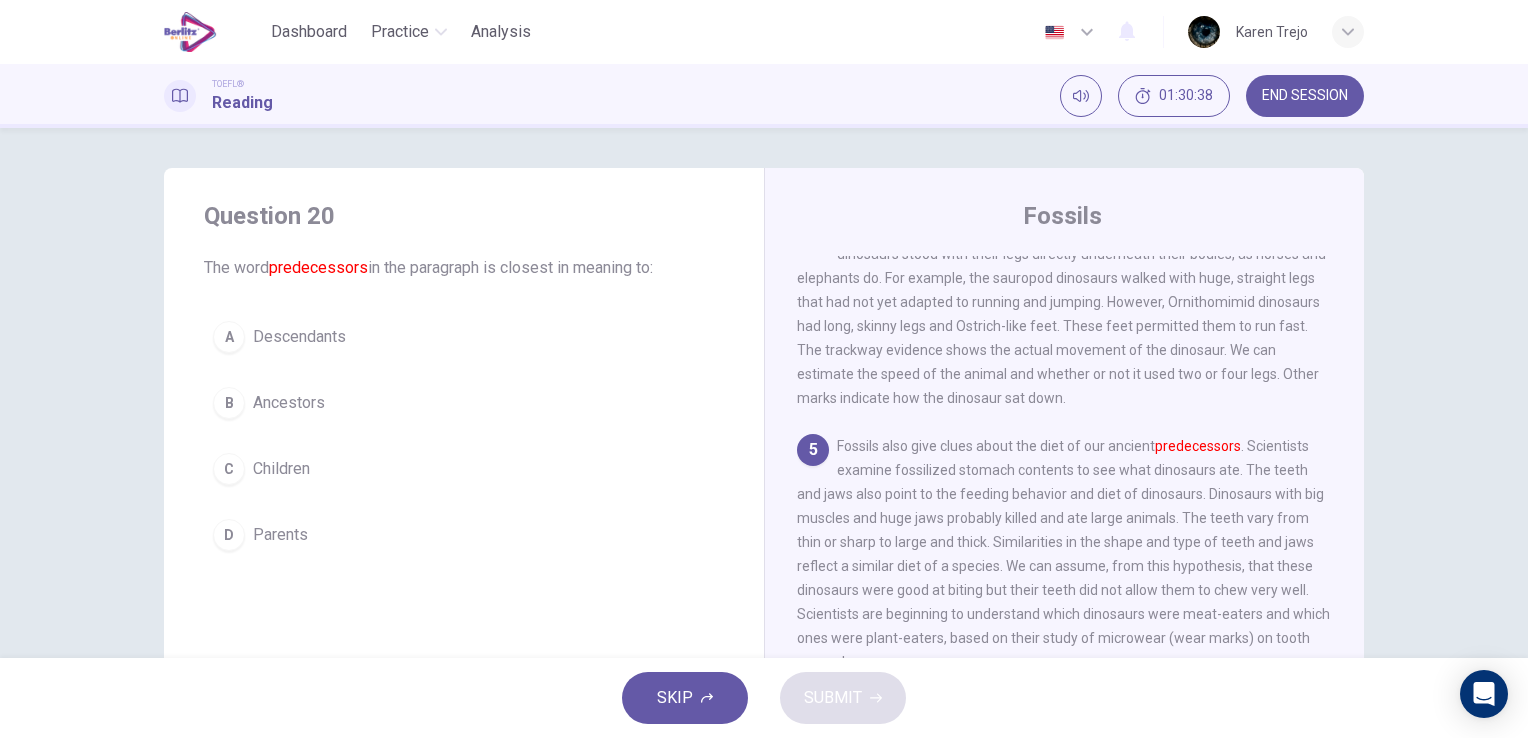 scroll, scrollTop: 613, scrollLeft: 0, axis: vertical 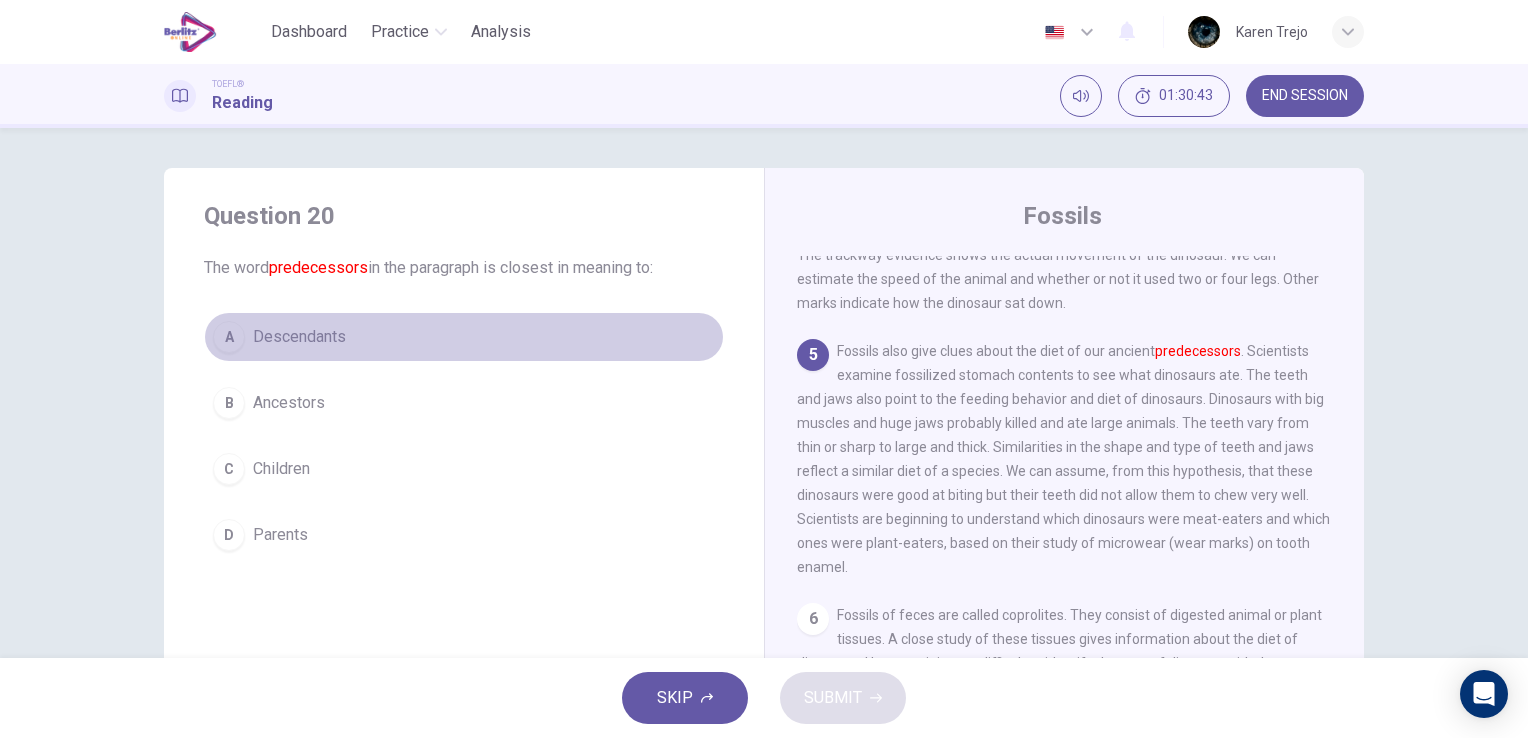 click on "A" at bounding box center (229, 337) 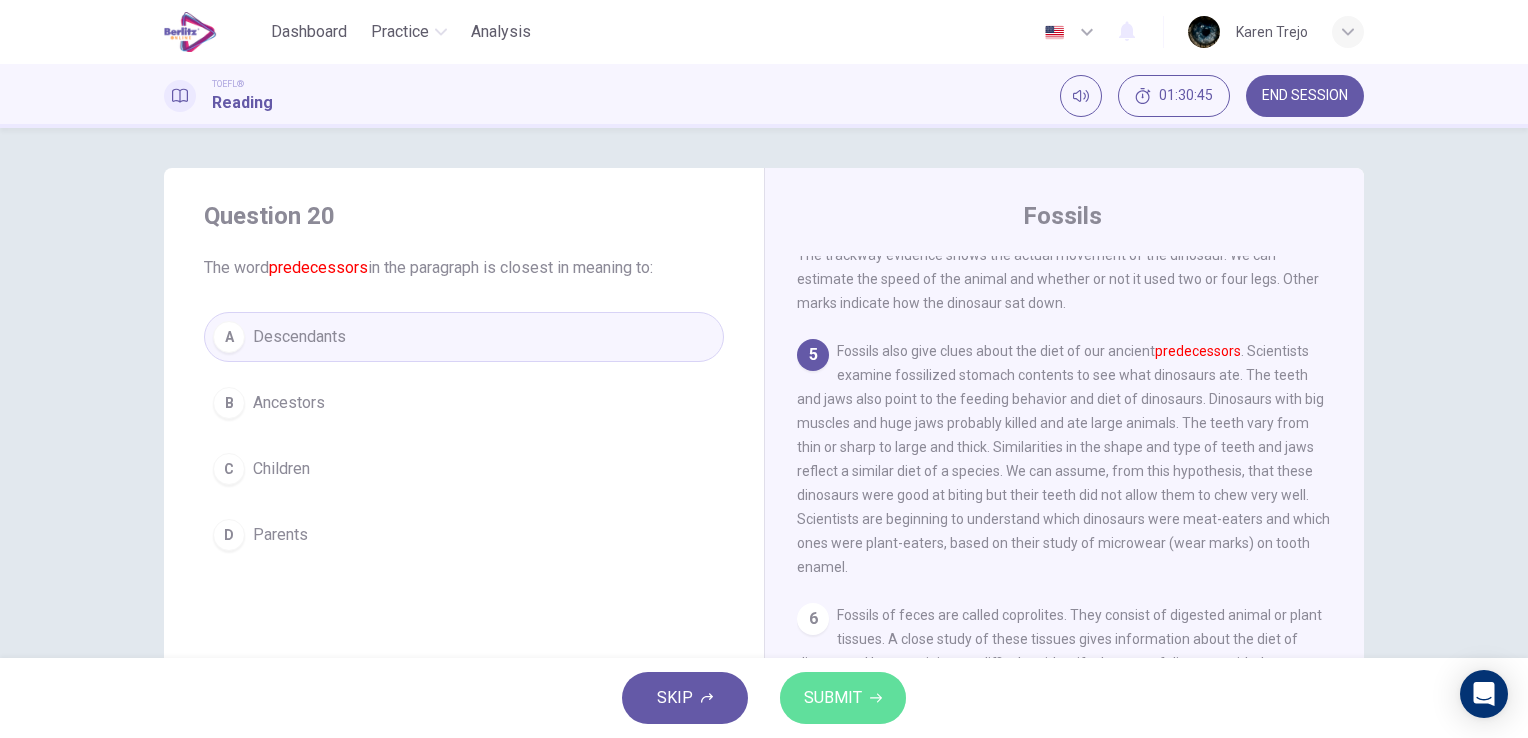 click on "SUBMIT" at bounding box center [843, 698] 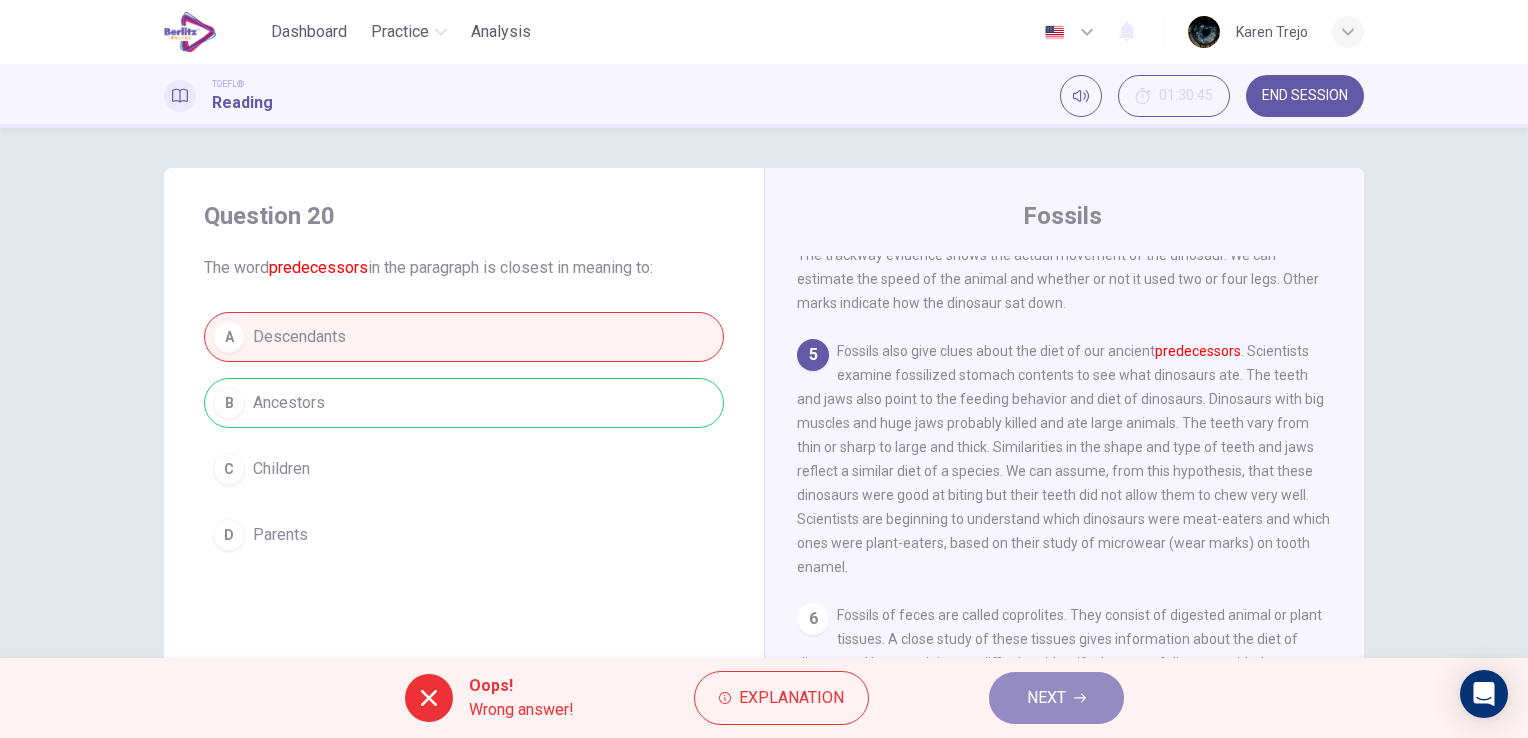 click on "NEXT" at bounding box center [1046, 698] 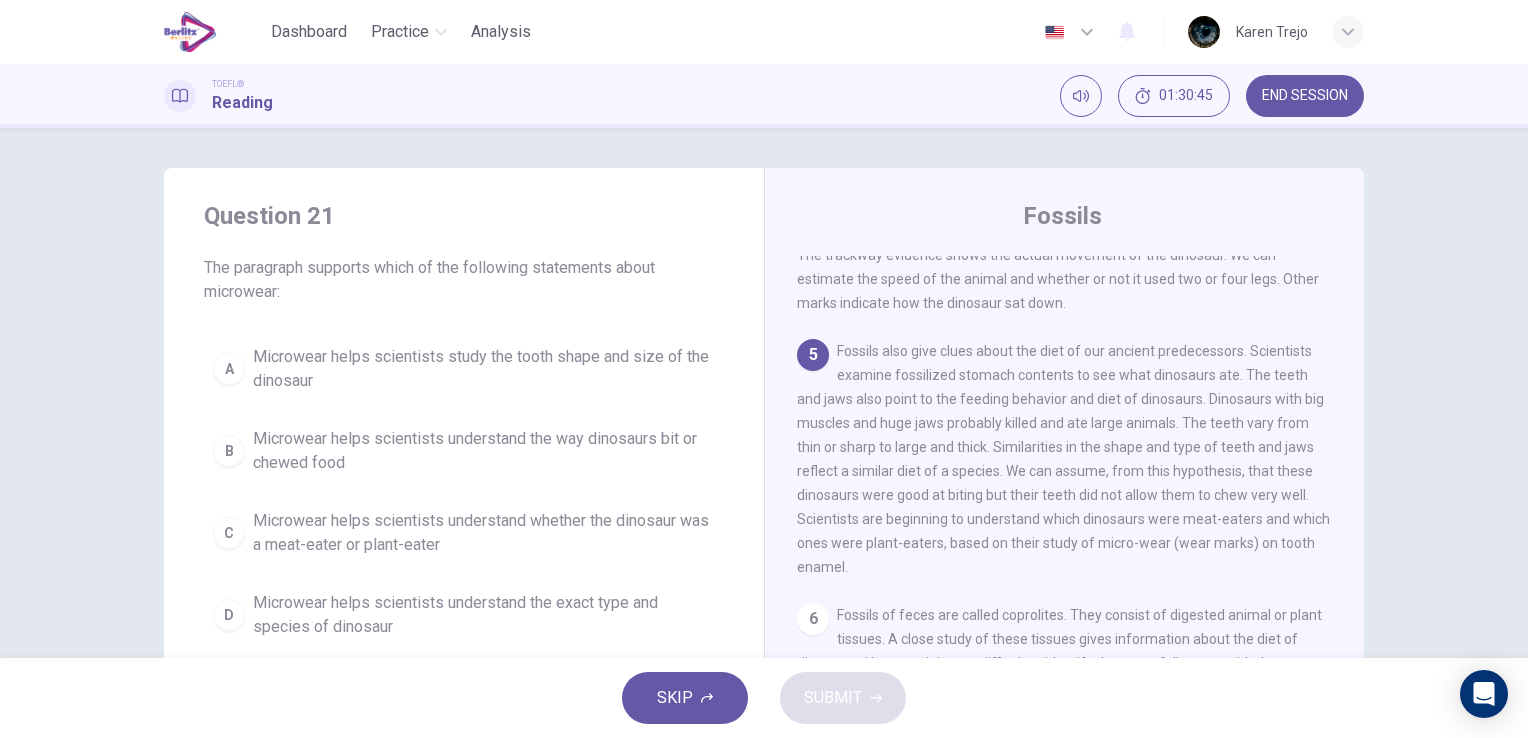 scroll, scrollTop: 740, scrollLeft: 0, axis: vertical 